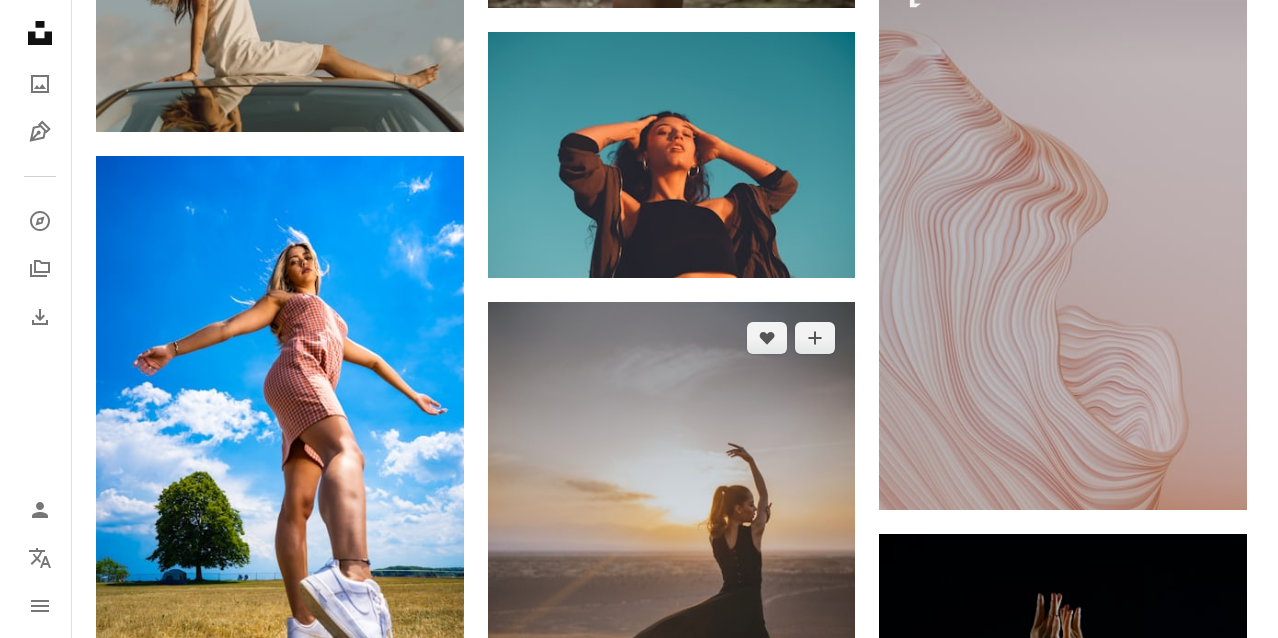 scroll, scrollTop: 26142, scrollLeft: 0, axis: vertical 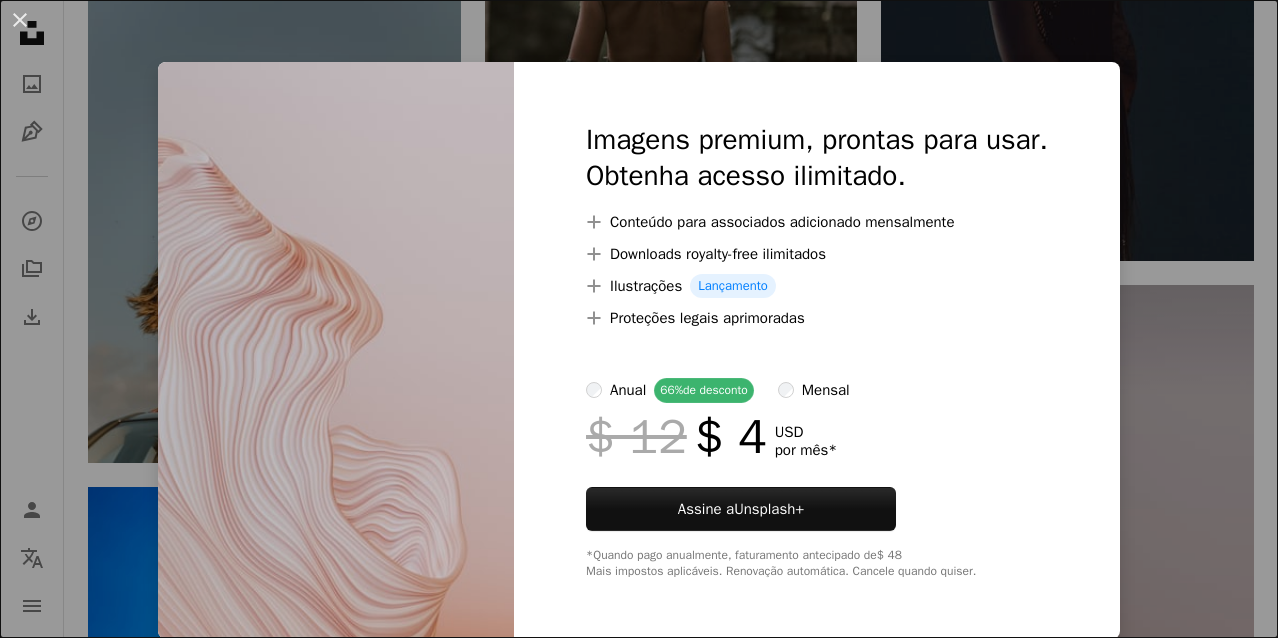 click on "An X shape Imagens premium, prontas para usar. Obtenha acesso ilimitado. A plus sign Conteúdo para associados adicionado mensalmente A plus sign Downloads royalty-free ilimitados A plus sign Ilustrações  Lançamento A plus sign Proteções legais aprimoradas anual 66%  de desconto mensal $ 12   $ 4 USD por mês * Assine a  Unsplash+ *Quando pago anualmente, faturamento antecipado de  $ 48 Mais impostos aplicáveis. Renovação automática. Cancele quando quiser." at bounding box center [639, 319] 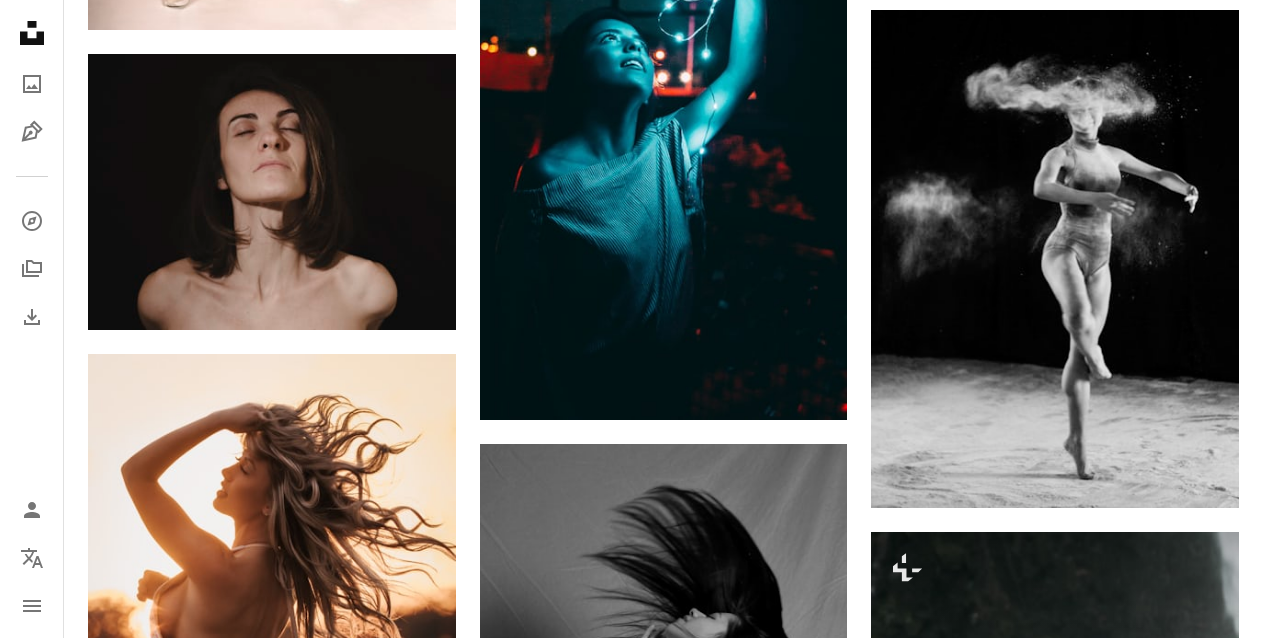 scroll, scrollTop: 29396, scrollLeft: 0, axis: vertical 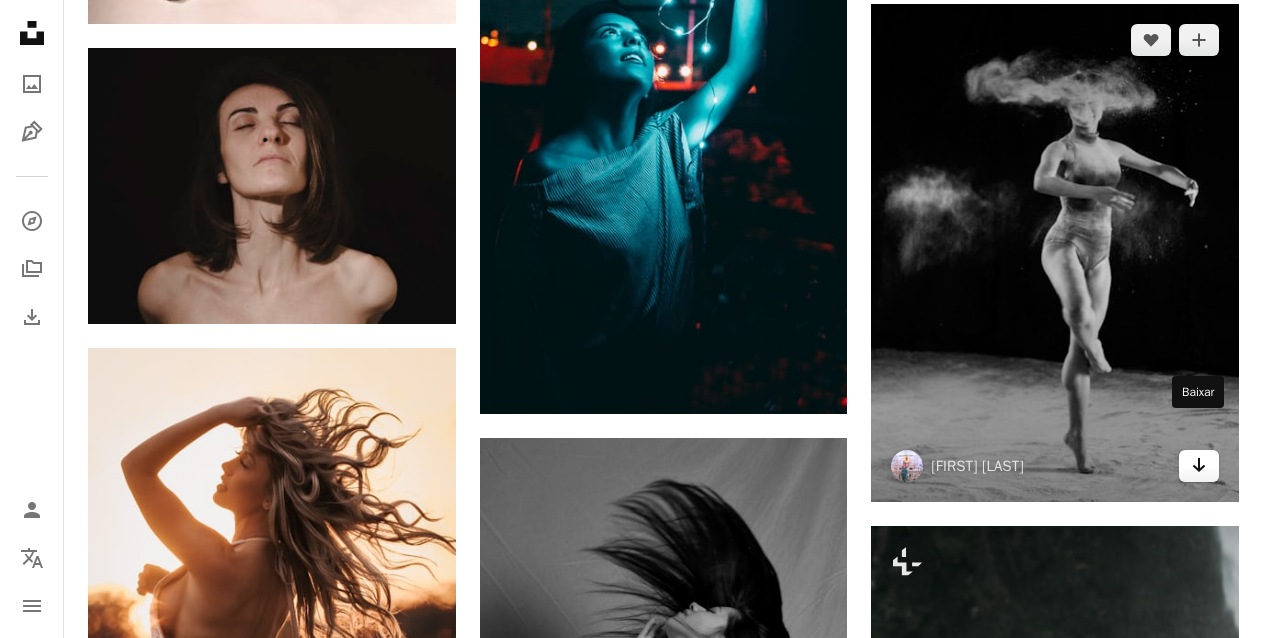 click on "Arrow pointing down" at bounding box center [1199, 466] 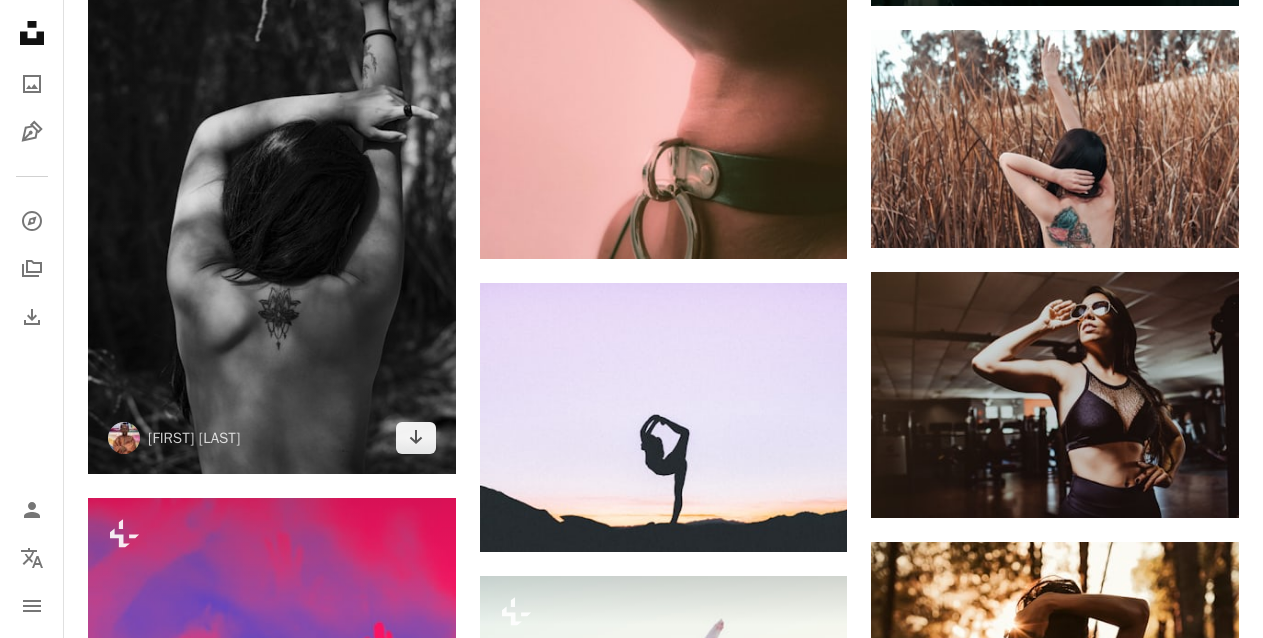 scroll, scrollTop: 42274, scrollLeft: 0, axis: vertical 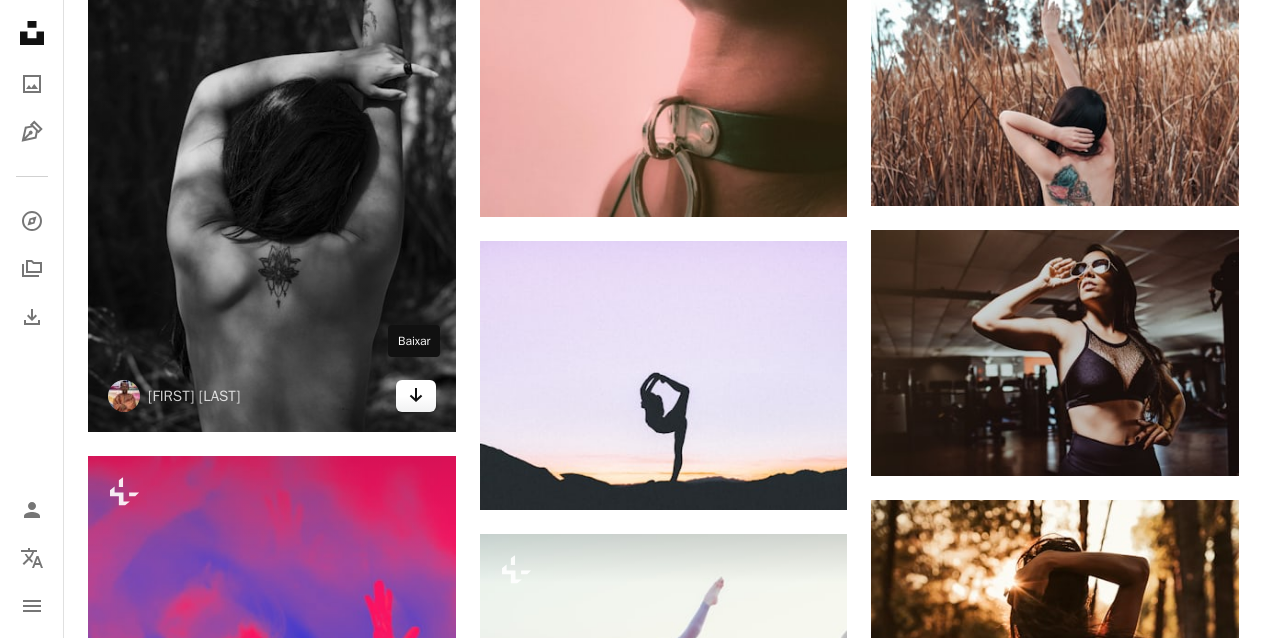 click 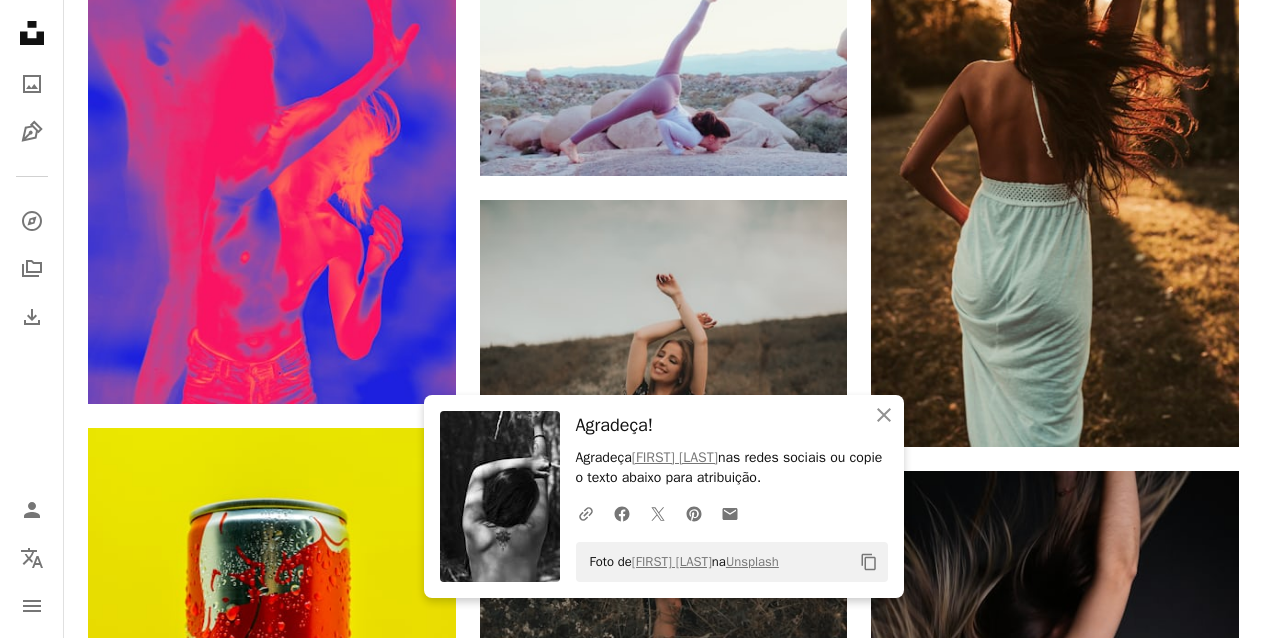 scroll, scrollTop: 42894, scrollLeft: 0, axis: vertical 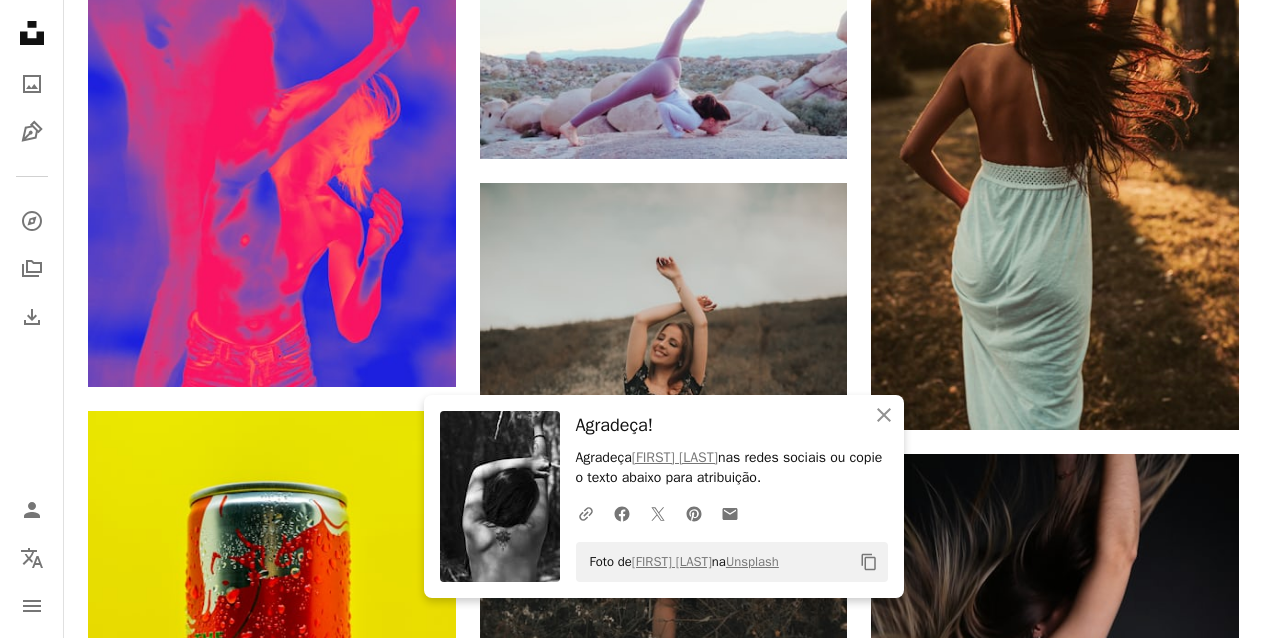 click on "[FIRST] [LAST]" at bounding box center (663, -18481) 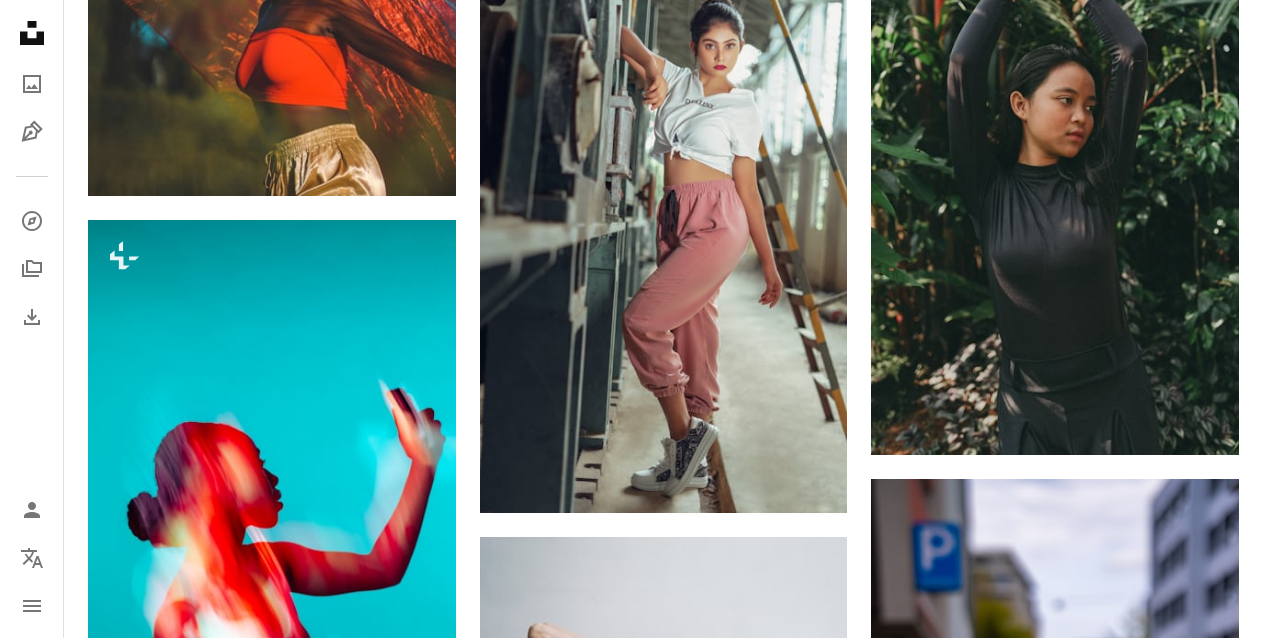 scroll, scrollTop: 62231, scrollLeft: 0, axis: vertical 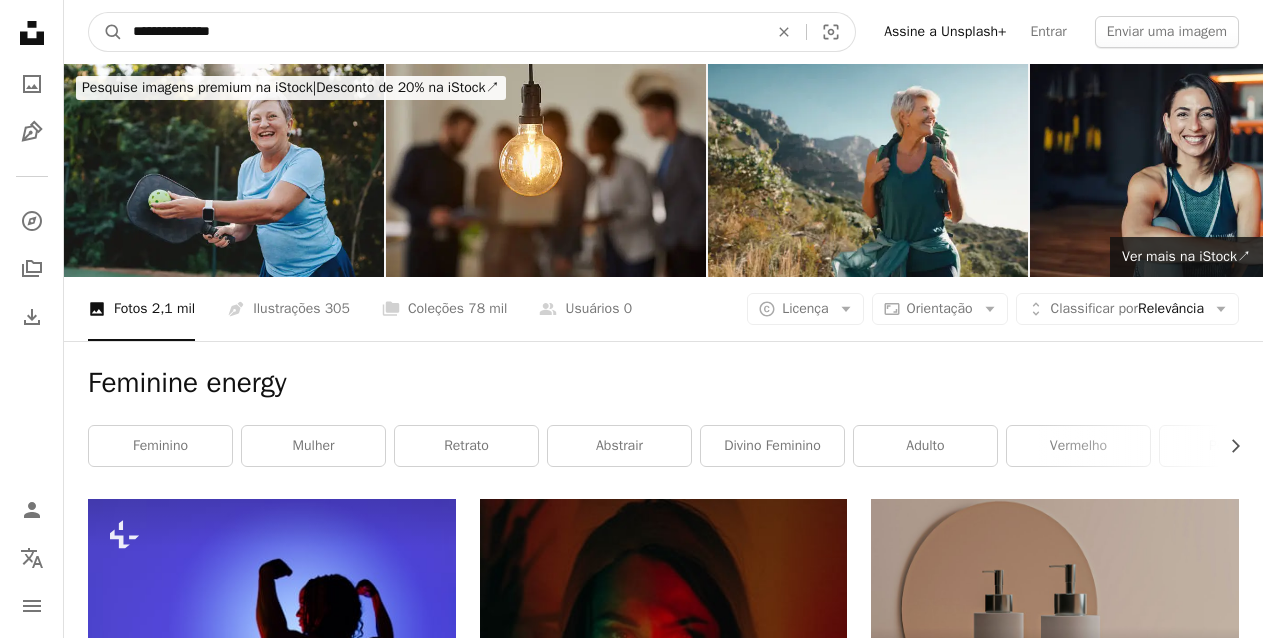 click on "**********" at bounding box center [442, 32] 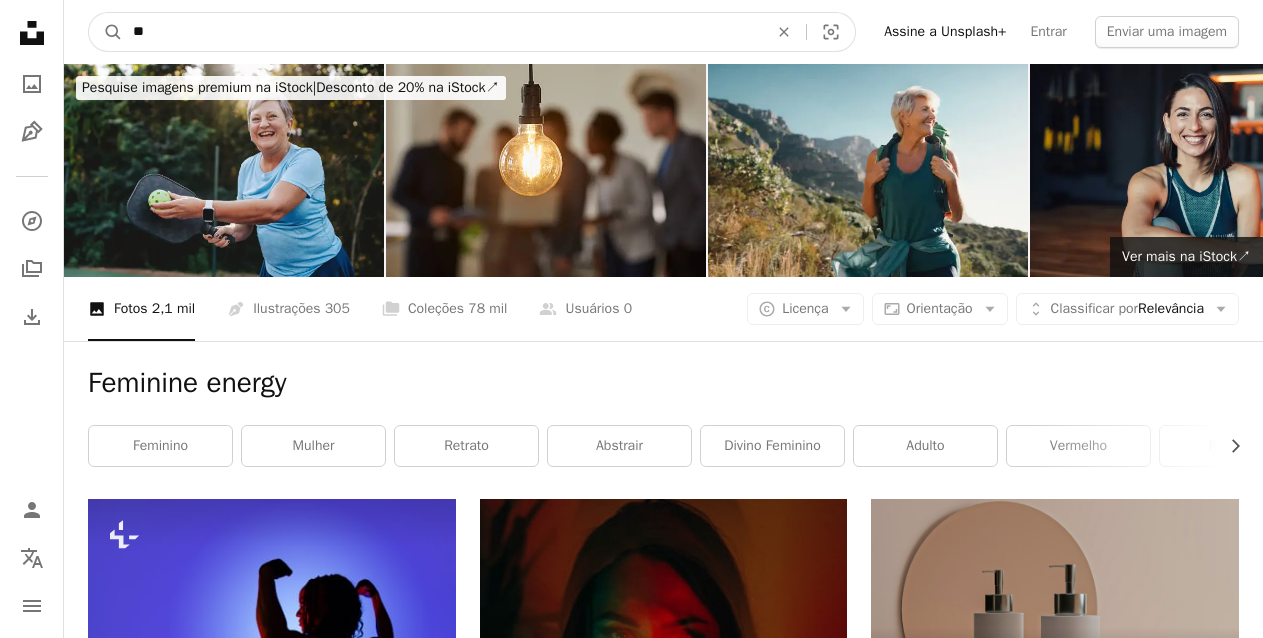 type on "*" 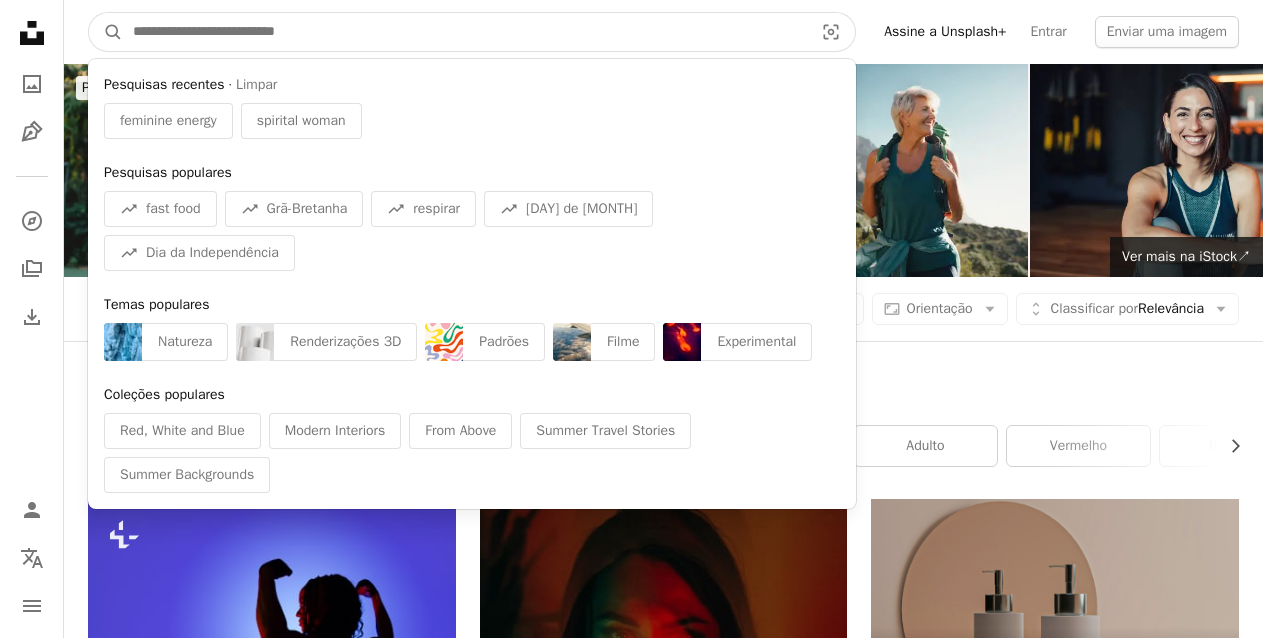type 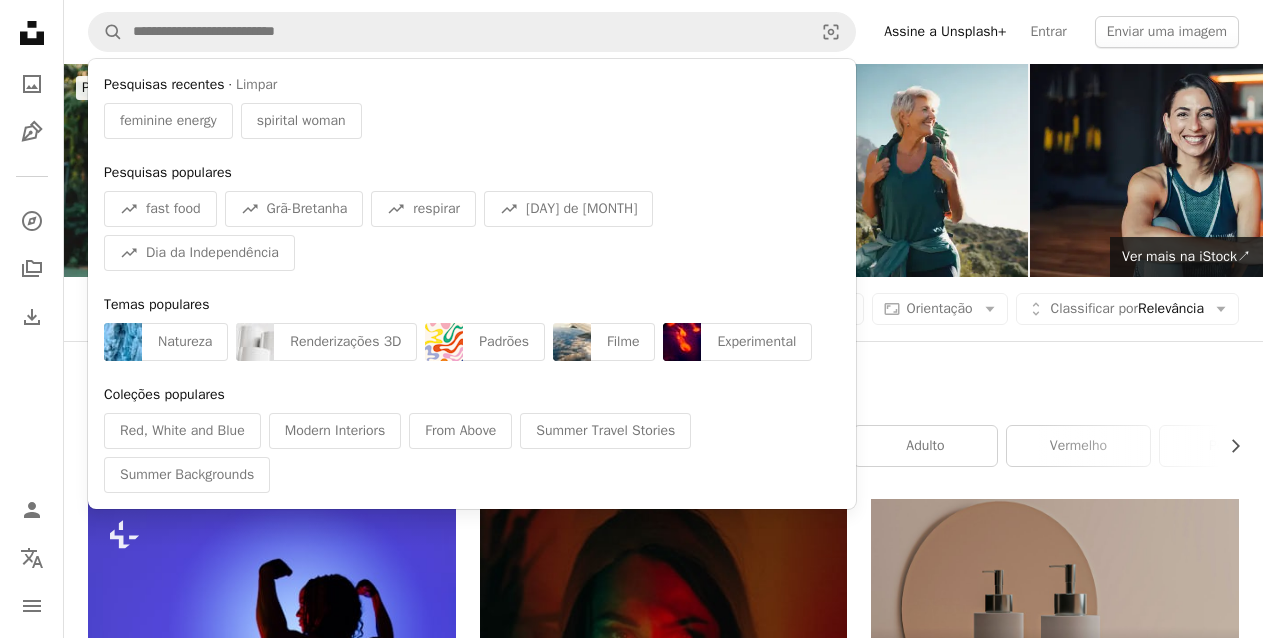 click on "Feminine energy Chevron right feminino mulher retrato abstrair Divino Feminino adulto vermelho pessoa Moody morena artístico surreal" at bounding box center [663, 420] 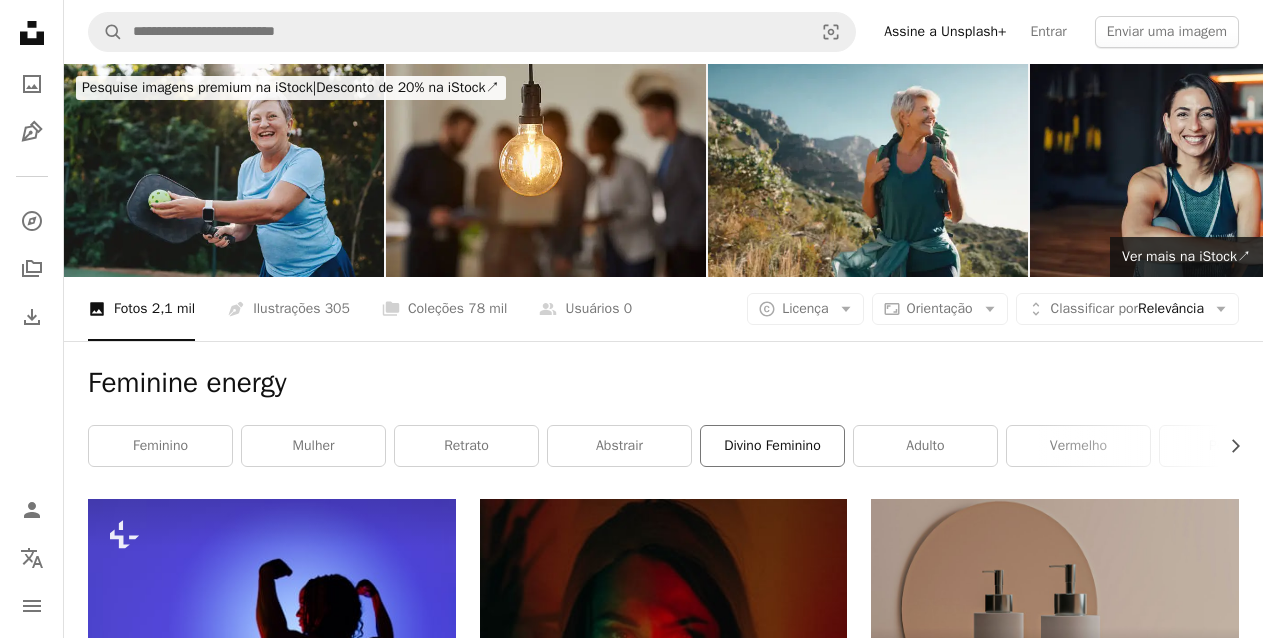 click on "Divino Feminino" at bounding box center [772, 446] 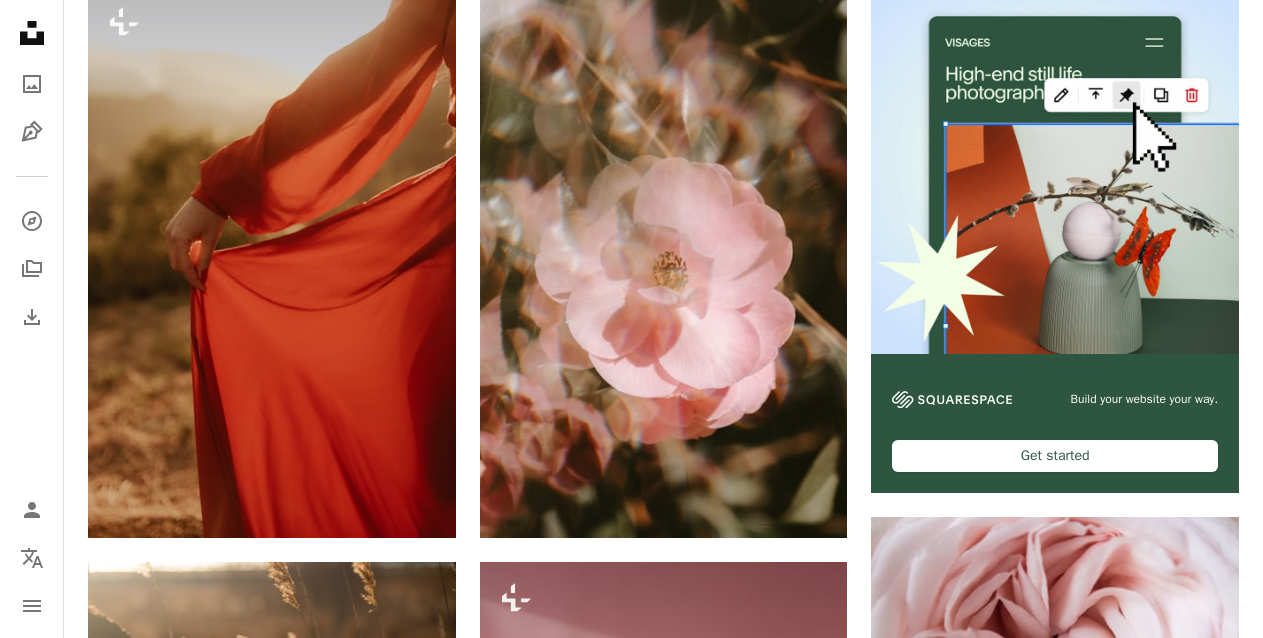 scroll, scrollTop: 554, scrollLeft: 0, axis: vertical 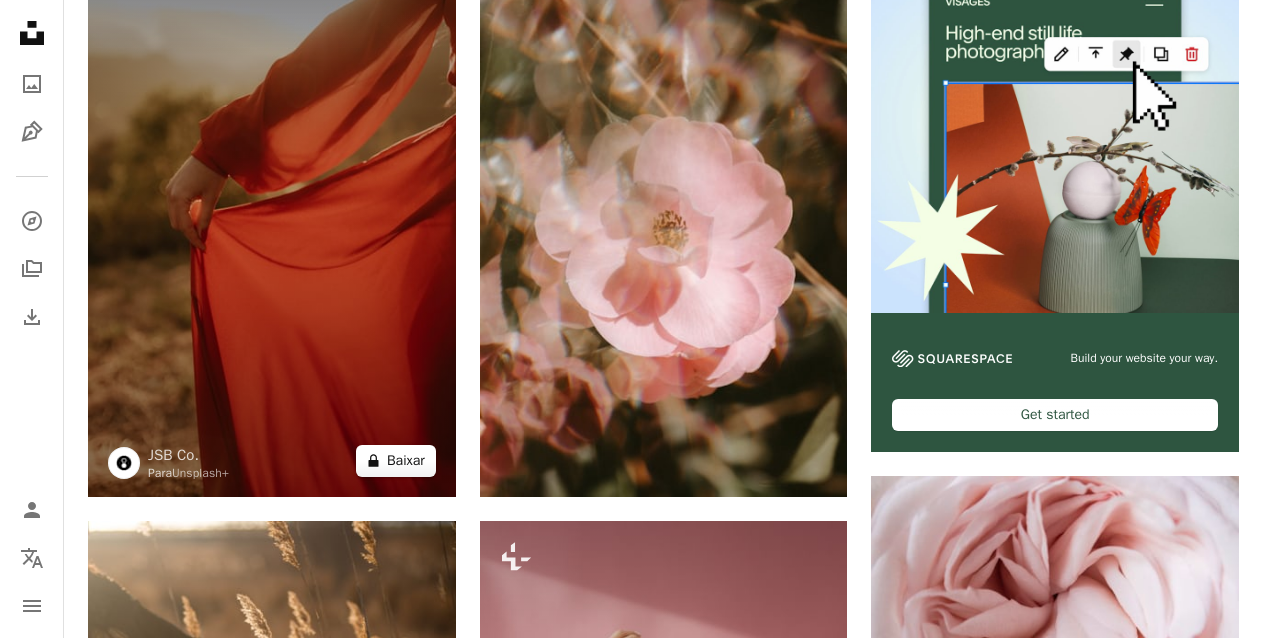 click on "A lock Baixar" at bounding box center [396, 461] 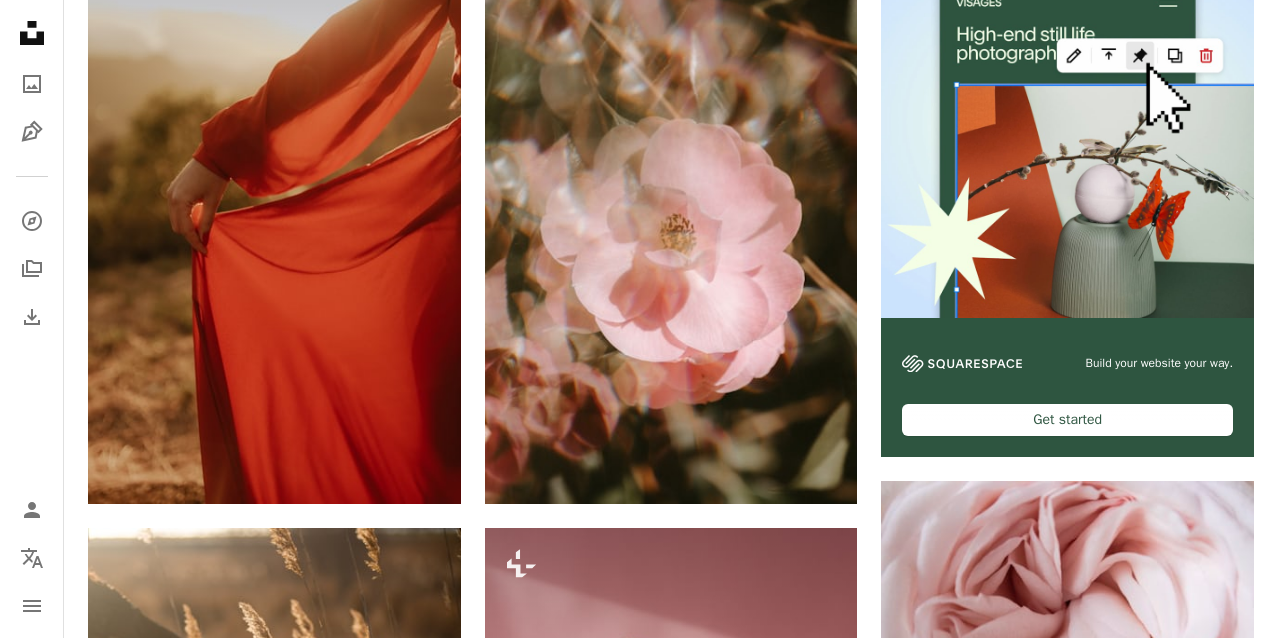 click on "An X shape Imagens premium, prontas para usar. Obtenha acesso ilimitado. A plus sign Conteúdo para associados adicionado mensalmente A plus sign Downloads royalty-free ilimitados A plus sign Ilustrações  Lançamento A plus sign Proteções legais aprimoradas anual 66%  de desconto mensal $ 12   $ 4 USD por mês * Assine a  Unsplash+ *Quando pago anualmente, faturamento antecipado de  $ 48 Mais impostos aplicáveis. Renovação automática. Cancele quando quiser." at bounding box center (639, 4782) 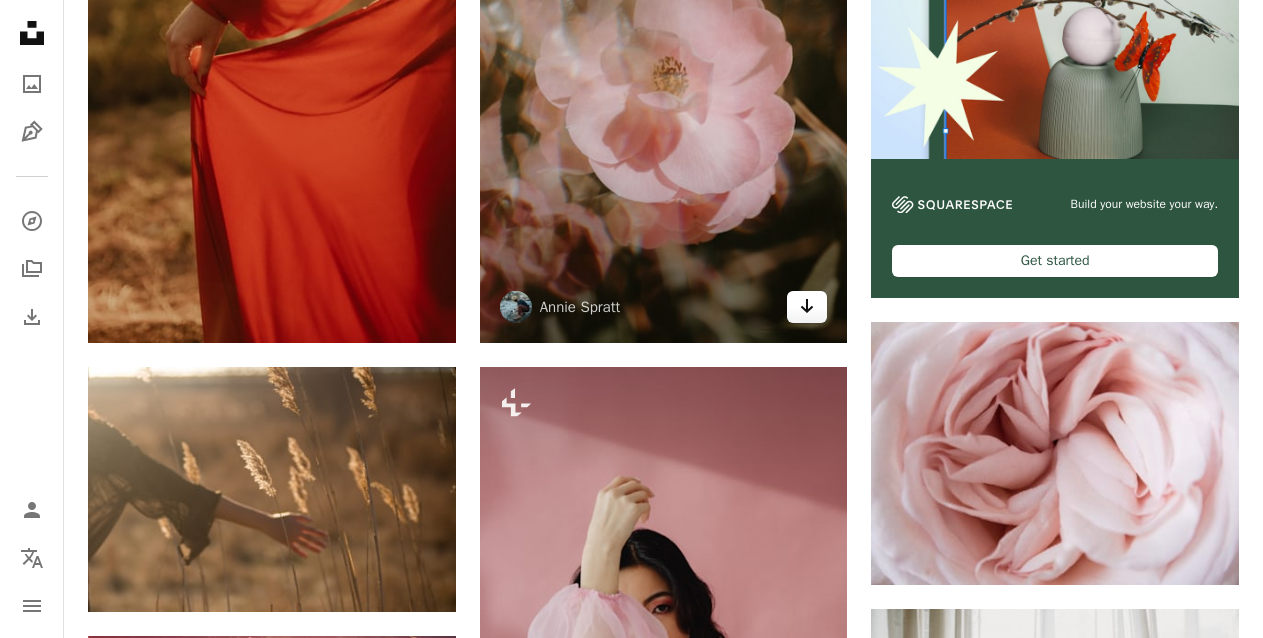 scroll, scrollTop: 687, scrollLeft: 0, axis: vertical 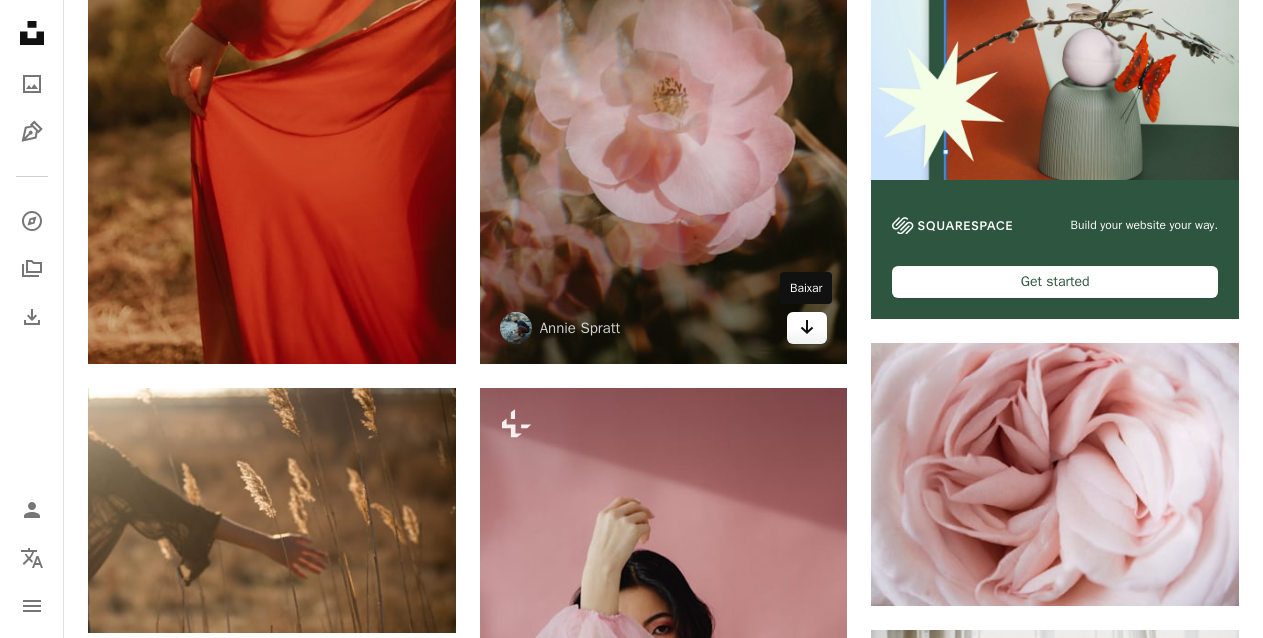 click on "Arrow pointing down" 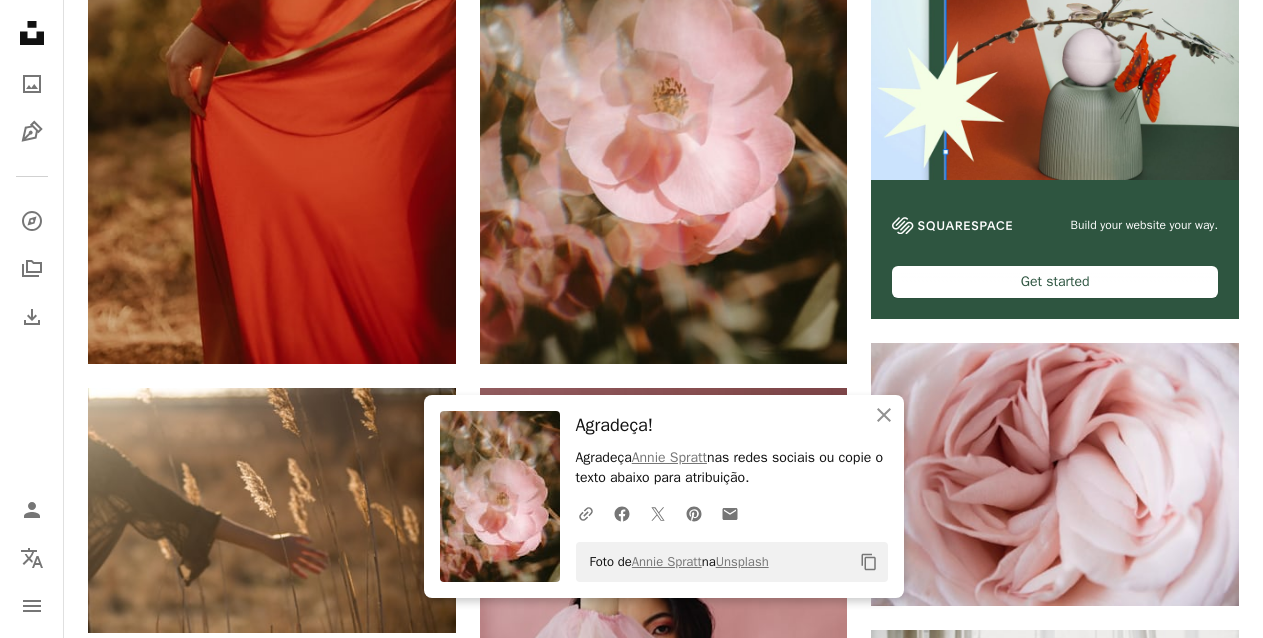 click on "[FIRST] [LAST]" at bounding box center (663, 1610) 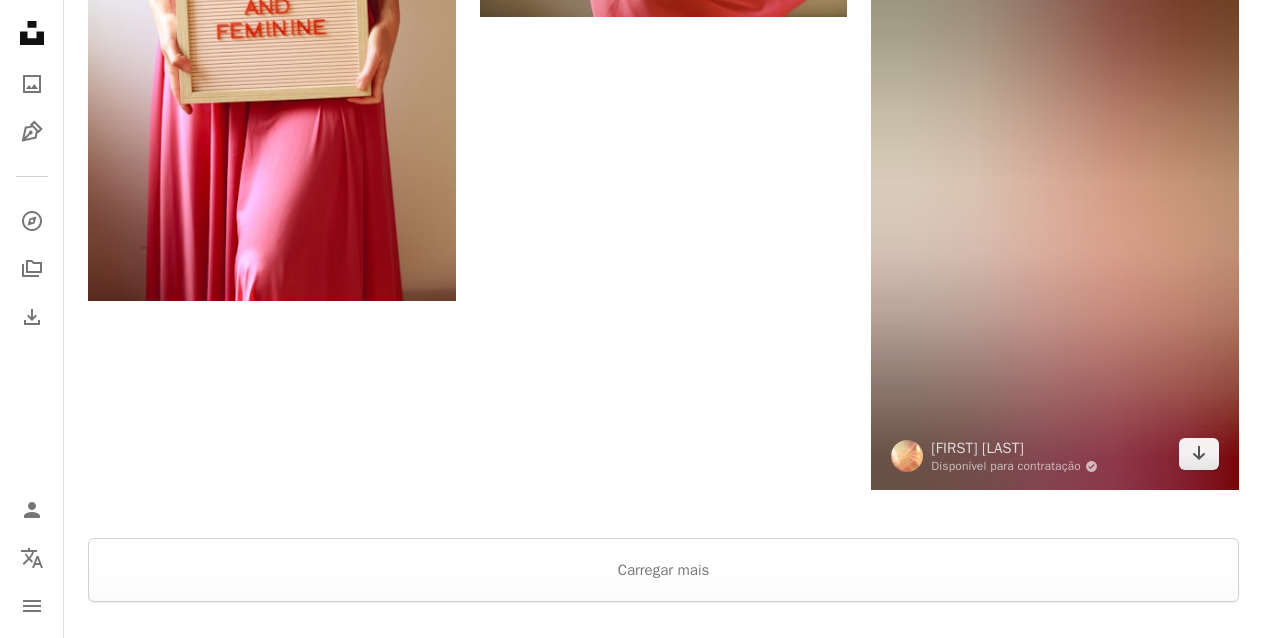scroll, scrollTop: 3607, scrollLeft: 0, axis: vertical 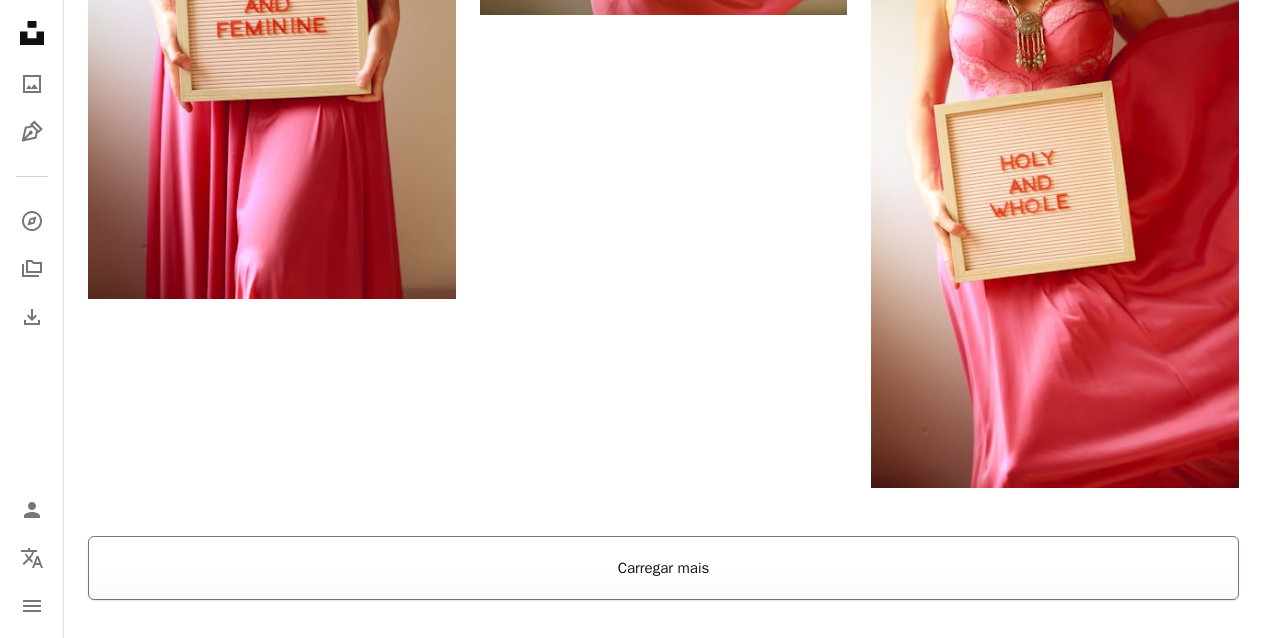 click on "Carregar mais" at bounding box center [663, 568] 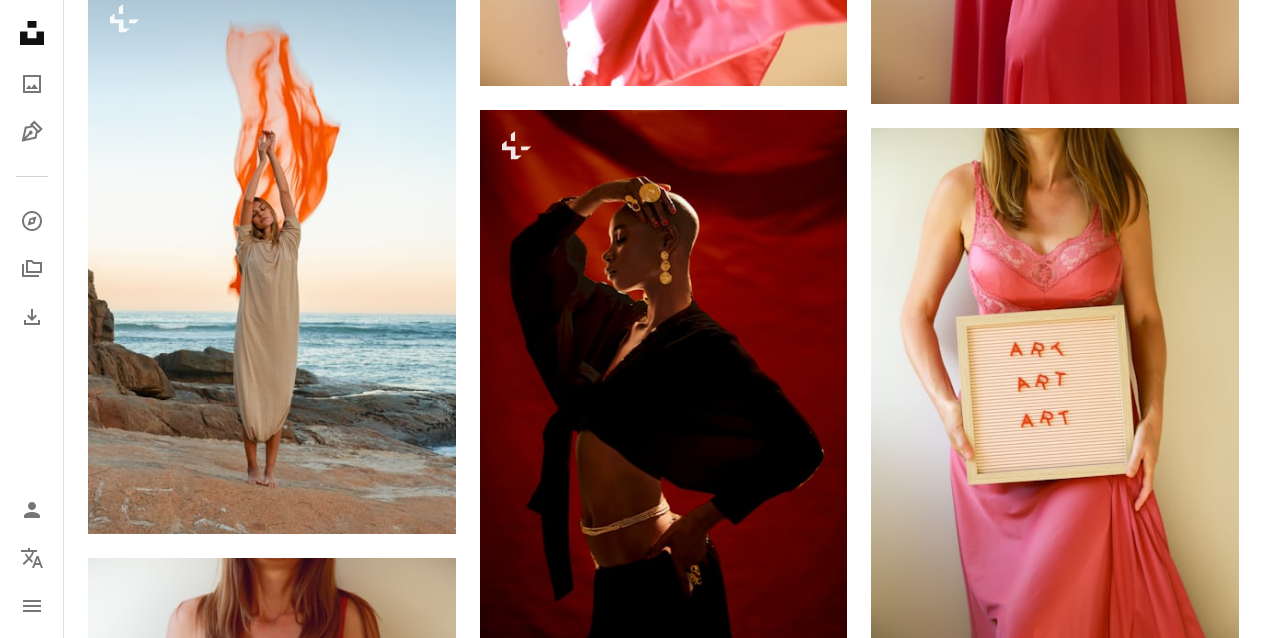 scroll, scrollTop: 16777, scrollLeft: 0, axis: vertical 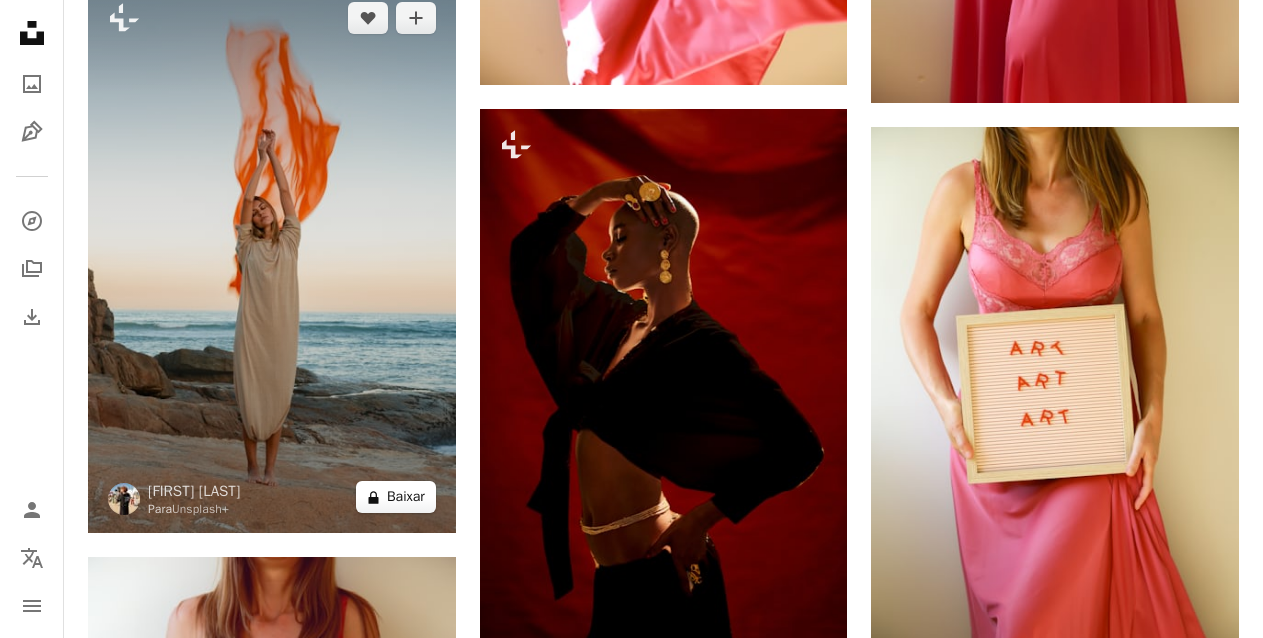 click on "A lock Baixar" at bounding box center [396, 497] 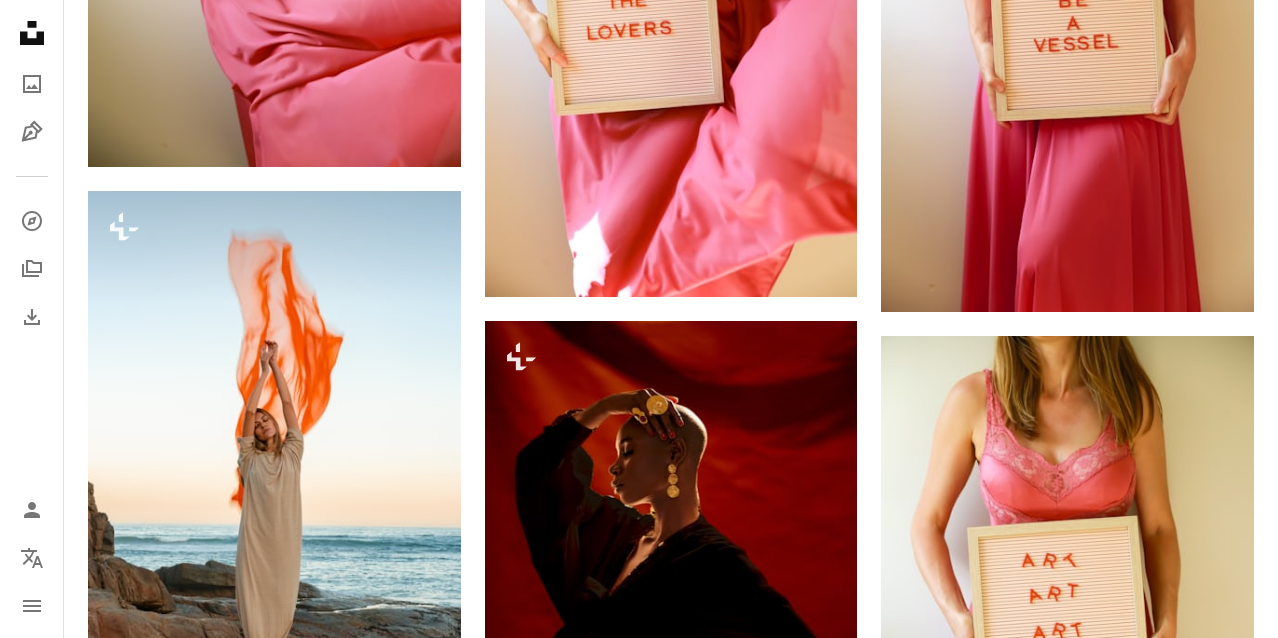 click on "An X shape Imagens premium, prontas para usar. Obtenha acesso ilimitado. A plus sign Conteúdo para associados adicionado mensalmente A plus sign Downloads royalty-free ilimitados A plus sign Ilustrações  Lançamento A plus sign Proteções legais aprimoradas anual 66%  de desconto mensal $ 12   $ 4 USD por mês * Assine a  Unsplash+ *Quando pago anualmente, faturamento antecipado de  $ 48 Mais impostos aplicáveis. Renovação automática. Cancele quando quiser." at bounding box center (639, 6122) 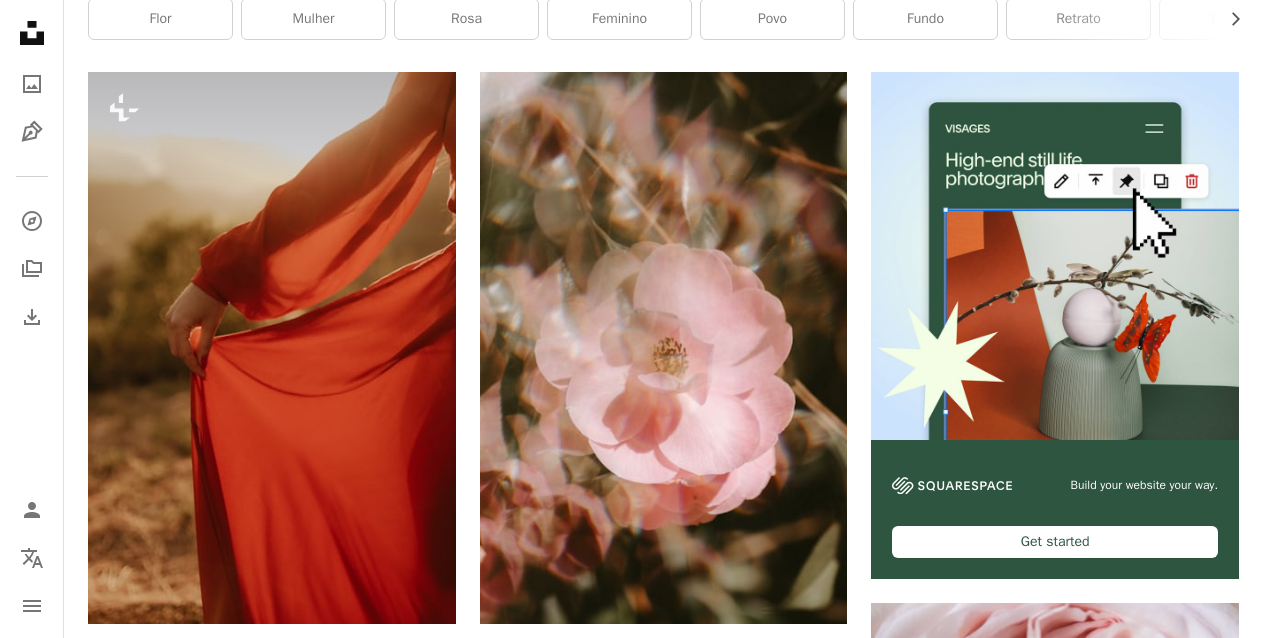 scroll, scrollTop: 0, scrollLeft: 0, axis: both 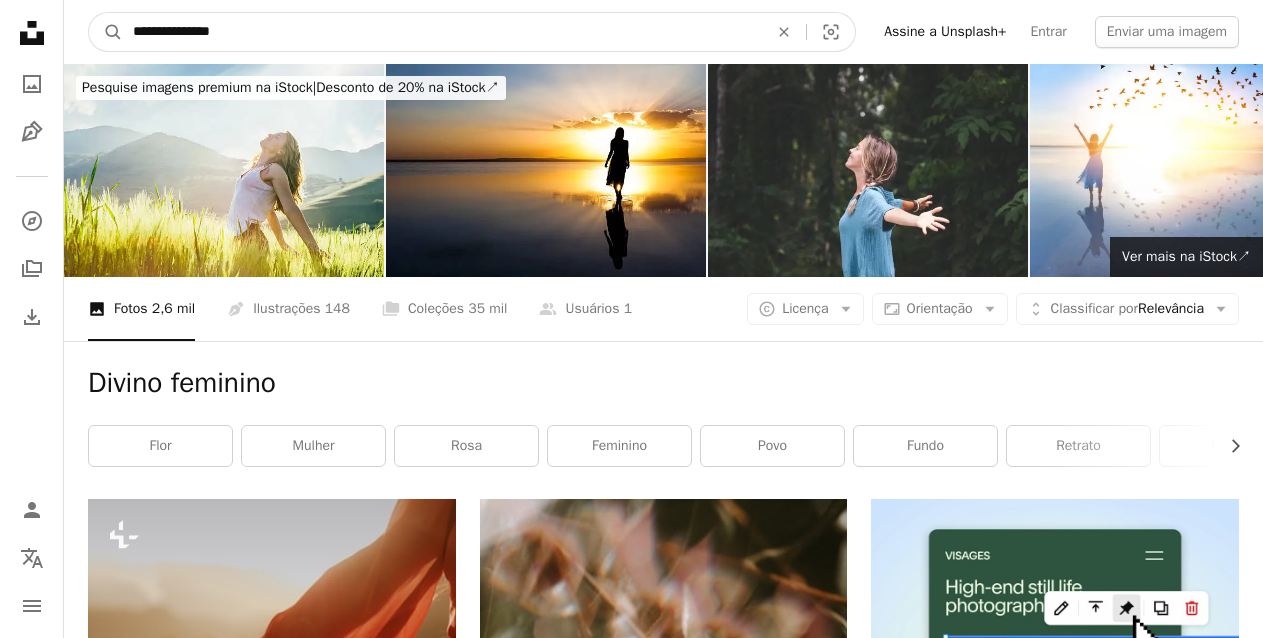 click on "**********" at bounding box center (442, 32) 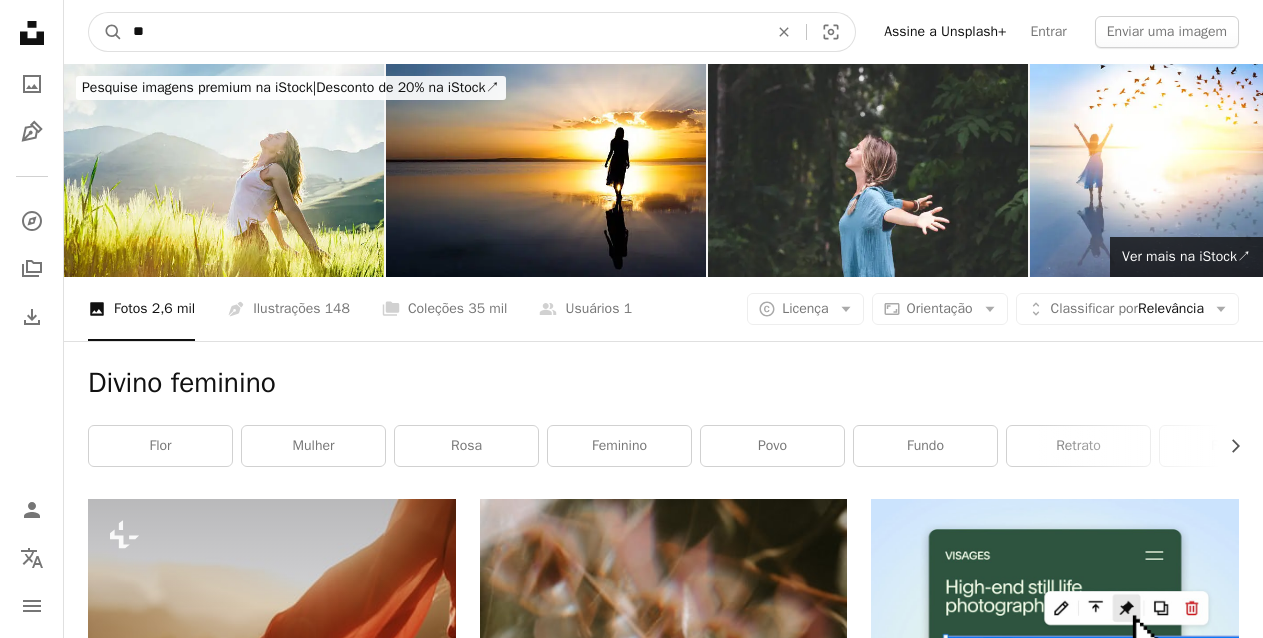 type on "*" 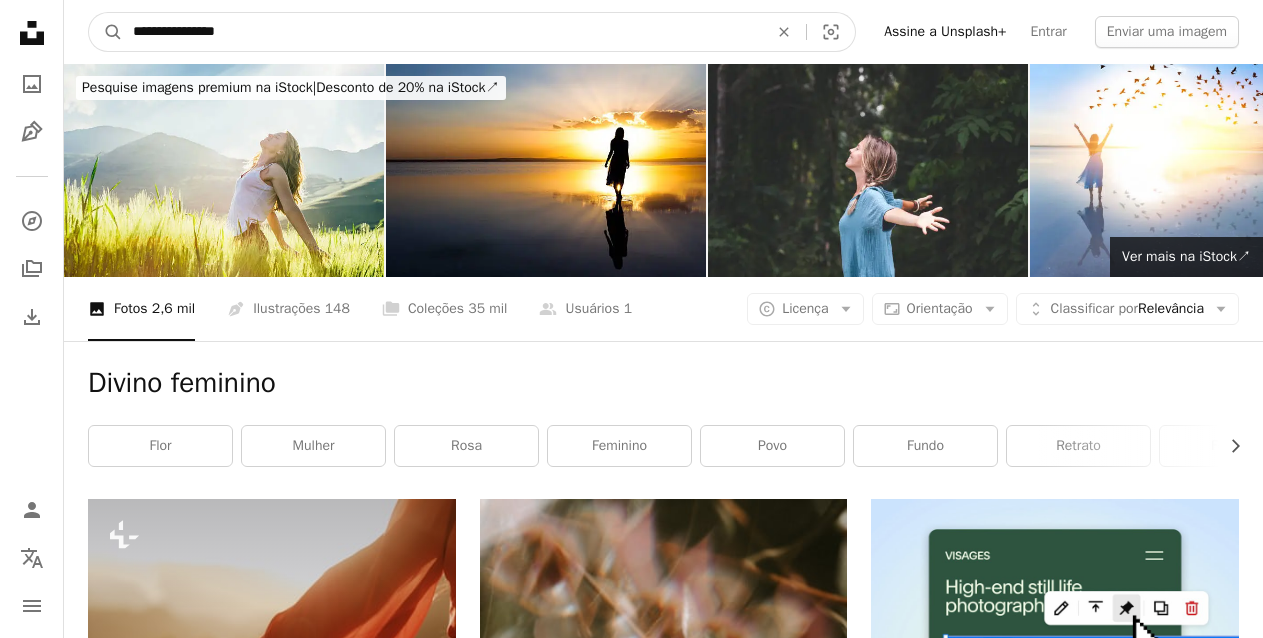 type on "**********" 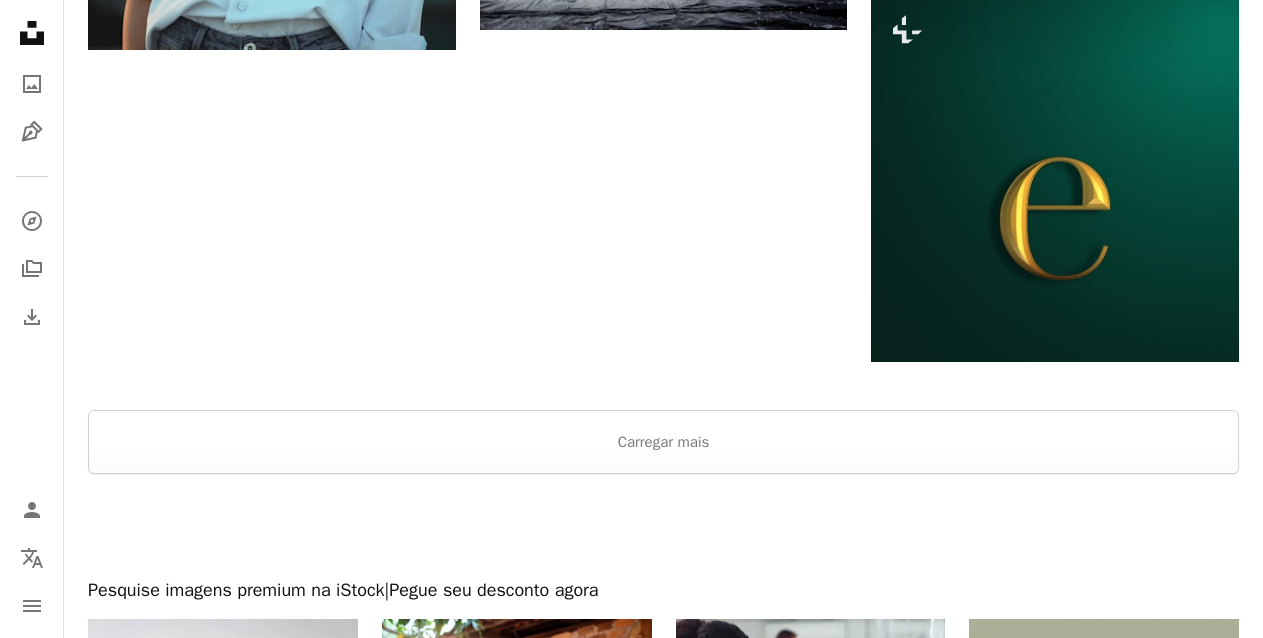 scroll, scrollTop: 3481, scrollLeft: 0, axis: vertical 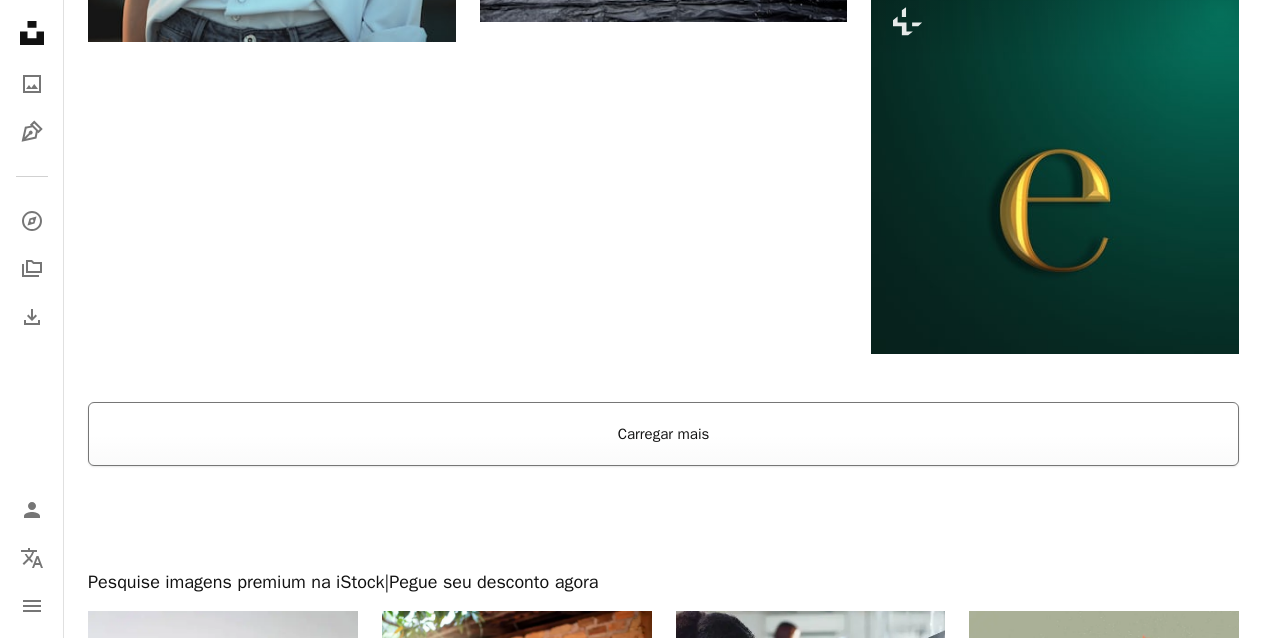 click on "Carregar mais" at bounding box center [663, 434] 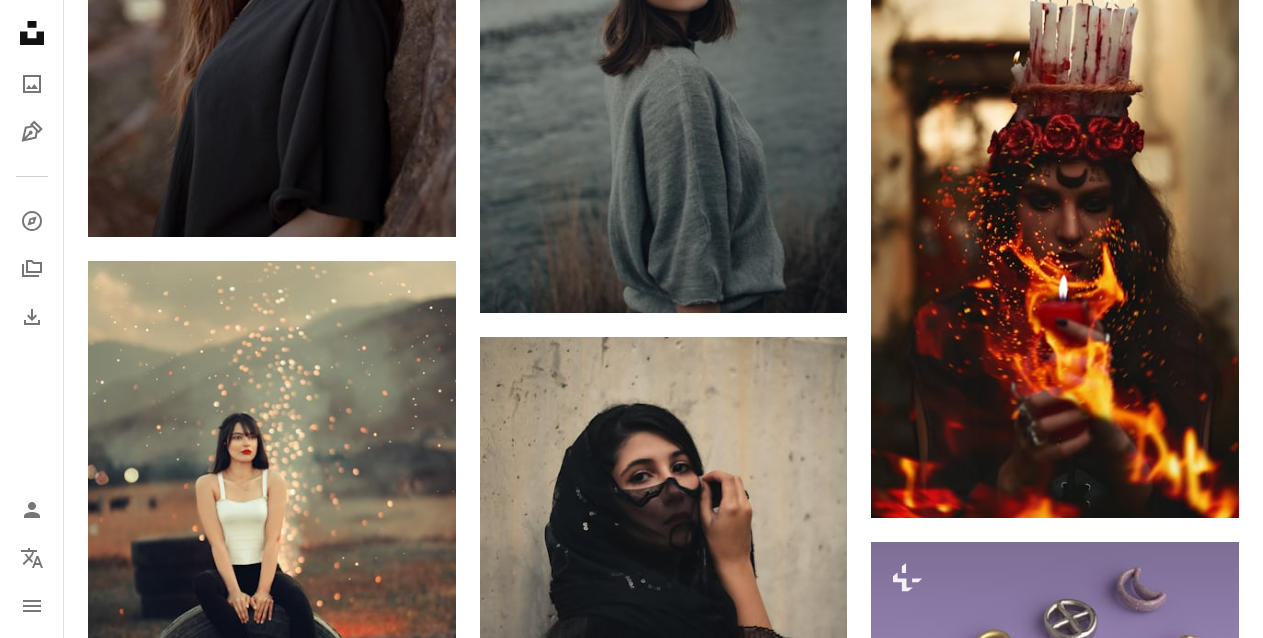scroll, scrollTop: 7192, scrollLeft: 0, axis: vertical 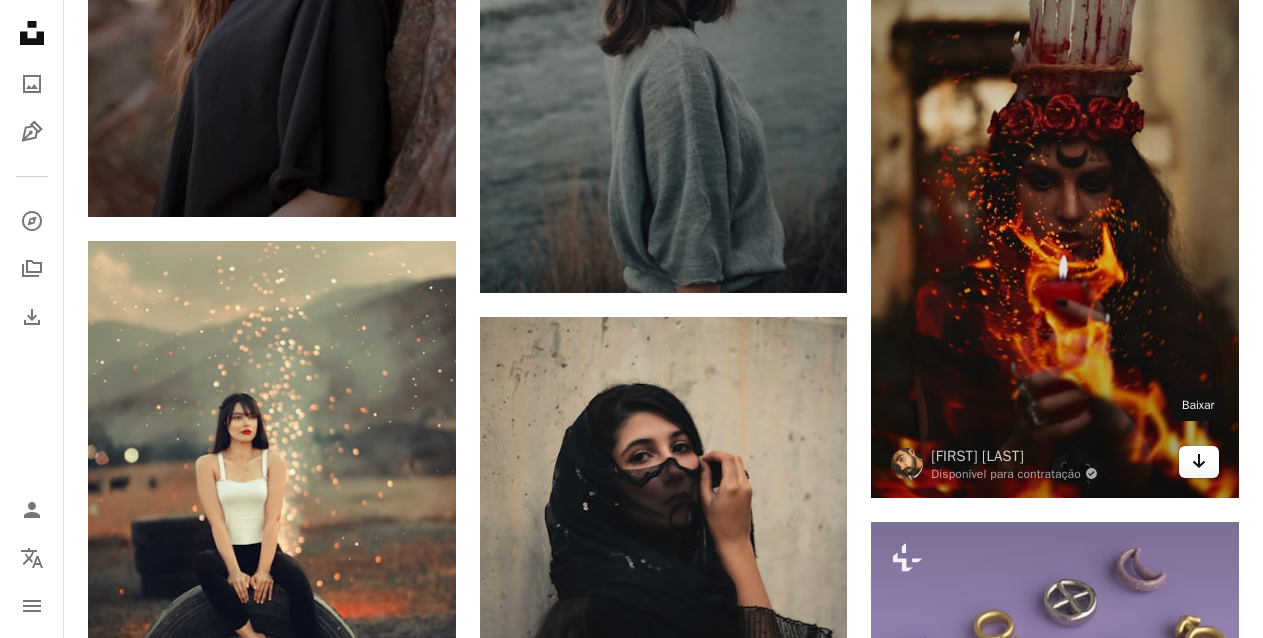 click on "Arrow pointing down" at bounding box center (1199, 462) 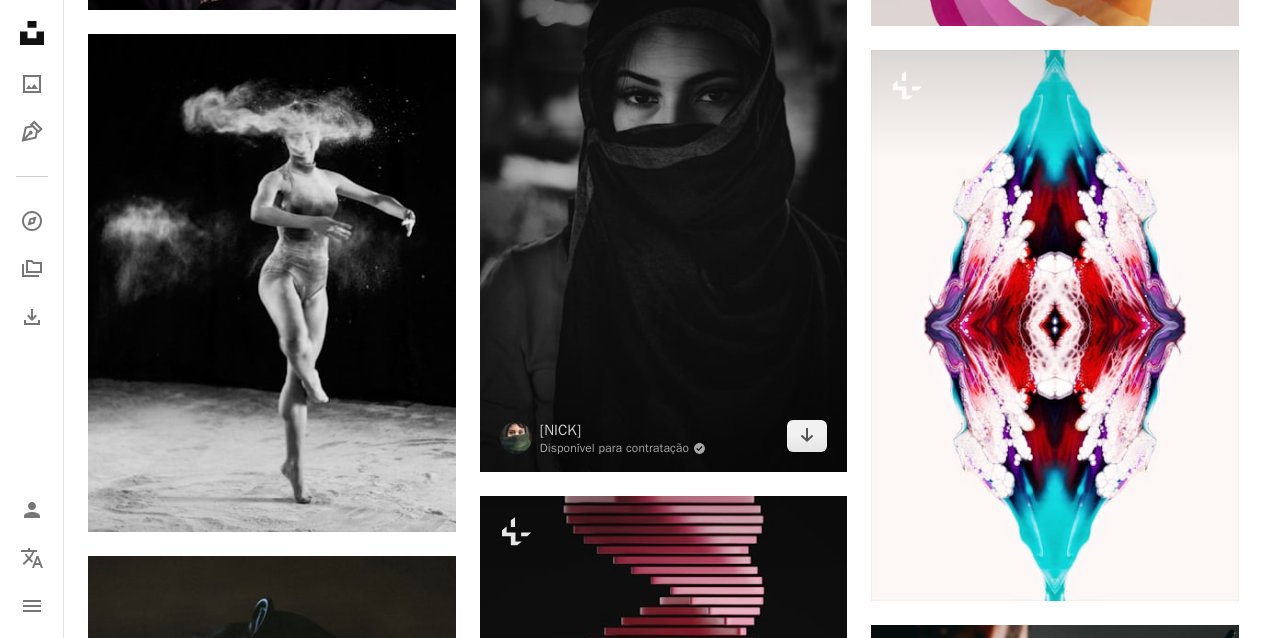 scroll, scrollTop: 9530, scrollLeft: 0, axis: vertical 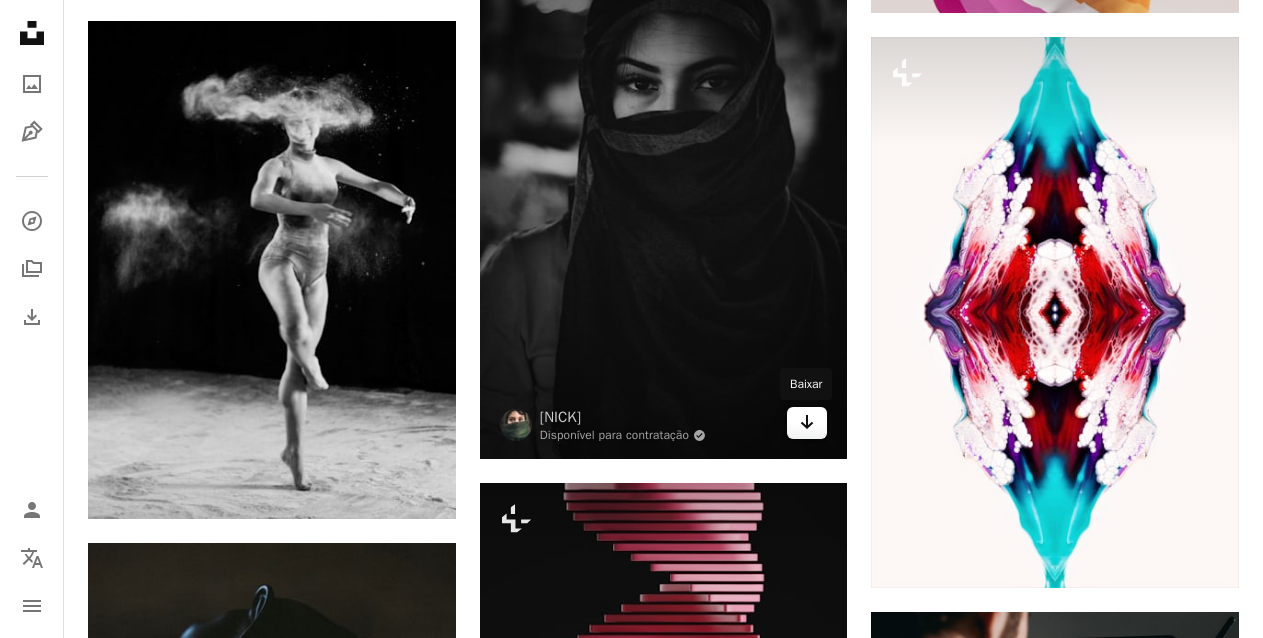 click on "Arrow pointing down" 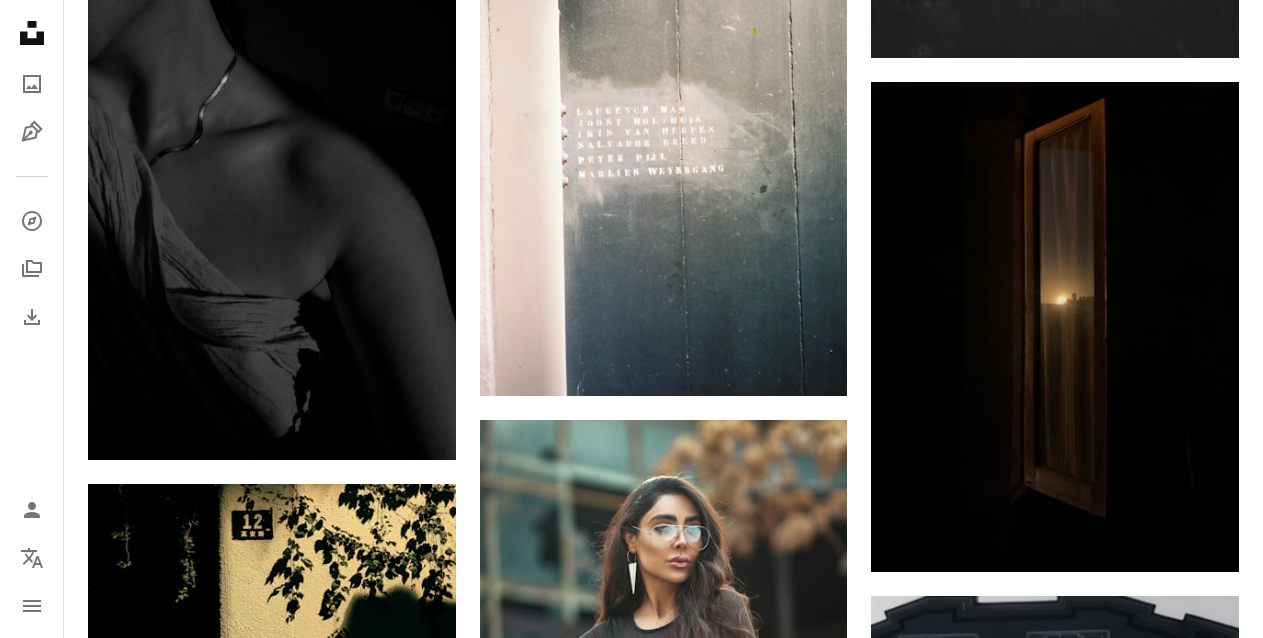 scroll, scrollTop: 12496, scrollLeft: 0, axis: vertical 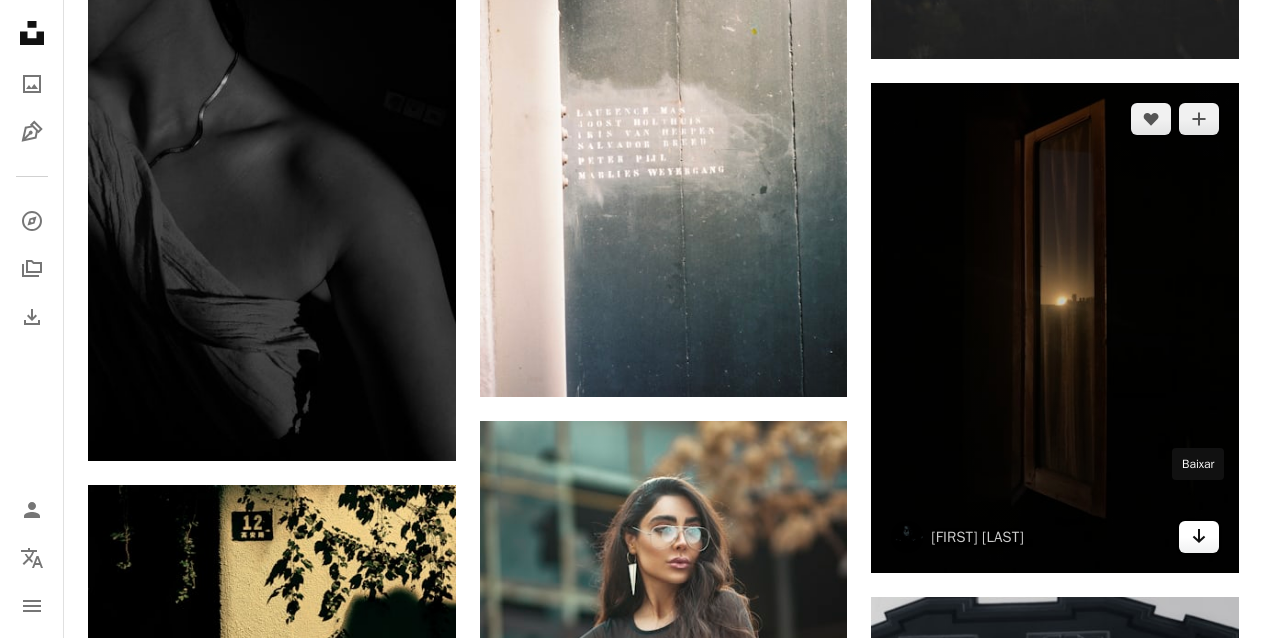 click on "Arrow pointing down" 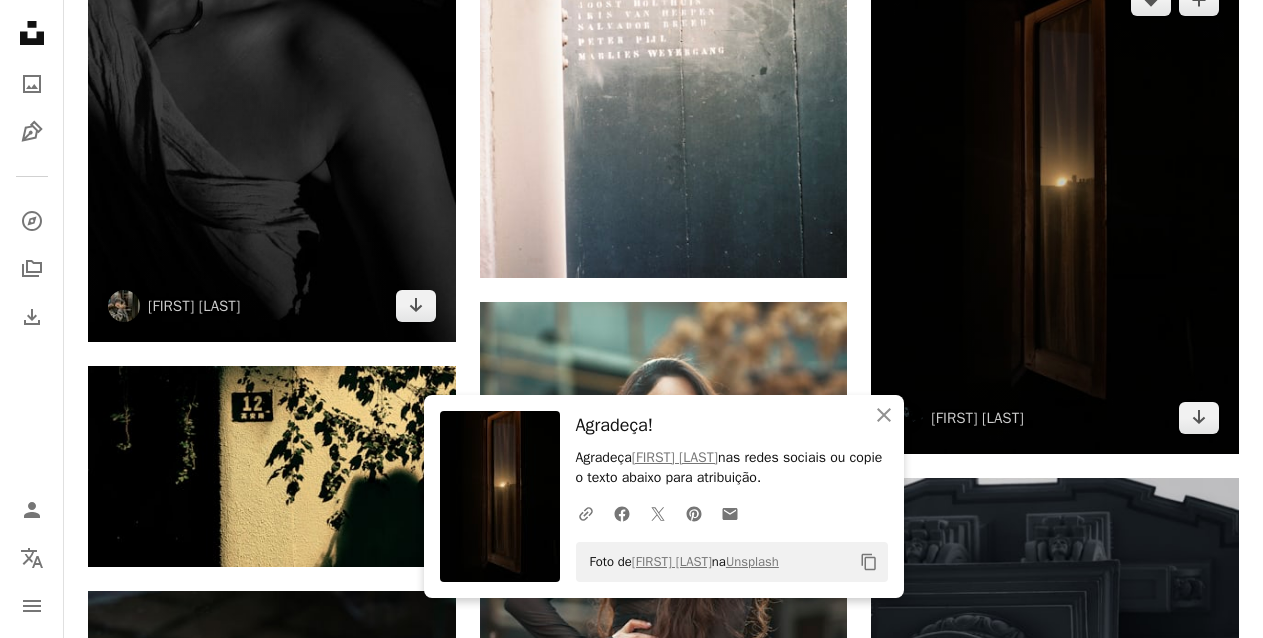 scroll, scrollTop: 12620, scrollLeft: 0, axis: vertical 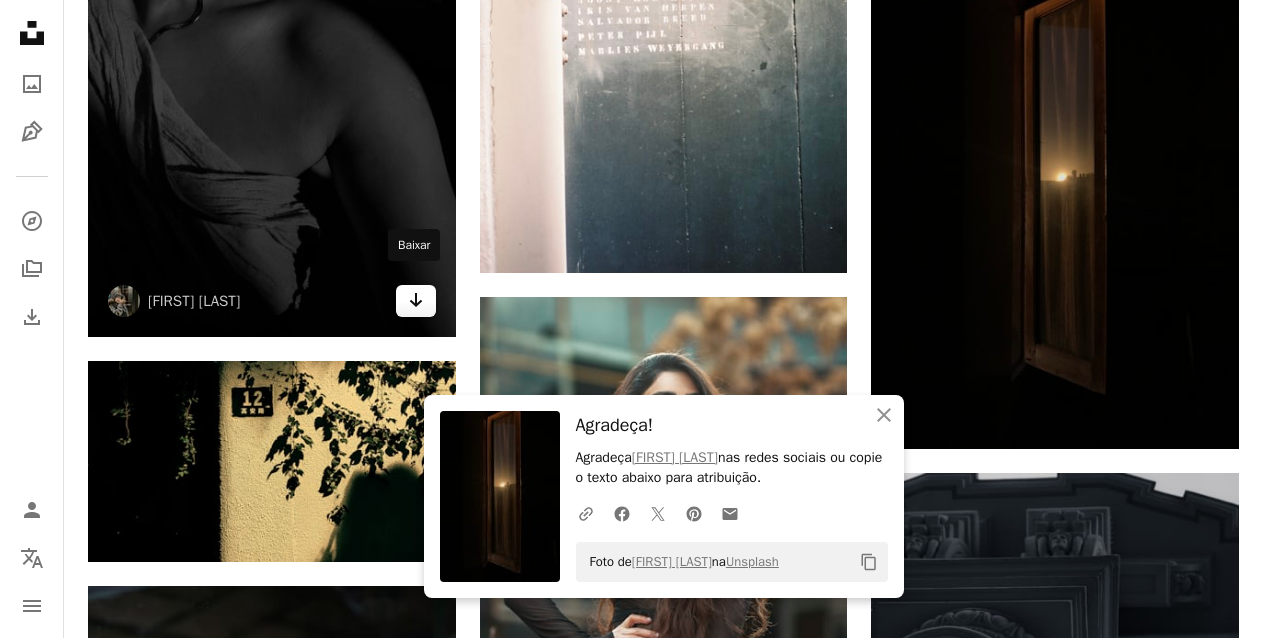 click on "Arrow pointing down" 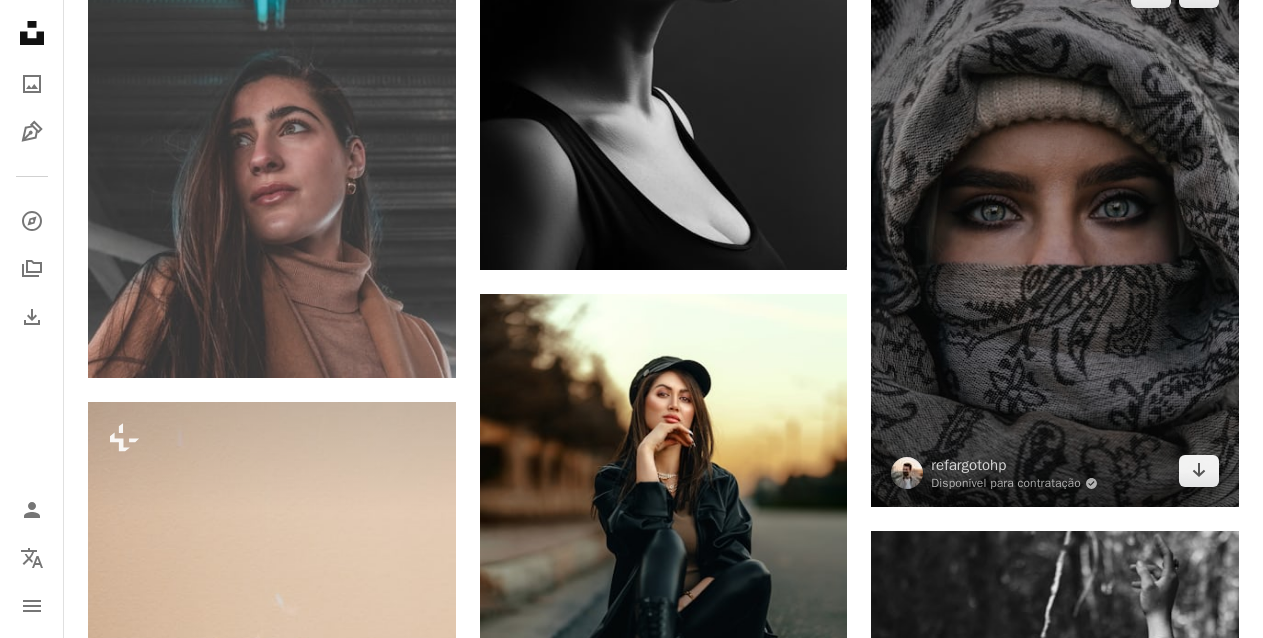 scroll, scrollTop: 31220, scrollLeft: 0, axis: vertical 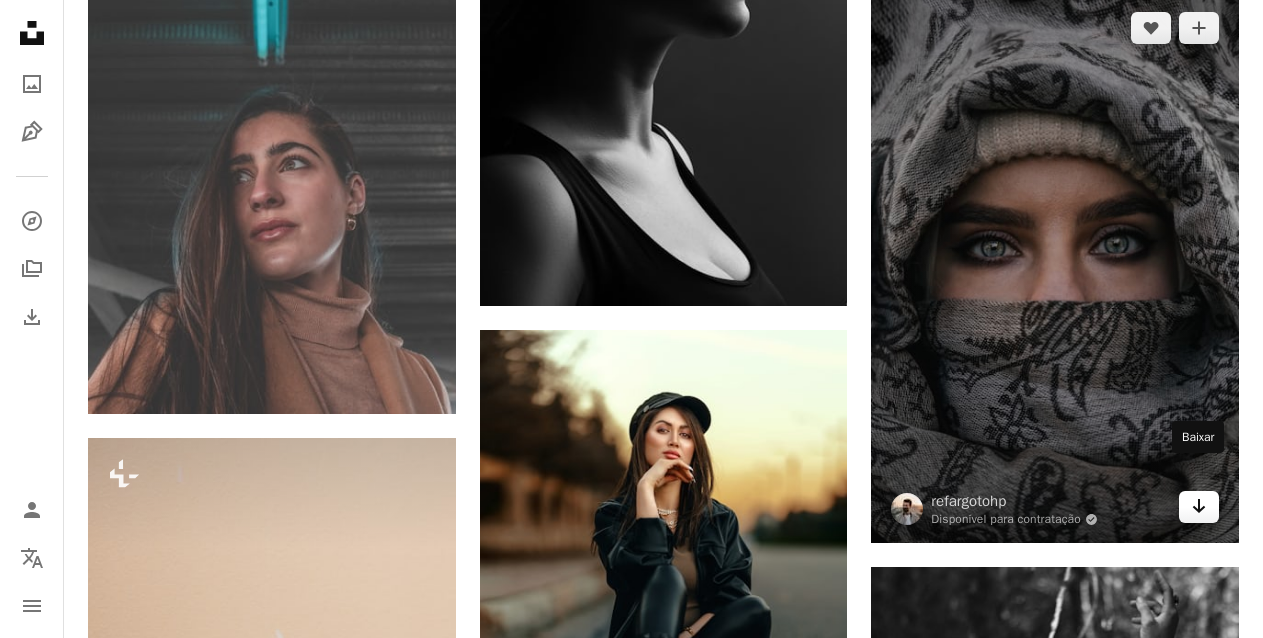 click 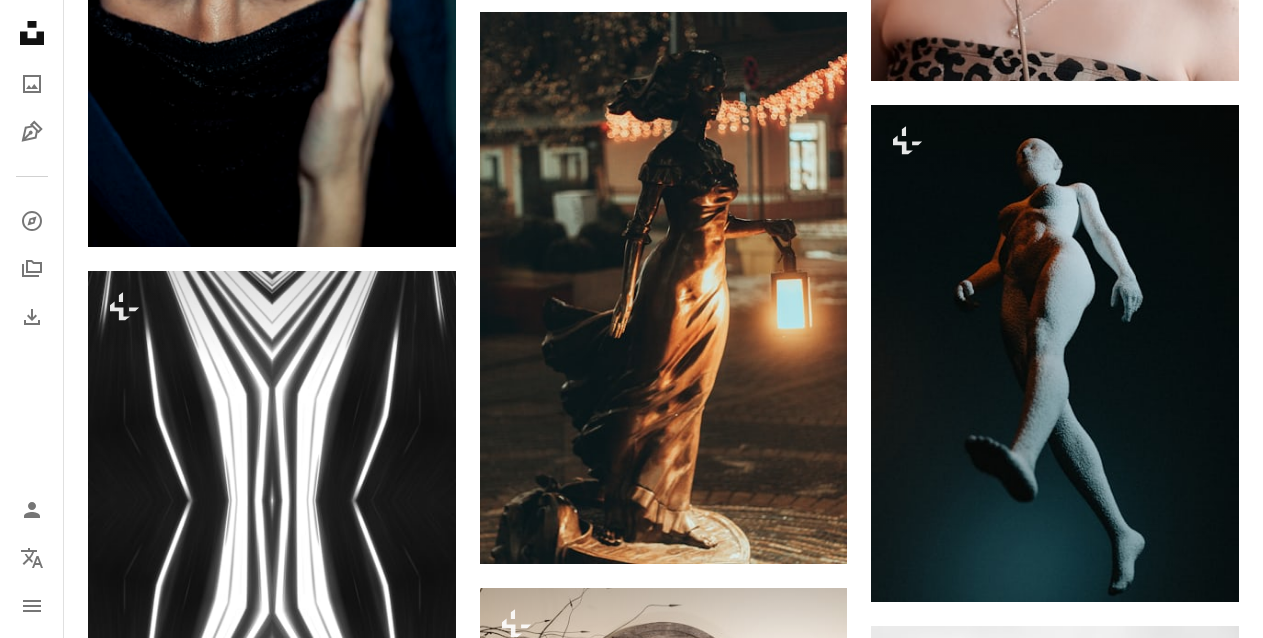 scroll, scrollTop: 40660, scrollLeft: 0, axis: vertical 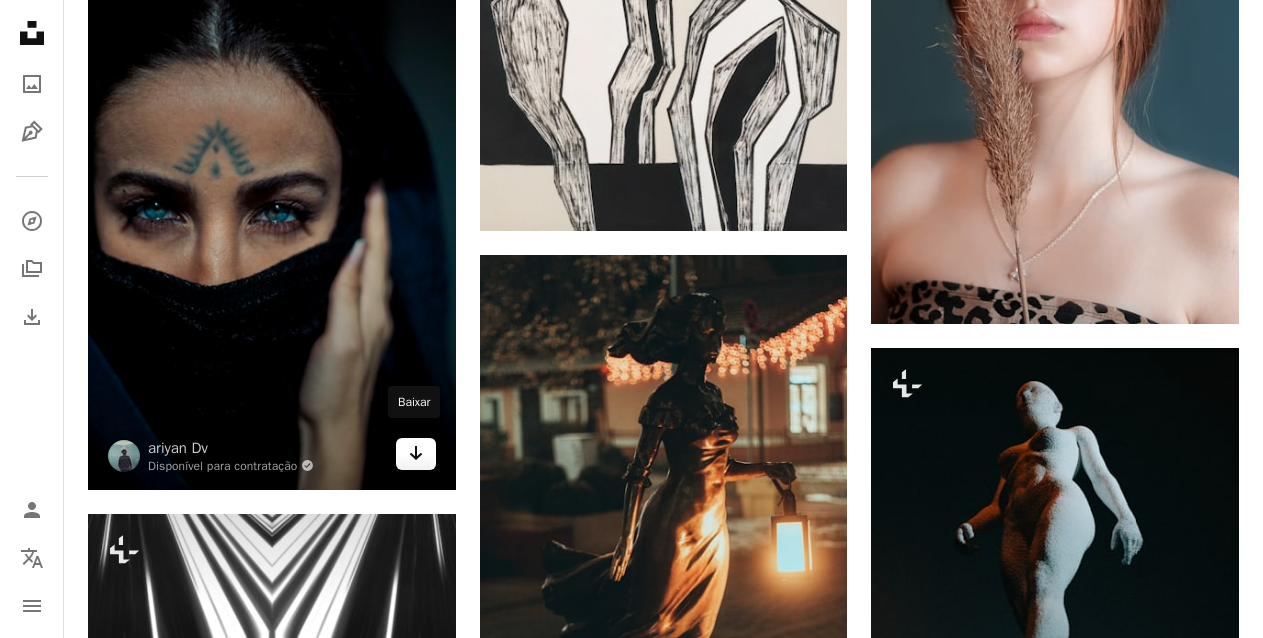 click 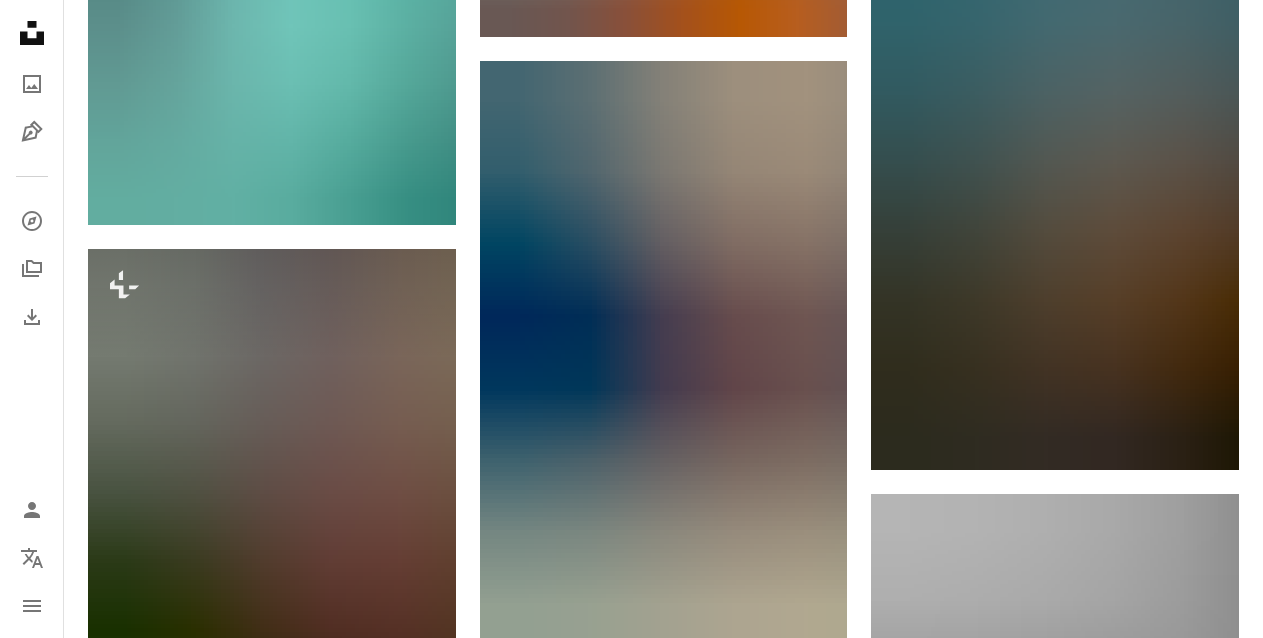 scroll, scrollTop: 43630, scrollLeft: 0, axis: vertical 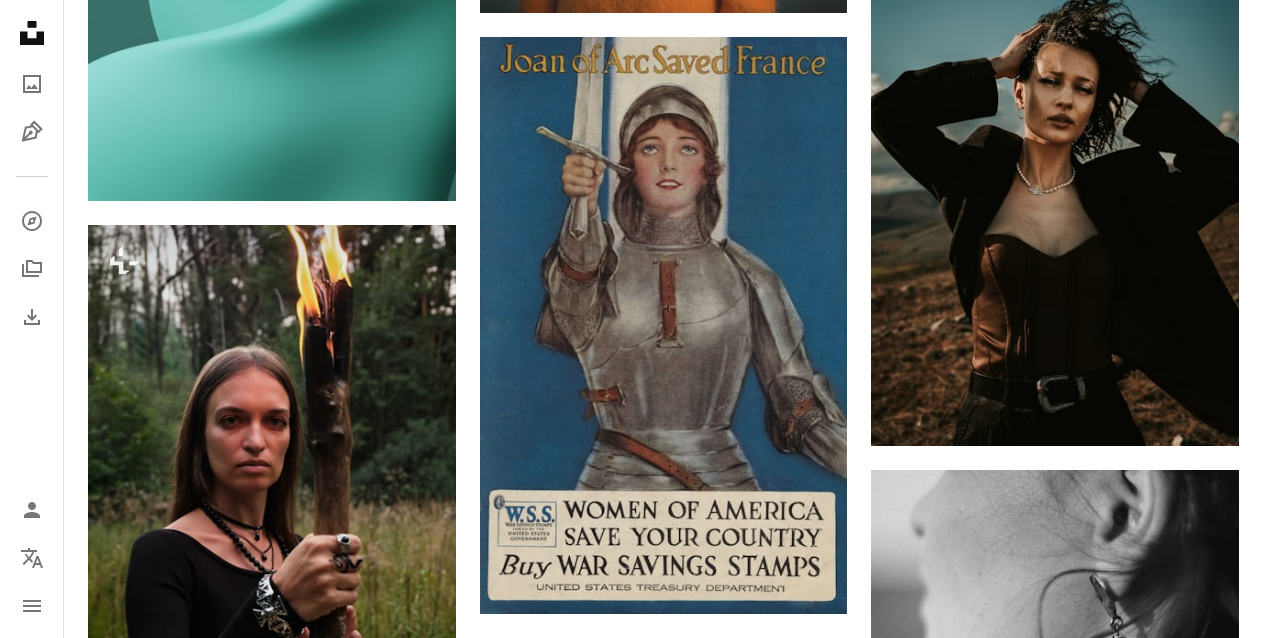 click on "[FIRST] [LAST]" at bounding box center [663, -20104] 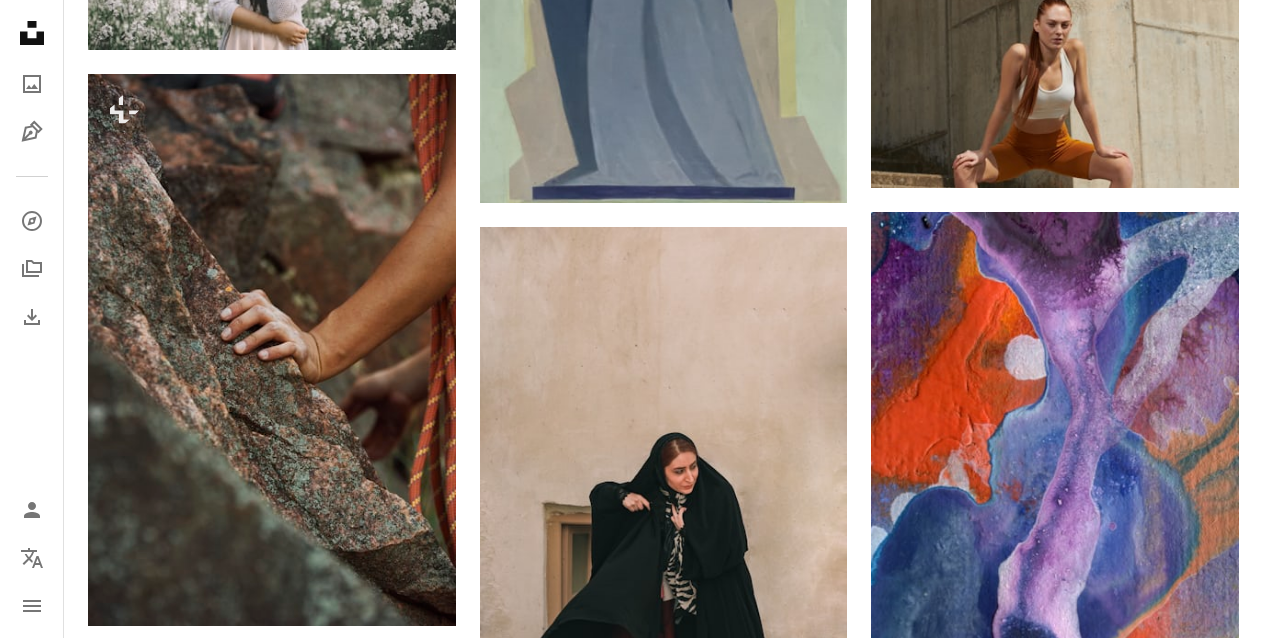 scroll, scrollTop: 51876, scrollLeft: 0, axis: vertical 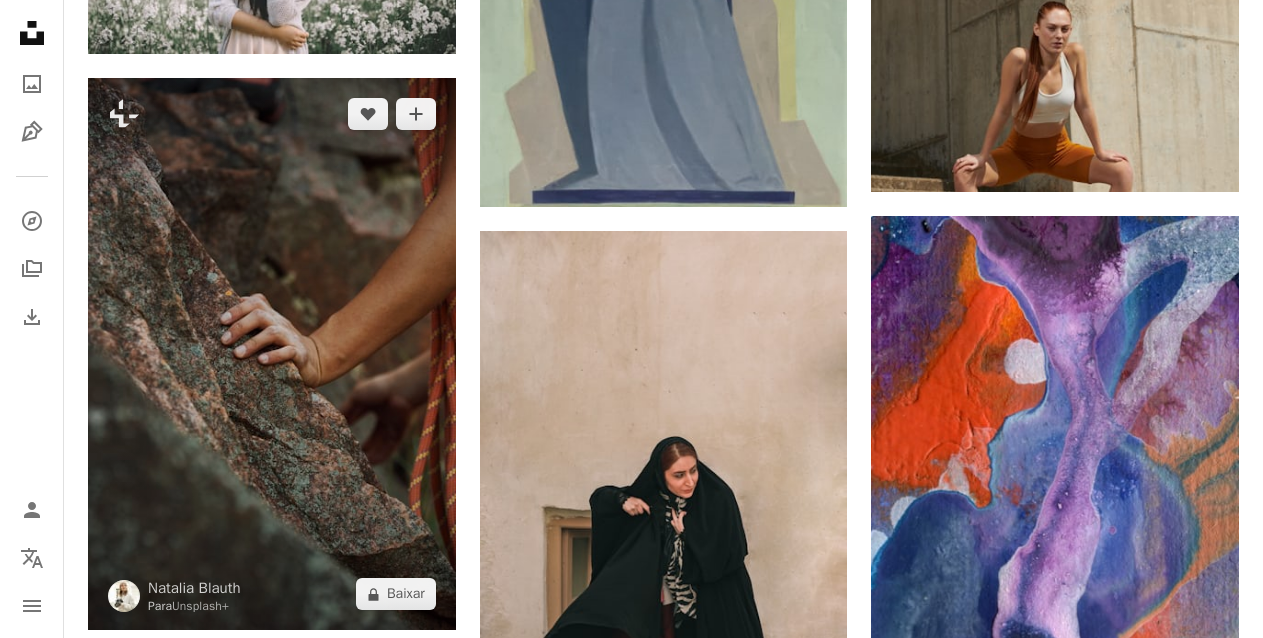 click at bounding box center (272, 354) 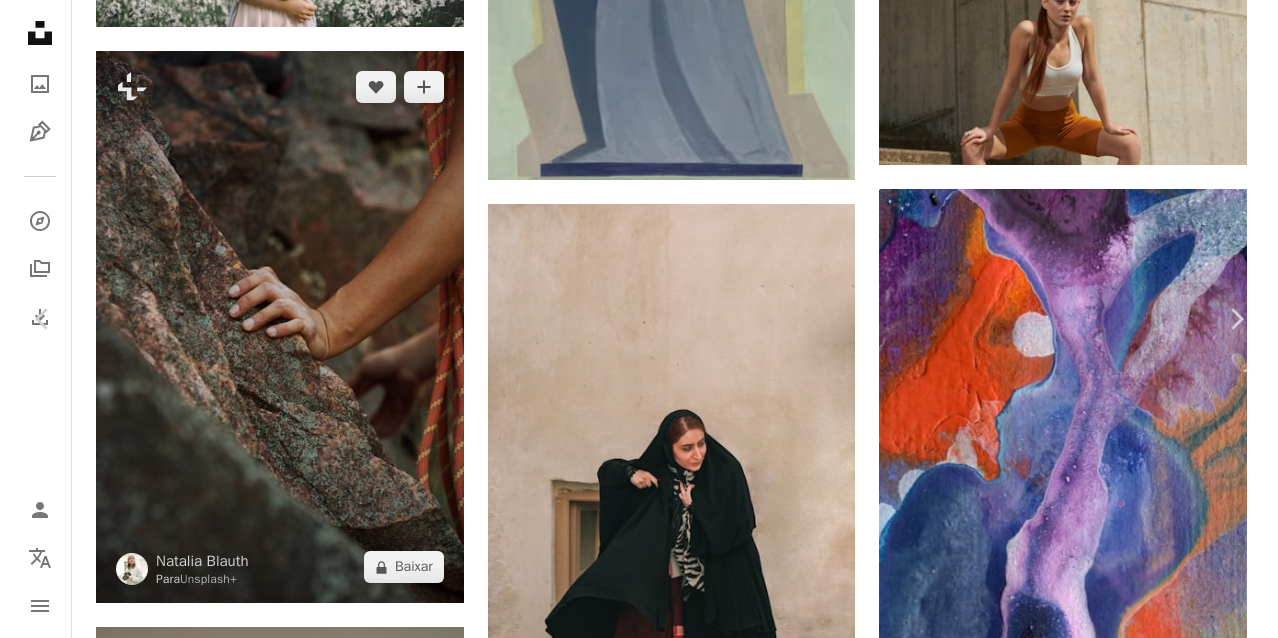 scroll, scrollTop: 53132, scrollLeft: 0, axis: vertical 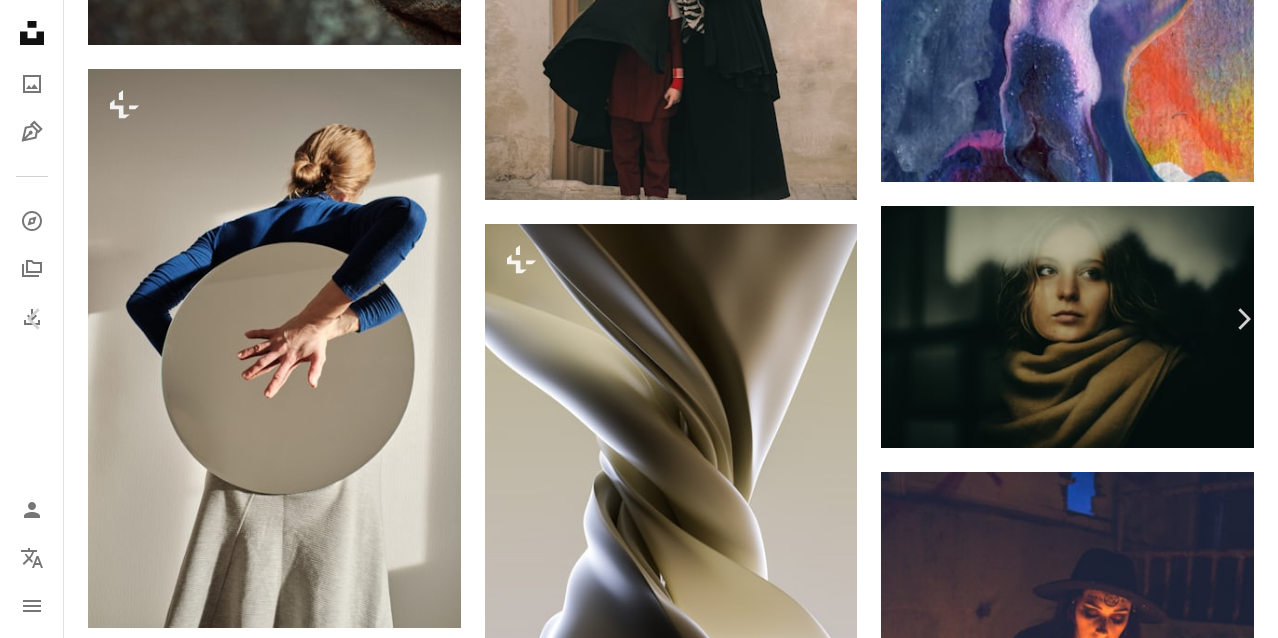 click on "An X shape" at bounding box center [20, 20] 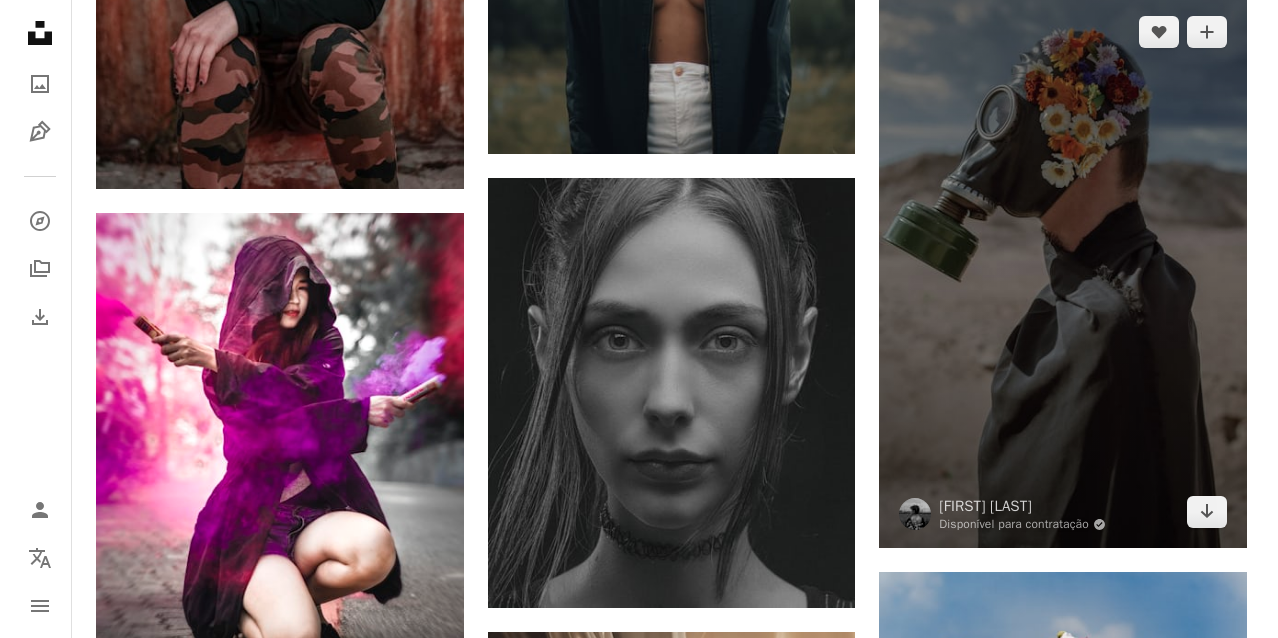 scroll, scrollTop: 54215, scrollLeft: 0, axis: vertical 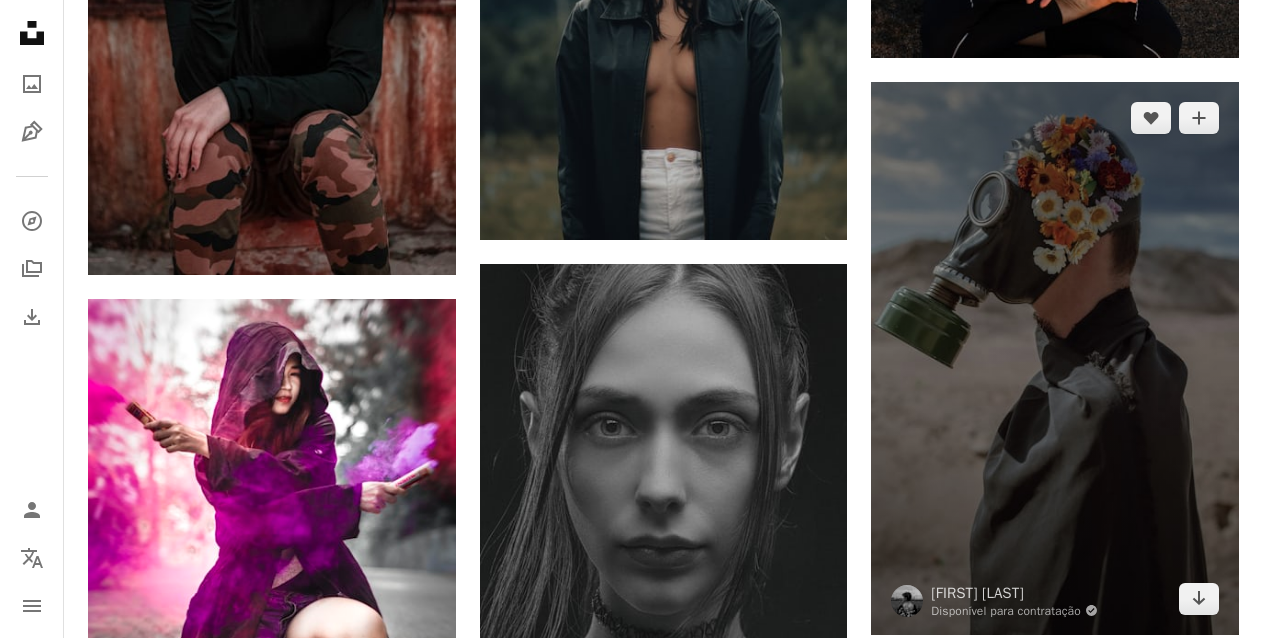 click at bounding box center [1055, 358] 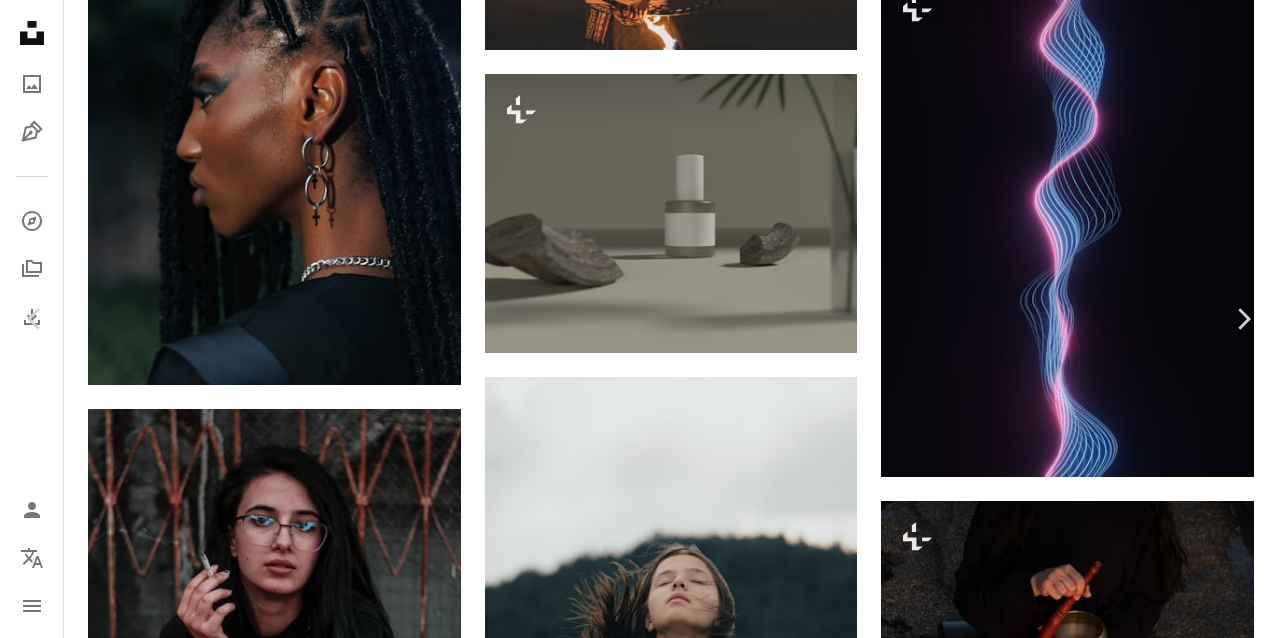 scroll, scrollTop: 374, scrollLeft: 0, axis: vertical 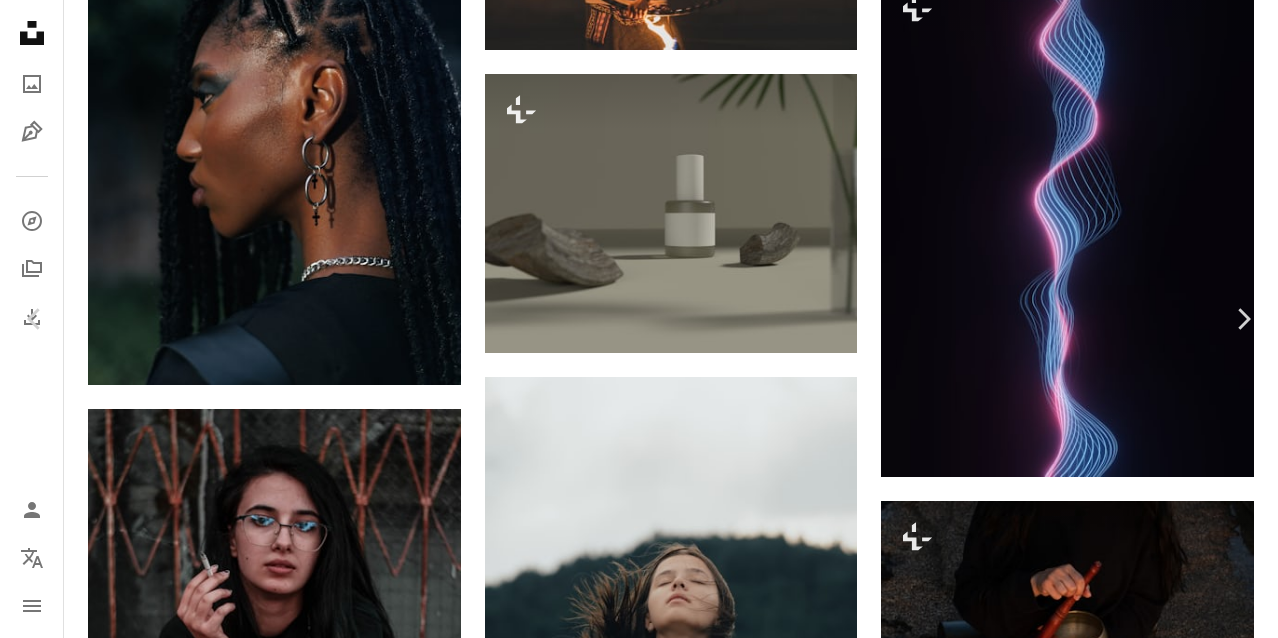 click on "Baixar gratuitamente" at bounding box center (1058, 6014) 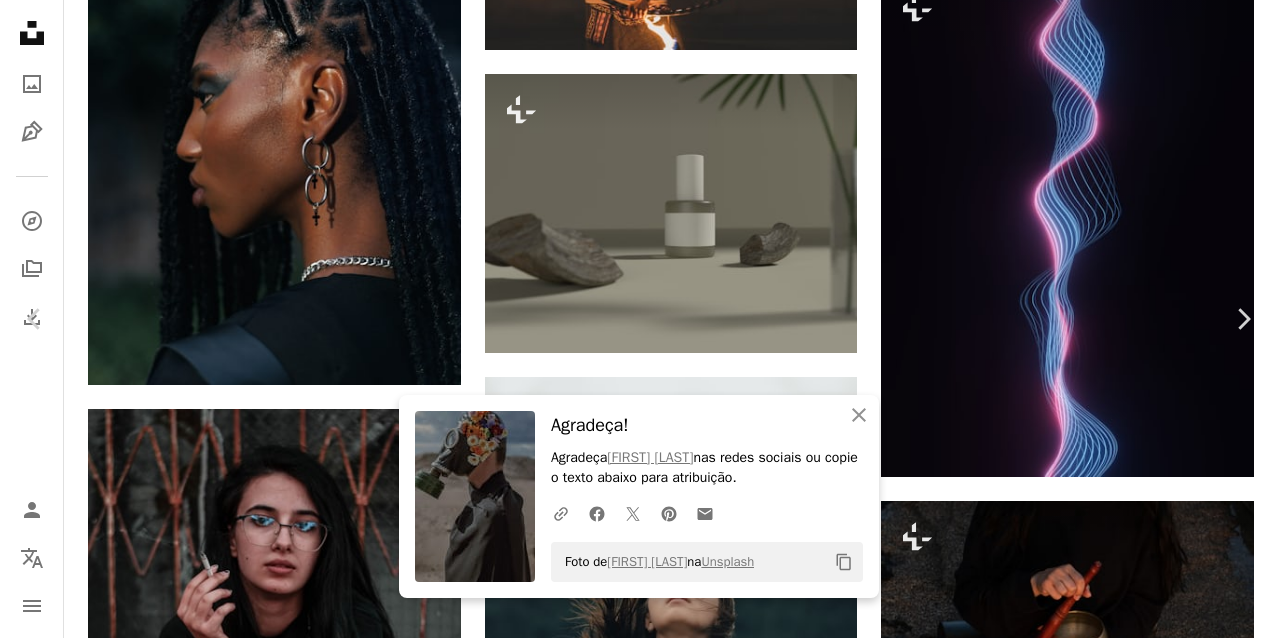 scroll, scrollTop: 1185, scrollLeft: 0, axis: vertical 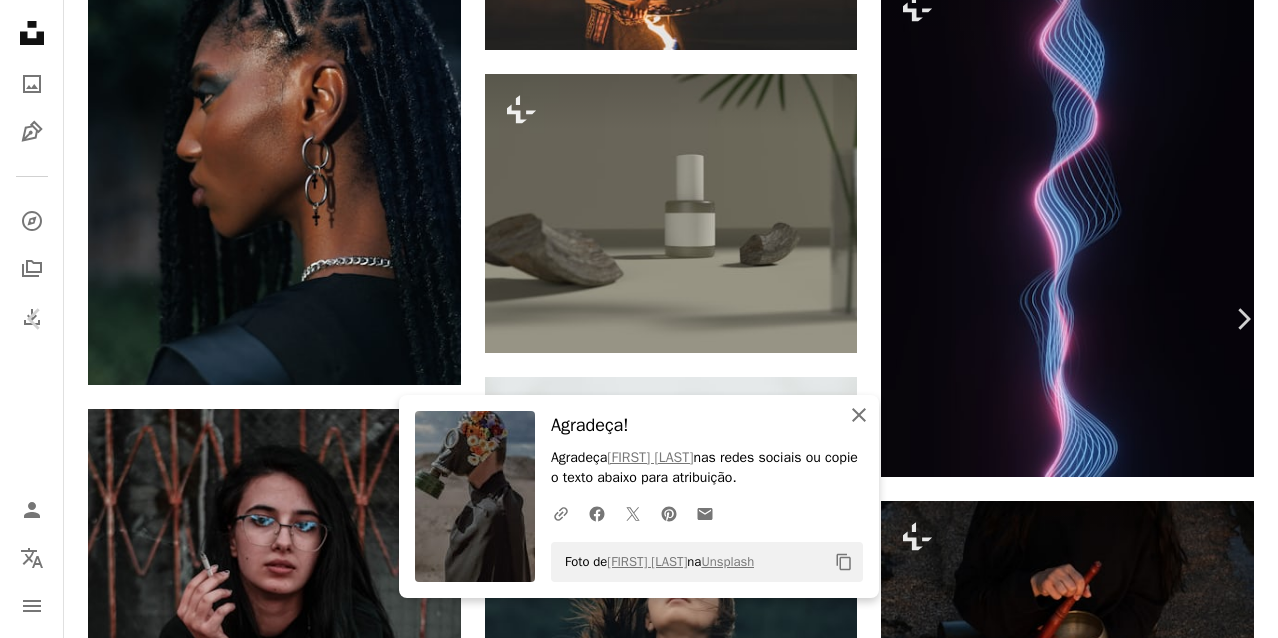 click on "An X shape" 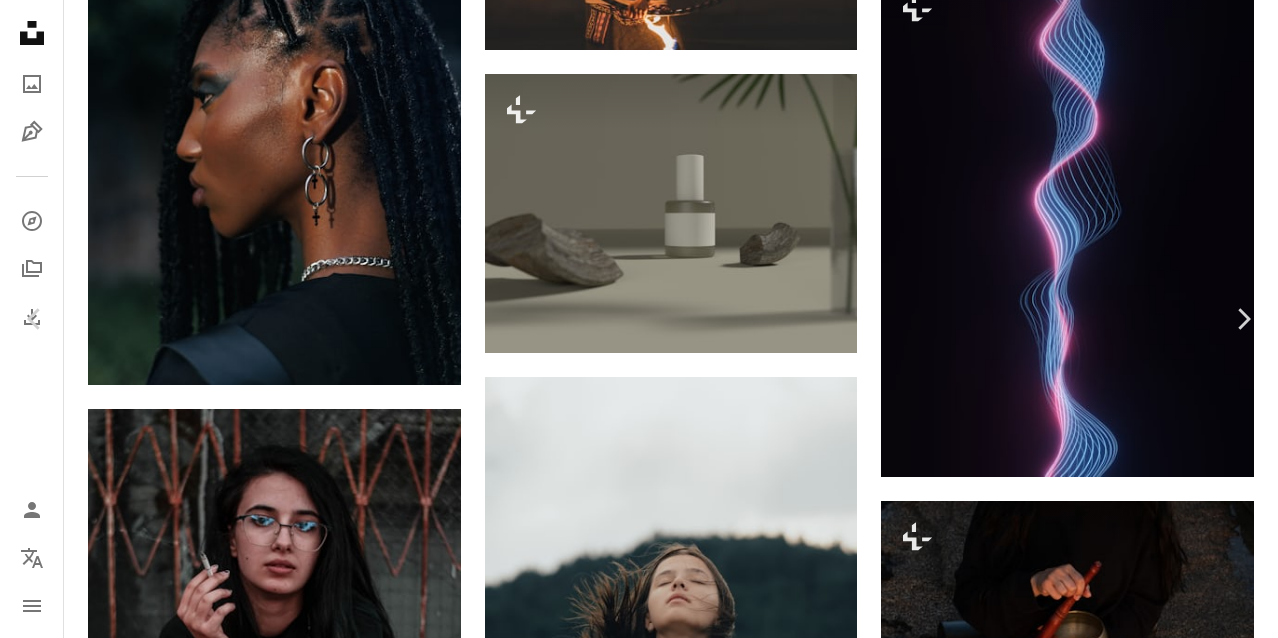 scroll, scrollTop: 1601, scrollLeft: 0, axis: vertical 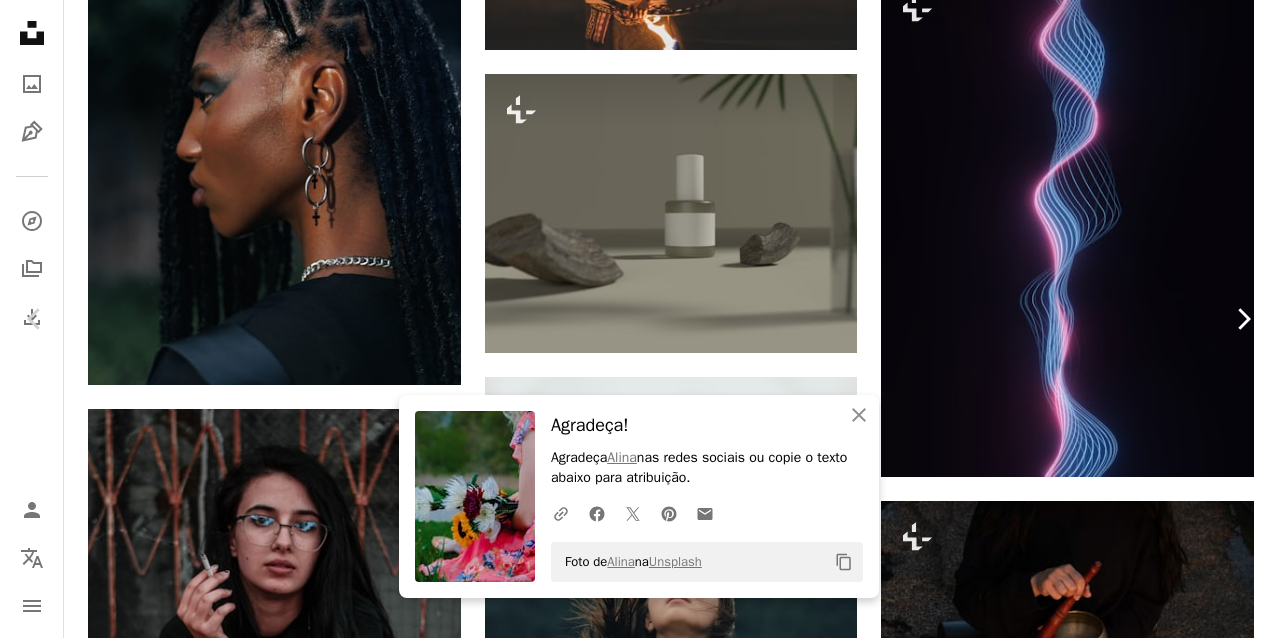 click on "Chevron right" at bounding box center (1243, 319) 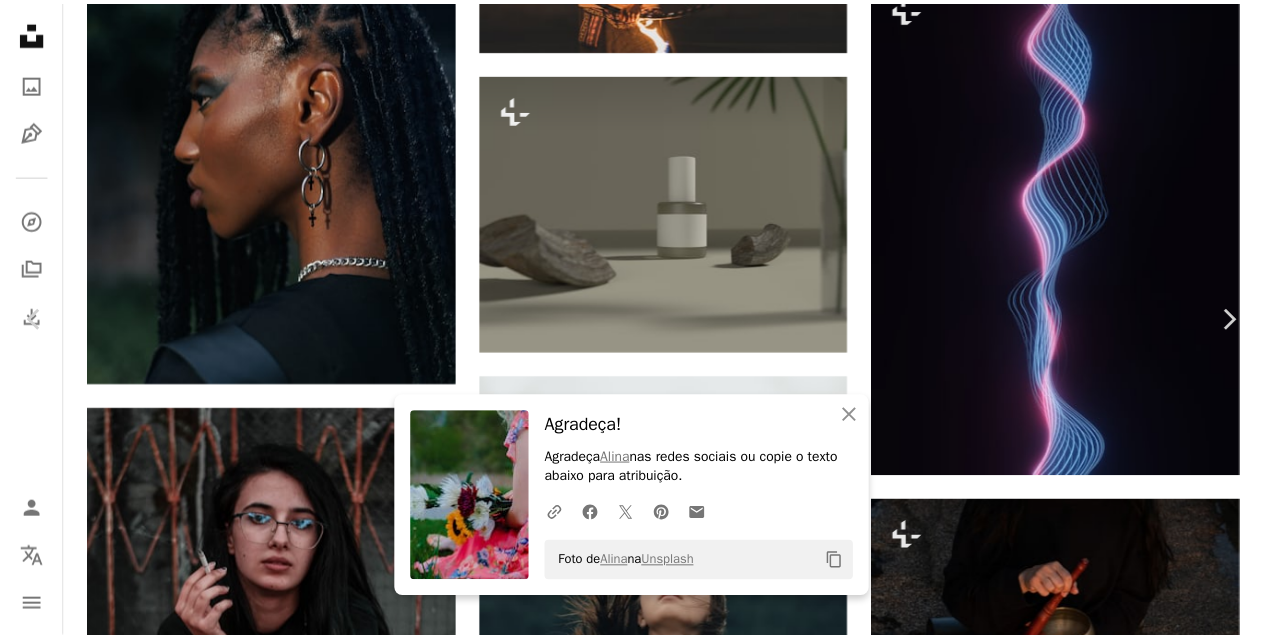 scroll, scrollTop: 298, scrollLeft: 0, axis: vertical 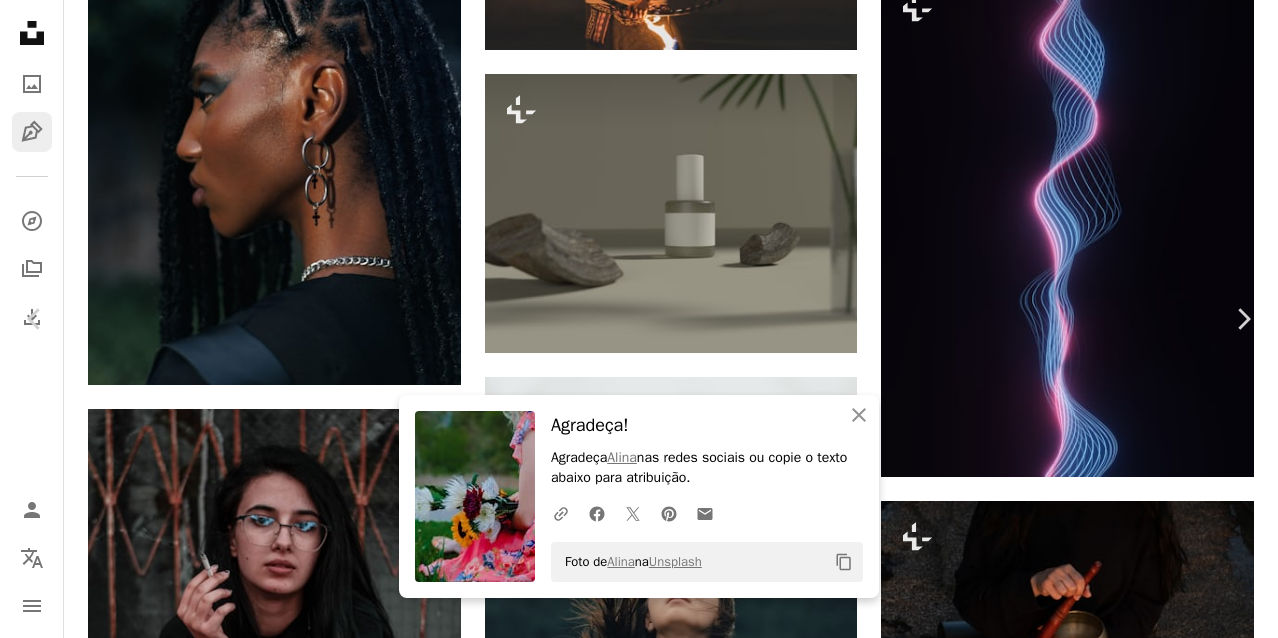 click on "An X shape" at bounding box center [20, 20] 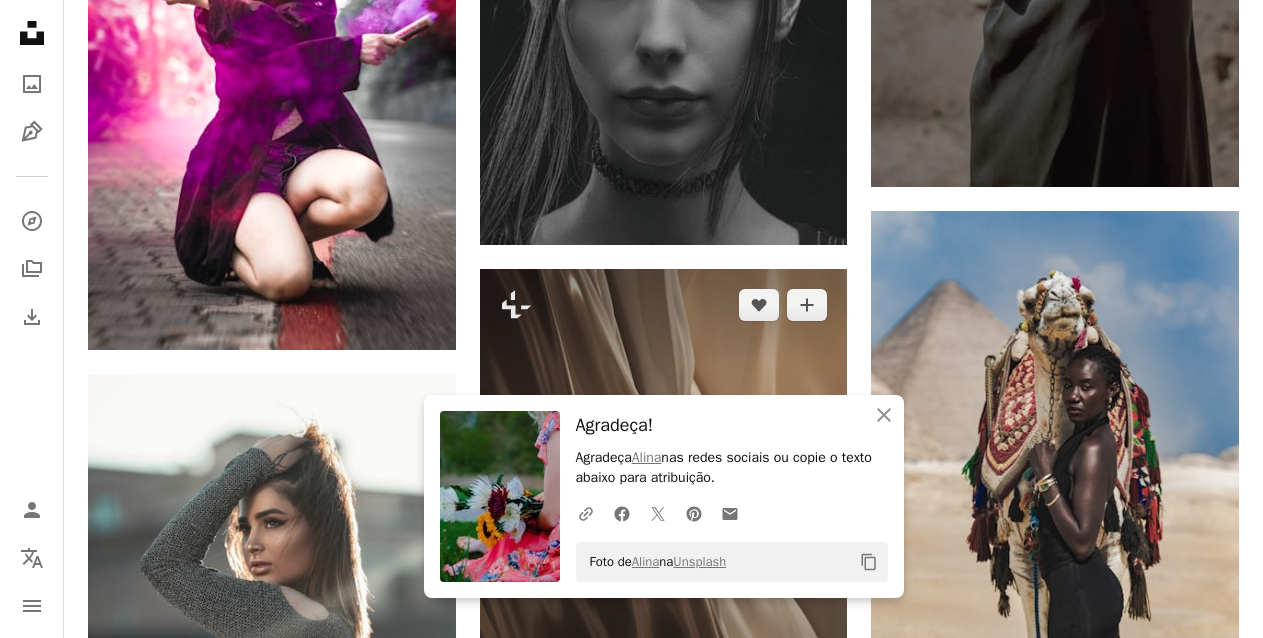 scroll, scrollTop: 54676, scrollLeft: 0, axis: vertical 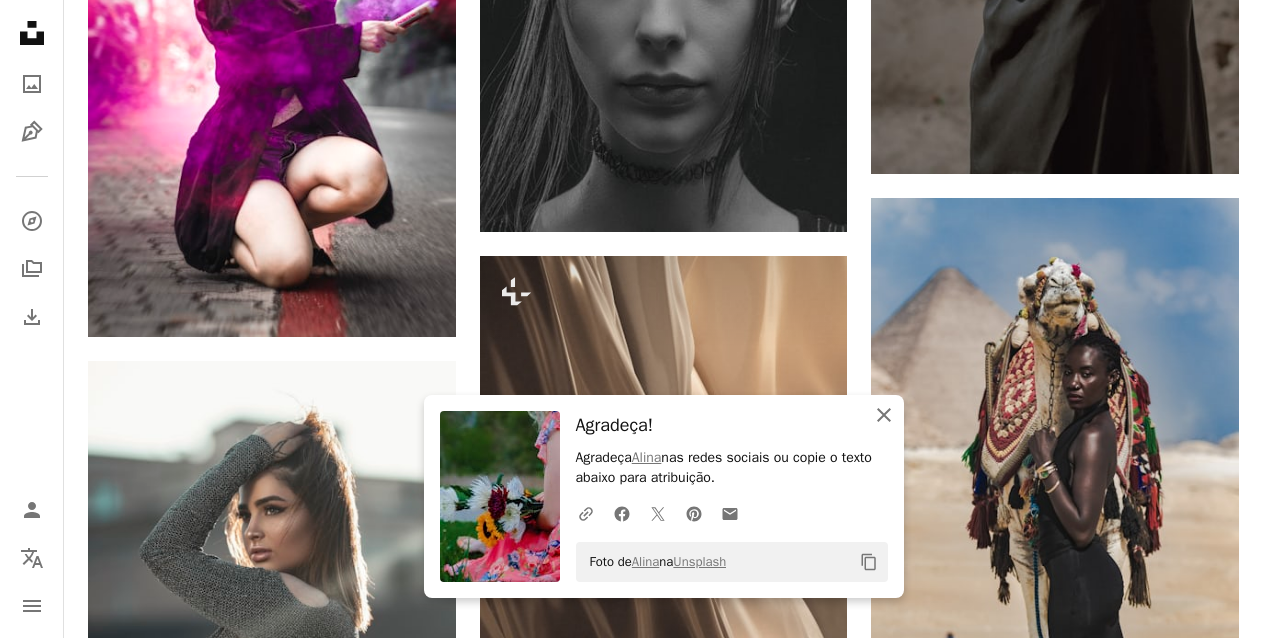 click on "An X shape" 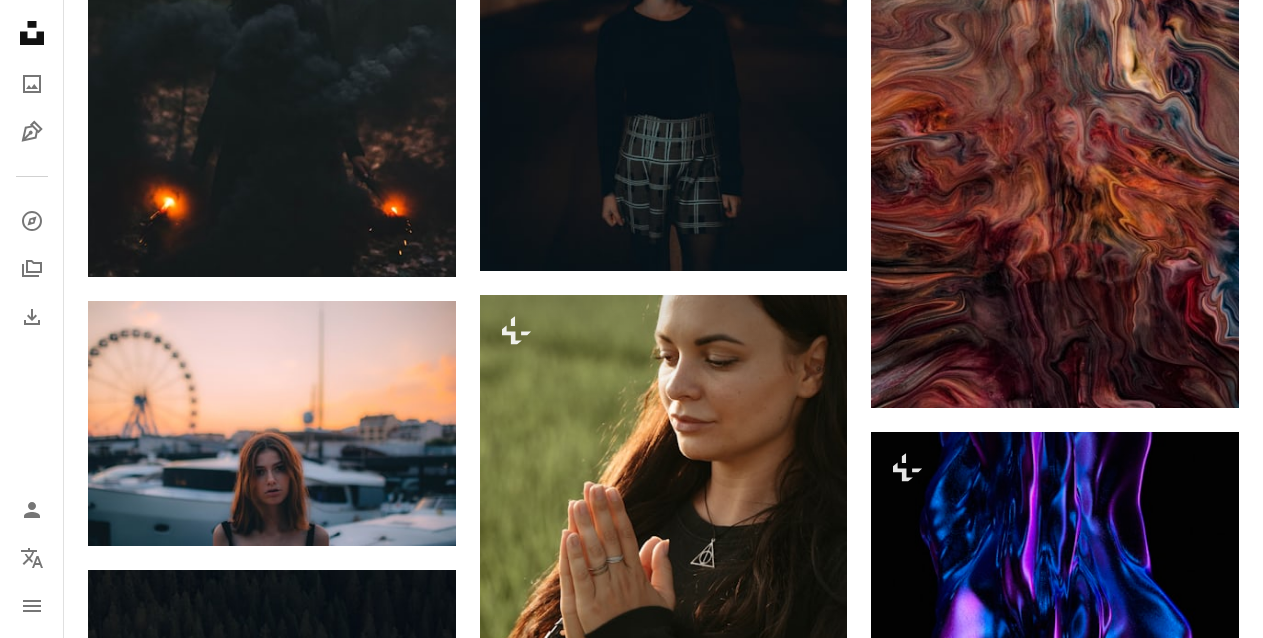 scroll, scrollTop: 58549, scrollLeft: 0, axis: vertical 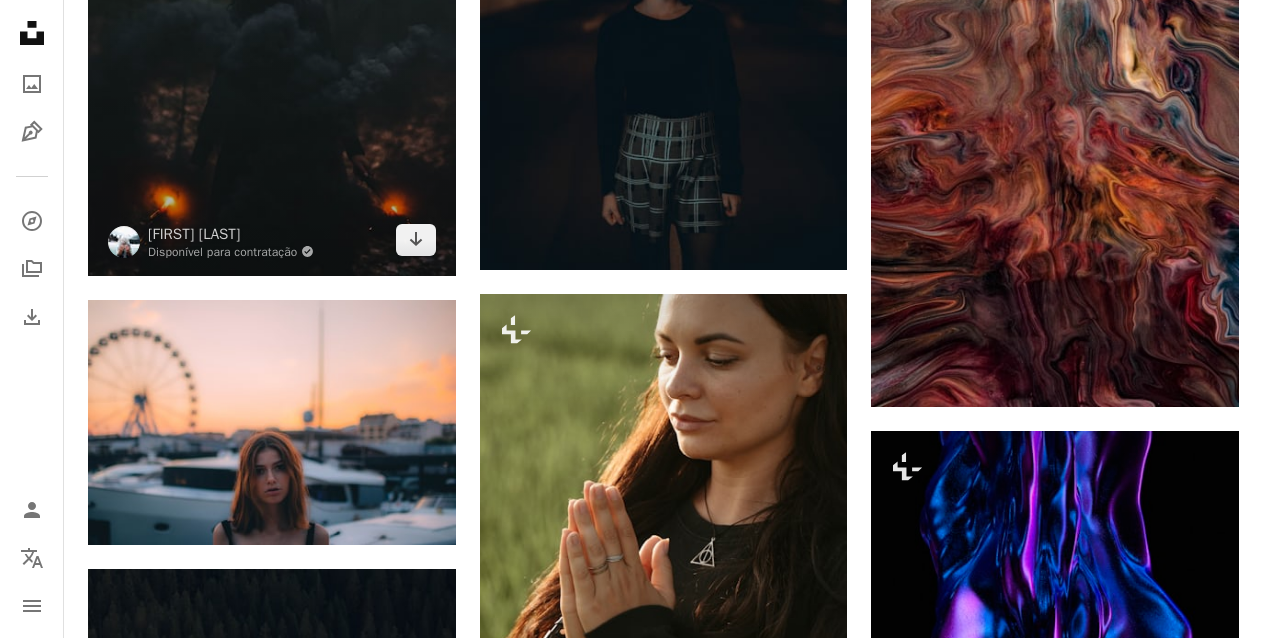 click at bounding box center [272, -1] 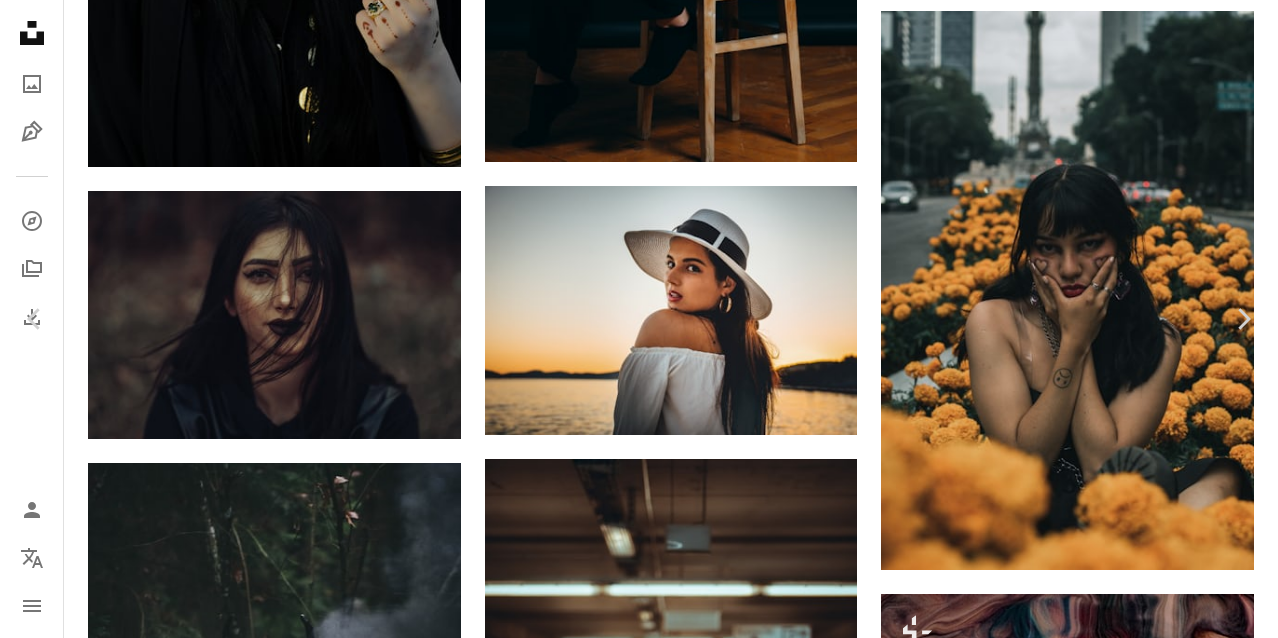 scroll, scrollTop: 58622, scrollLeft: 0, axis: vertical 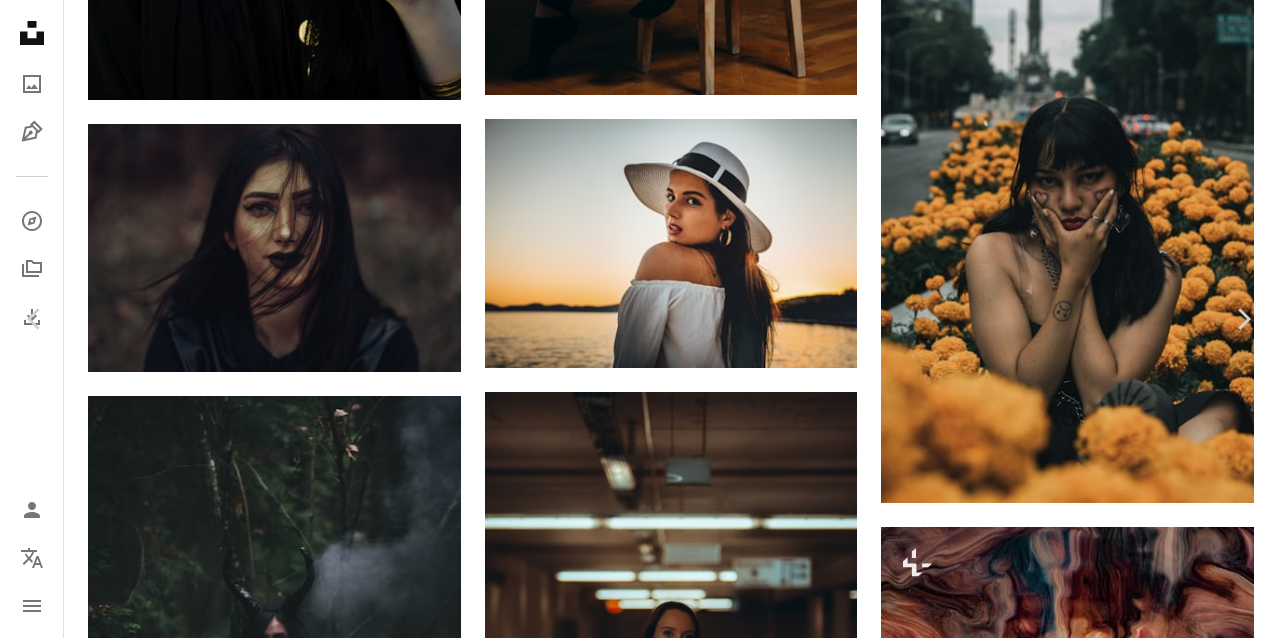 click 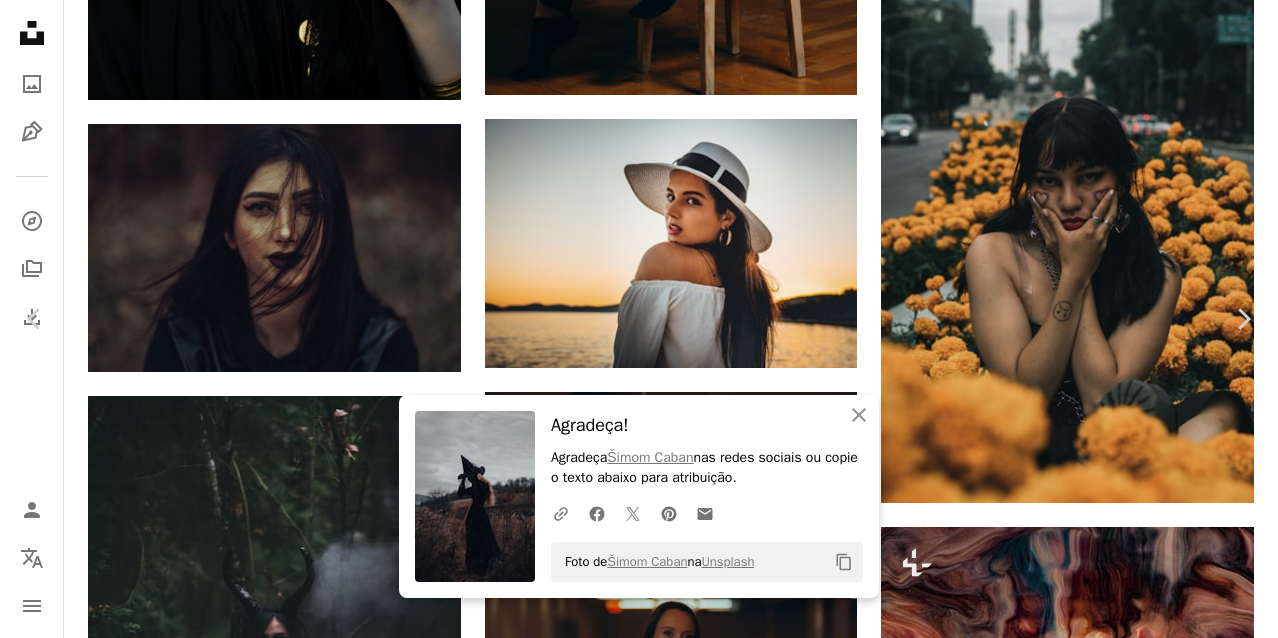 scroll, scrollTop: 6931, scrollLeft: 0, axis: vertical 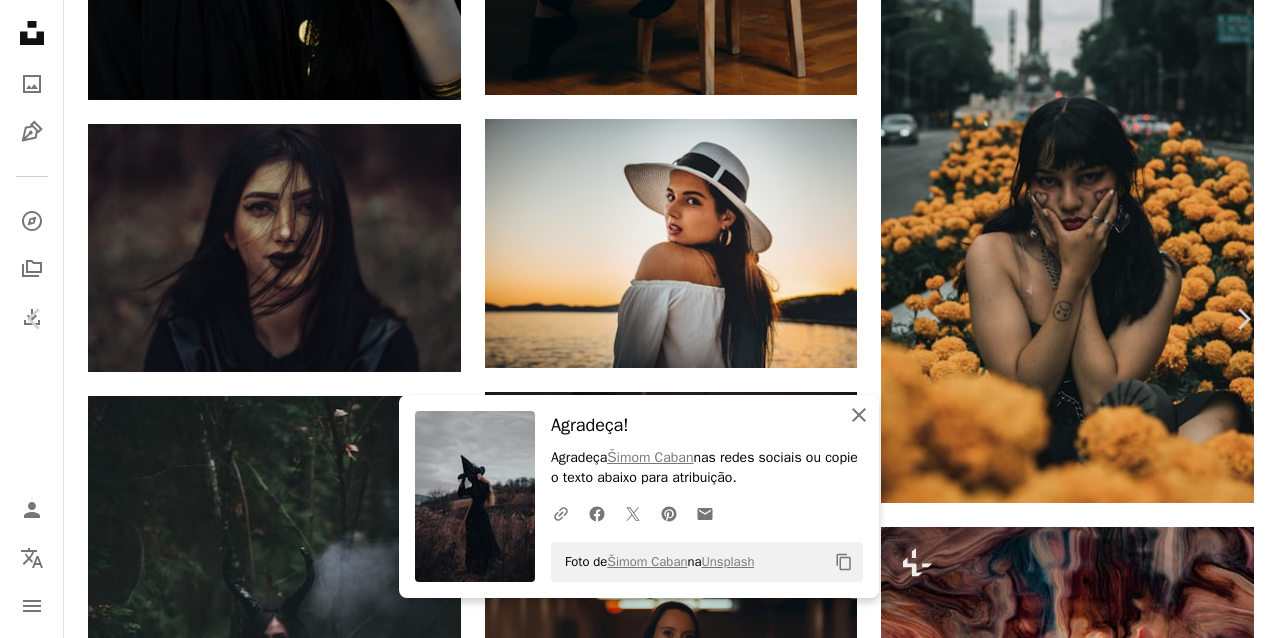 click on "An X shape" 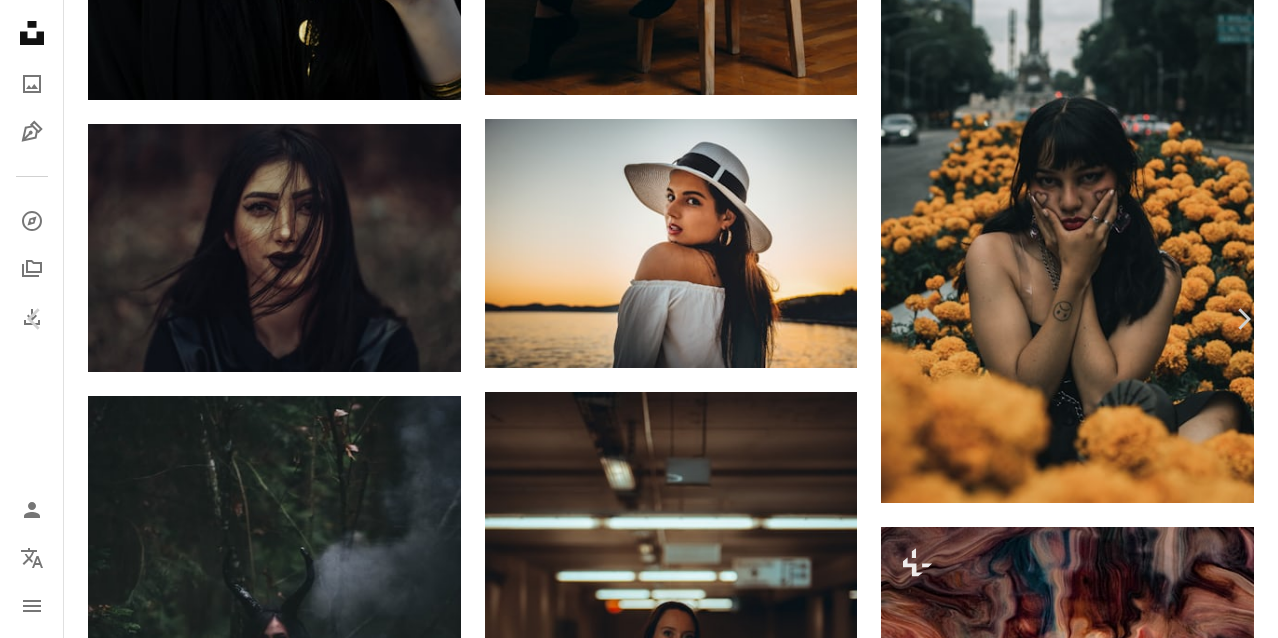 scroll, scrollTop: 19984, scrollLeft: 0, axis: vertical 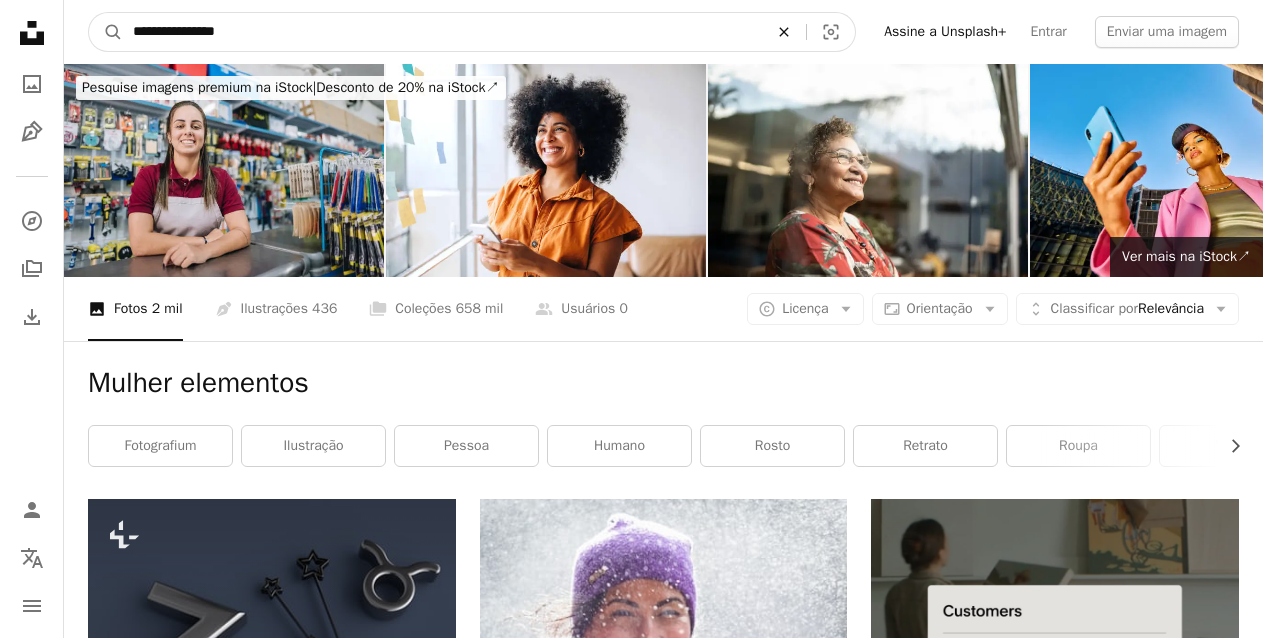 click 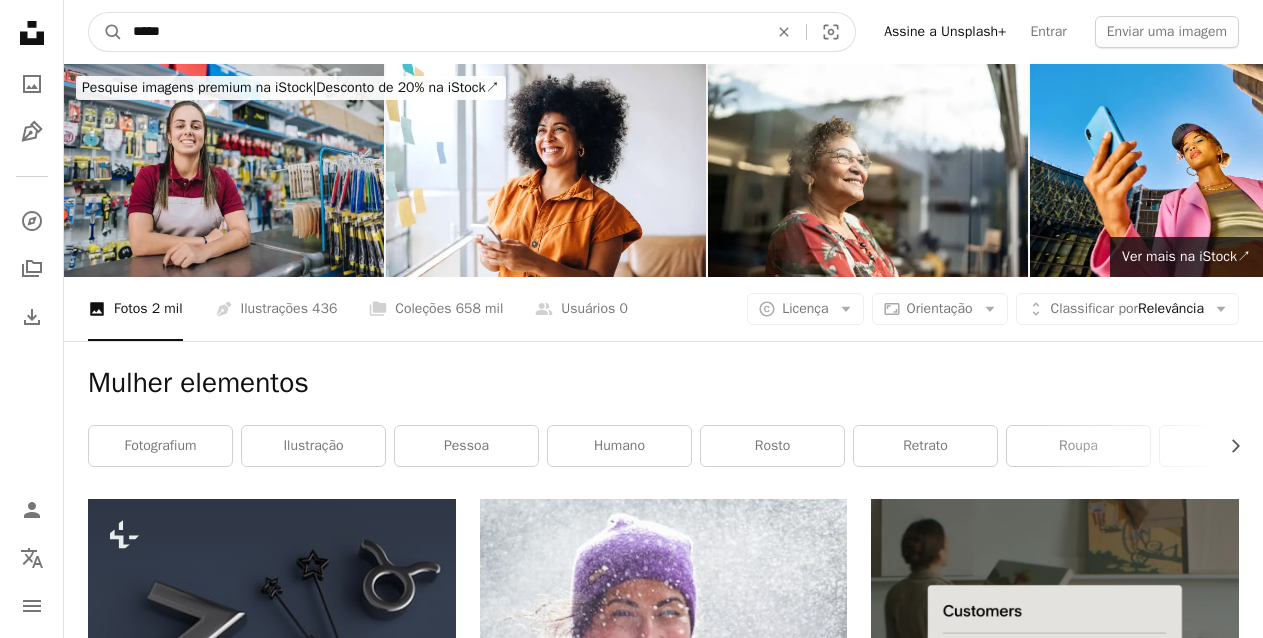 type on "*****" 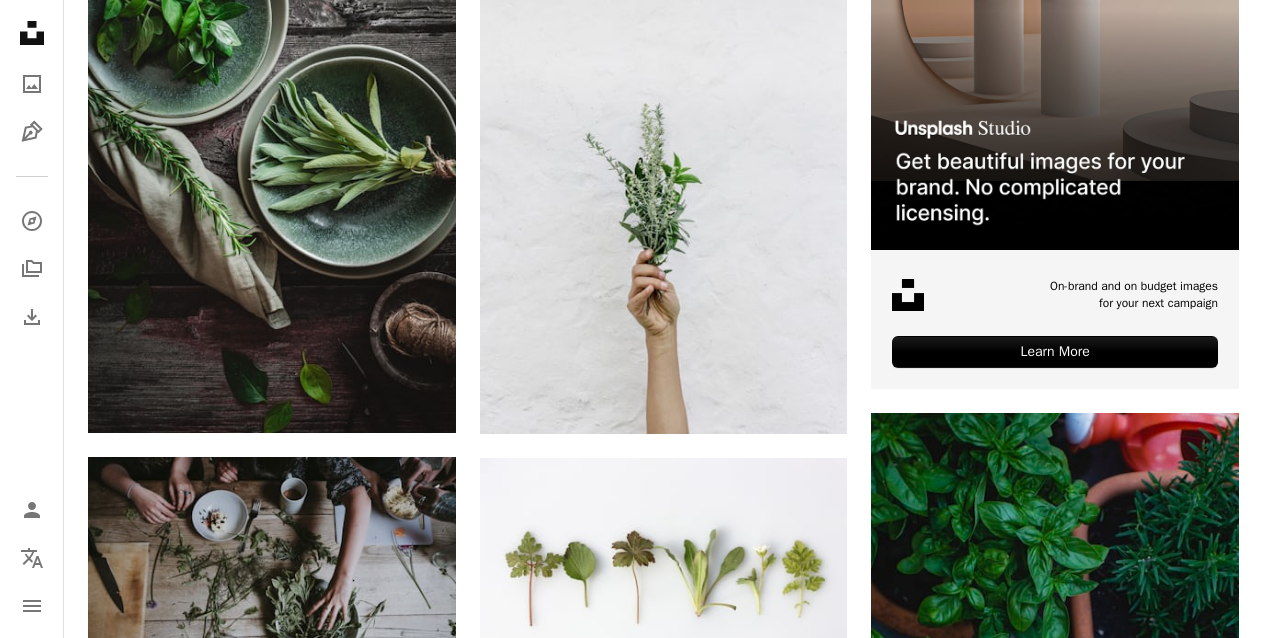 scroll, scrollTop: 621, scrollLeft: 0, axis: vertical 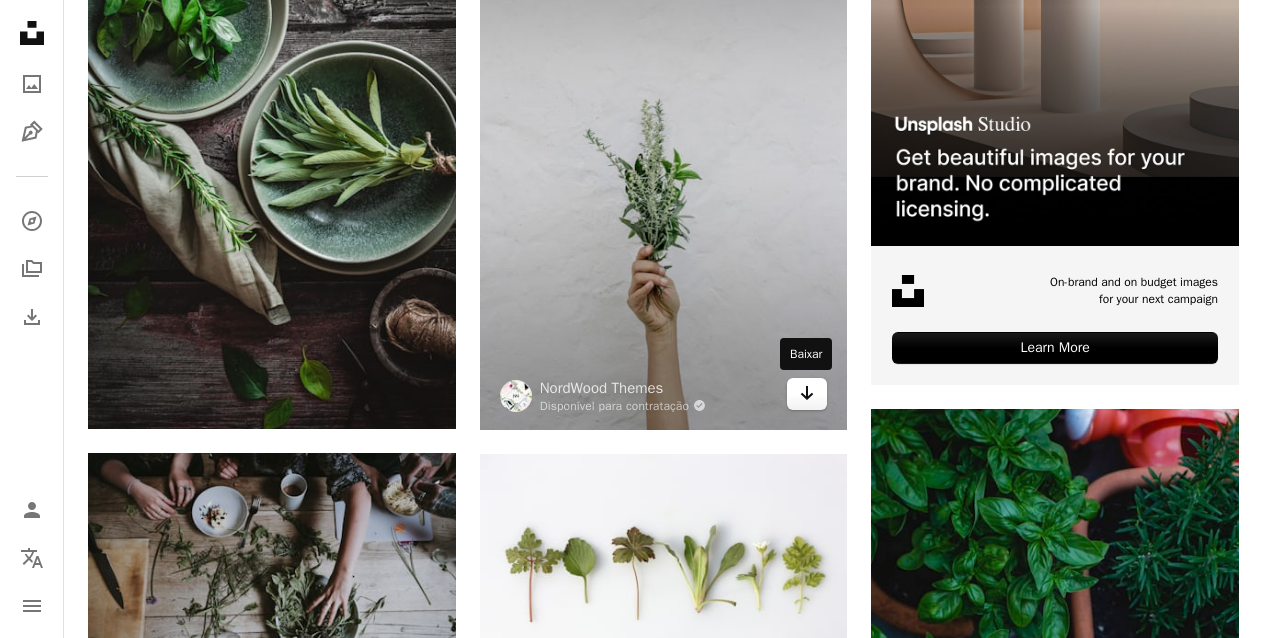 click on "Arrow pointing down" 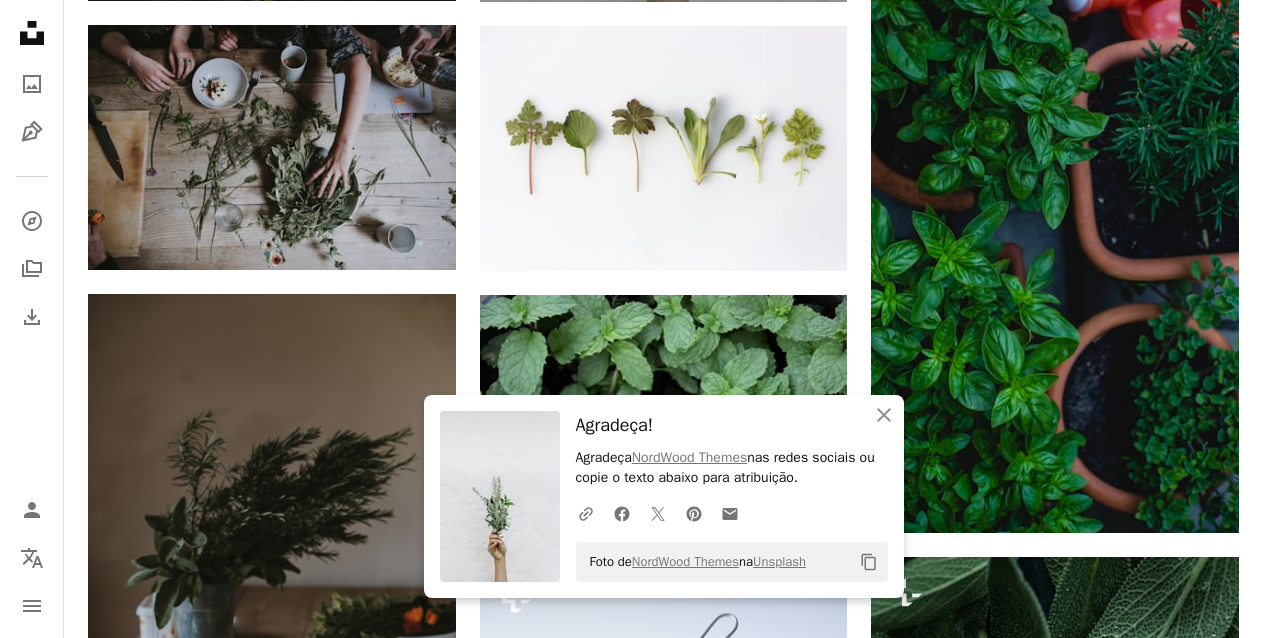 scroll, scrollTop: 1052, scrollLeft: 0, axis: vertical 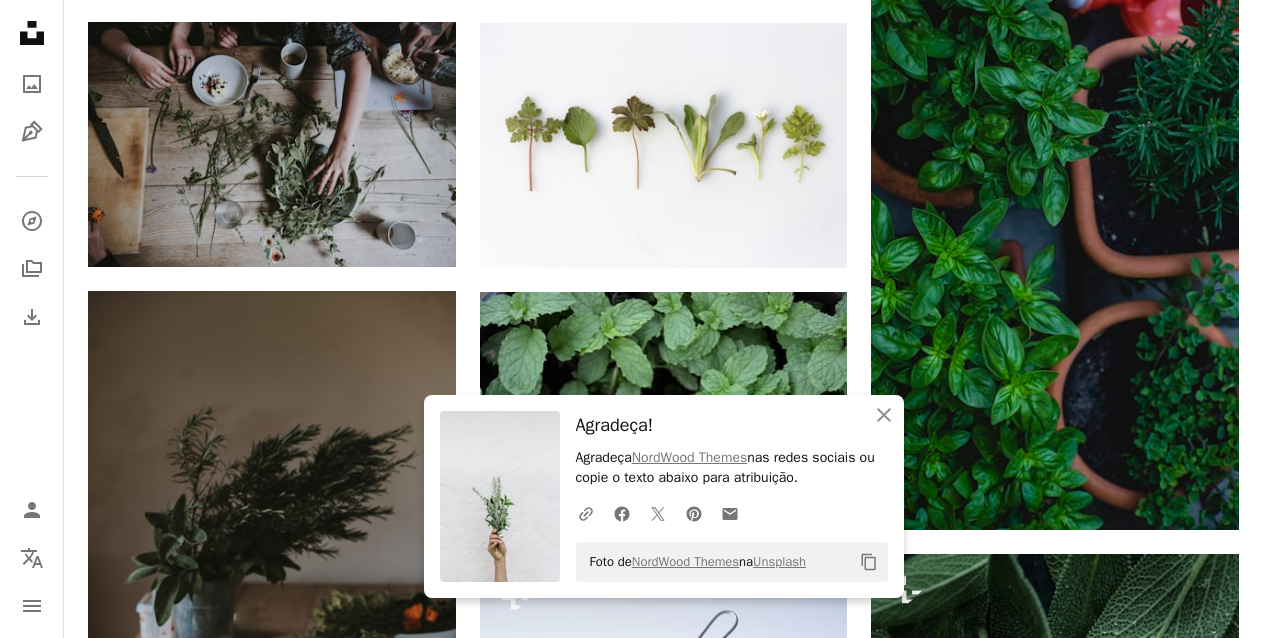 click on "[FIRST] [LAST]" at bounding box center [663, 1214] 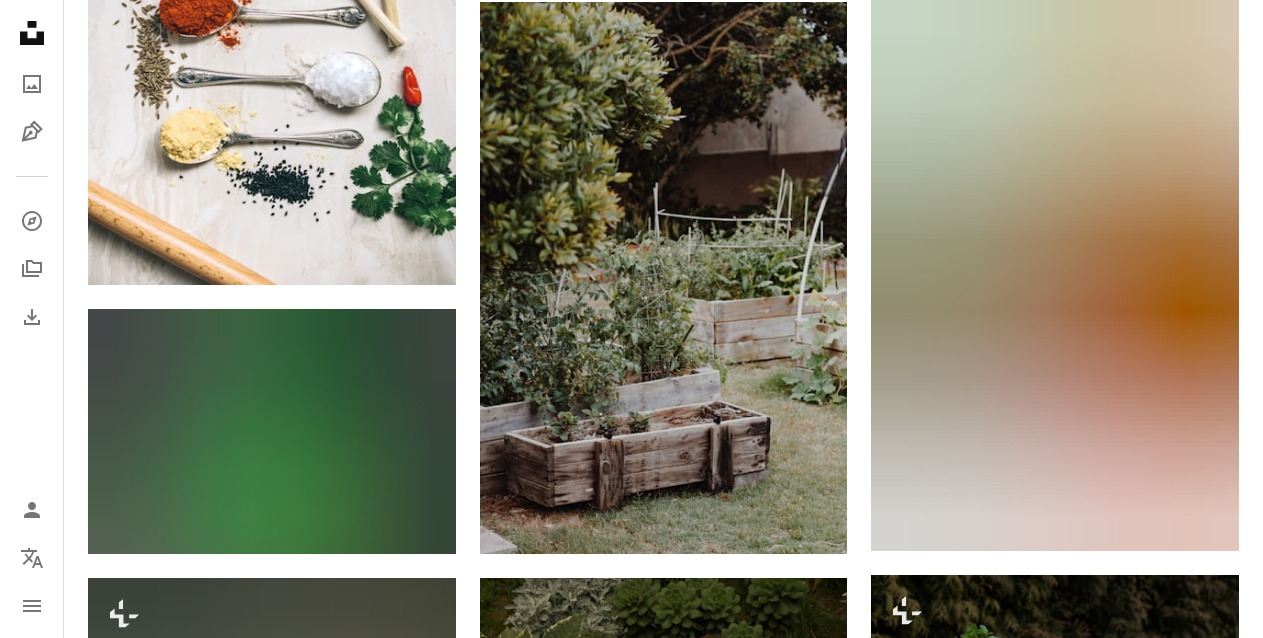 scroll, scrollTop: 2253, scrollLeft: 0, axis: vertical 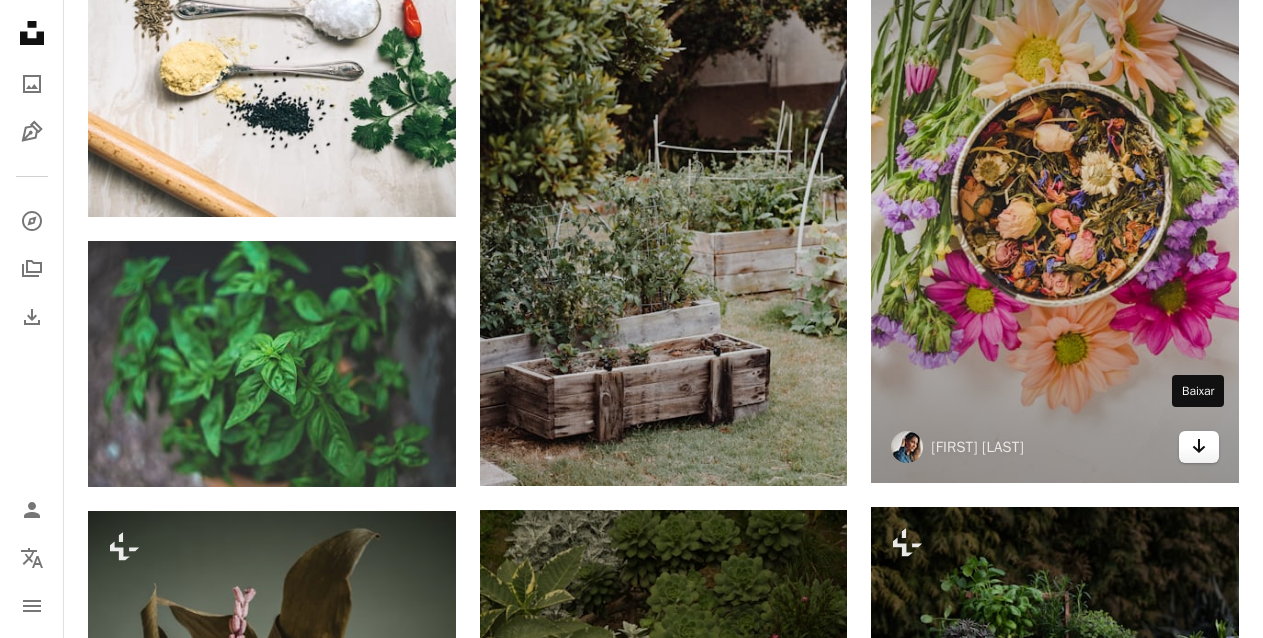 click on "Arrow pointing down" 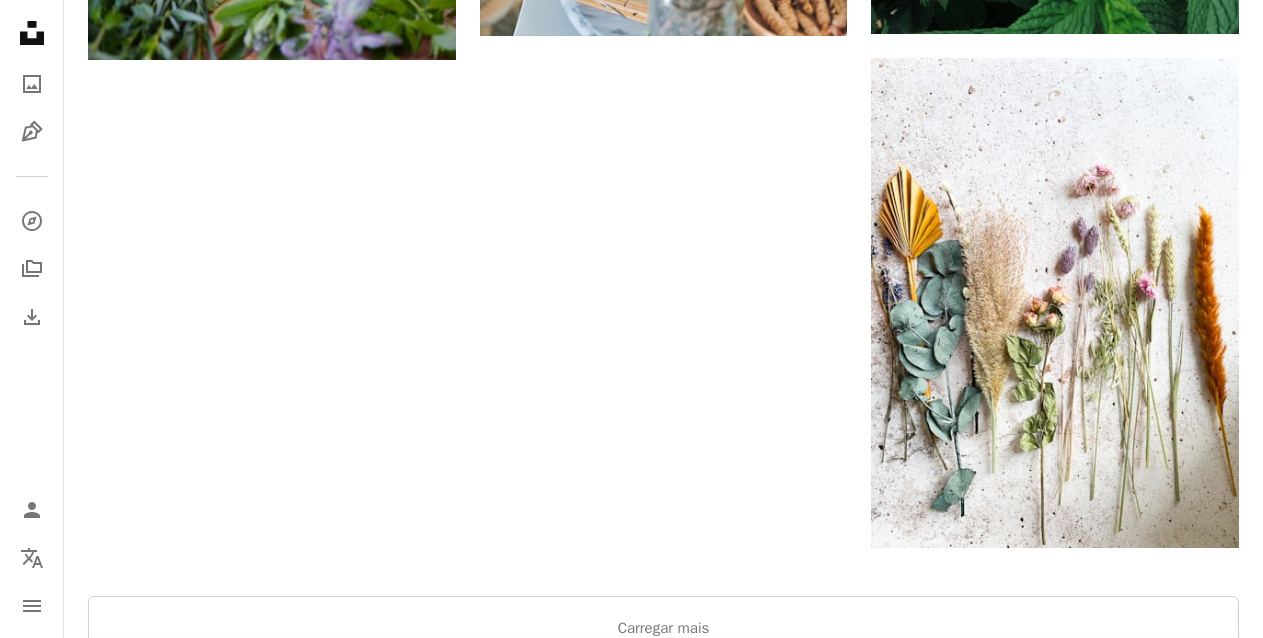 scroll, scrollTop: 3509, scrollLeft: 0, axis: vertical 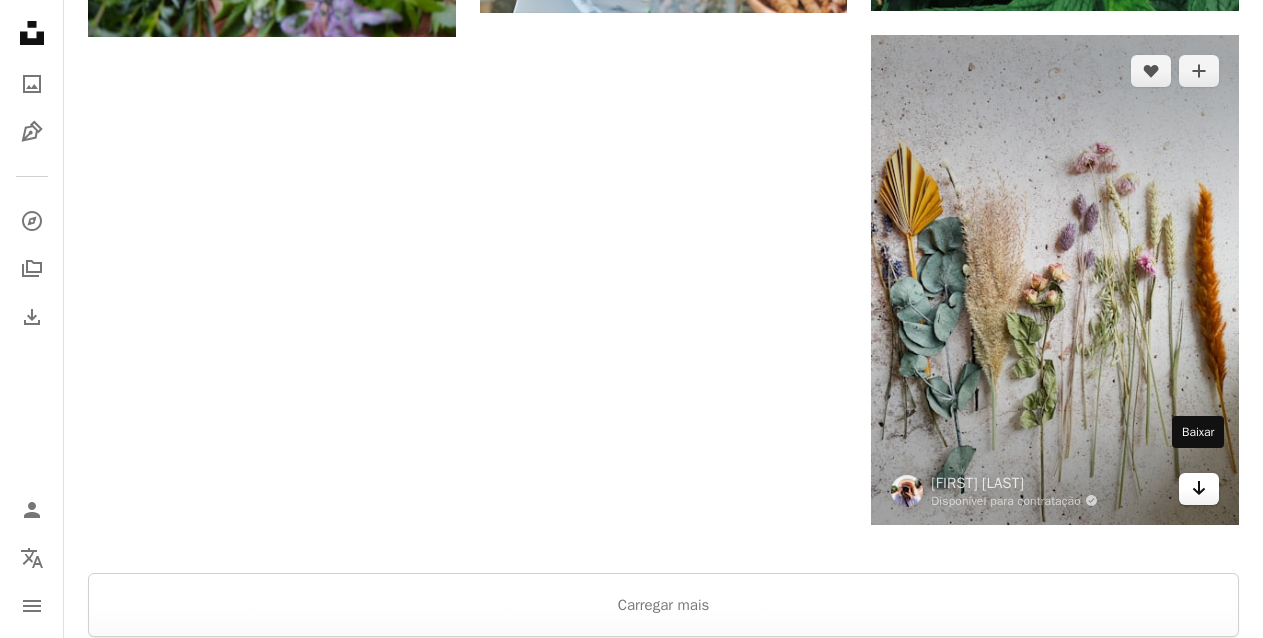 click on "Arrow pointing down" 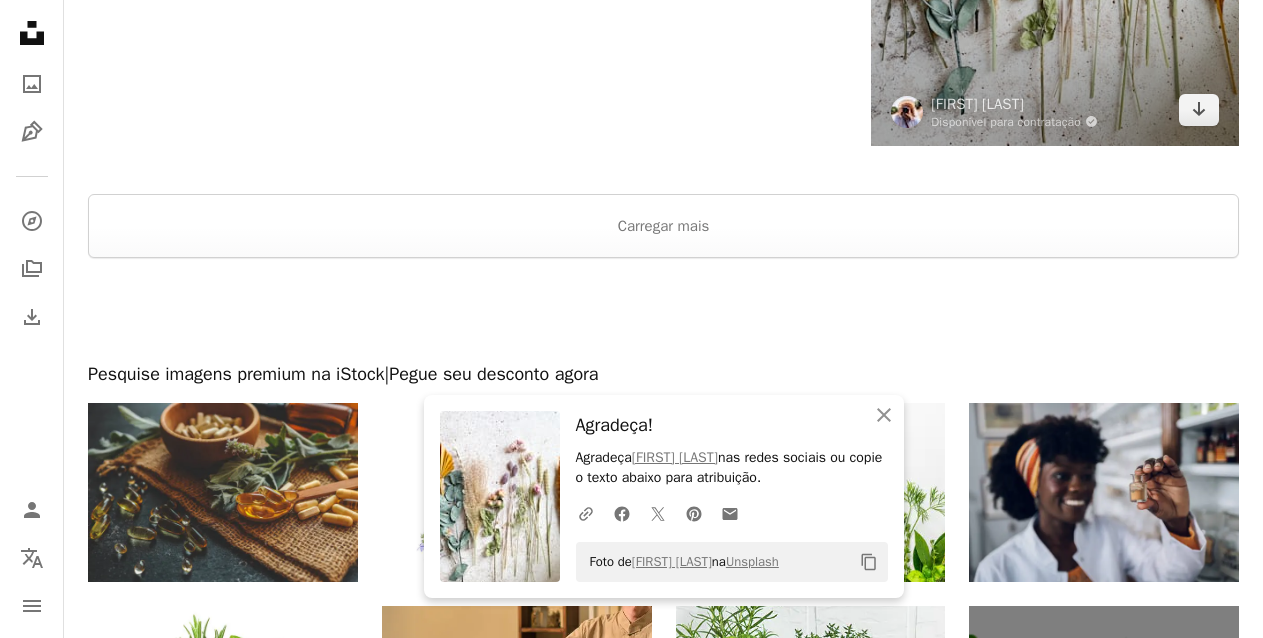 scroll, scrollTop: 3898, scrollLeft: 0, axis: vertical 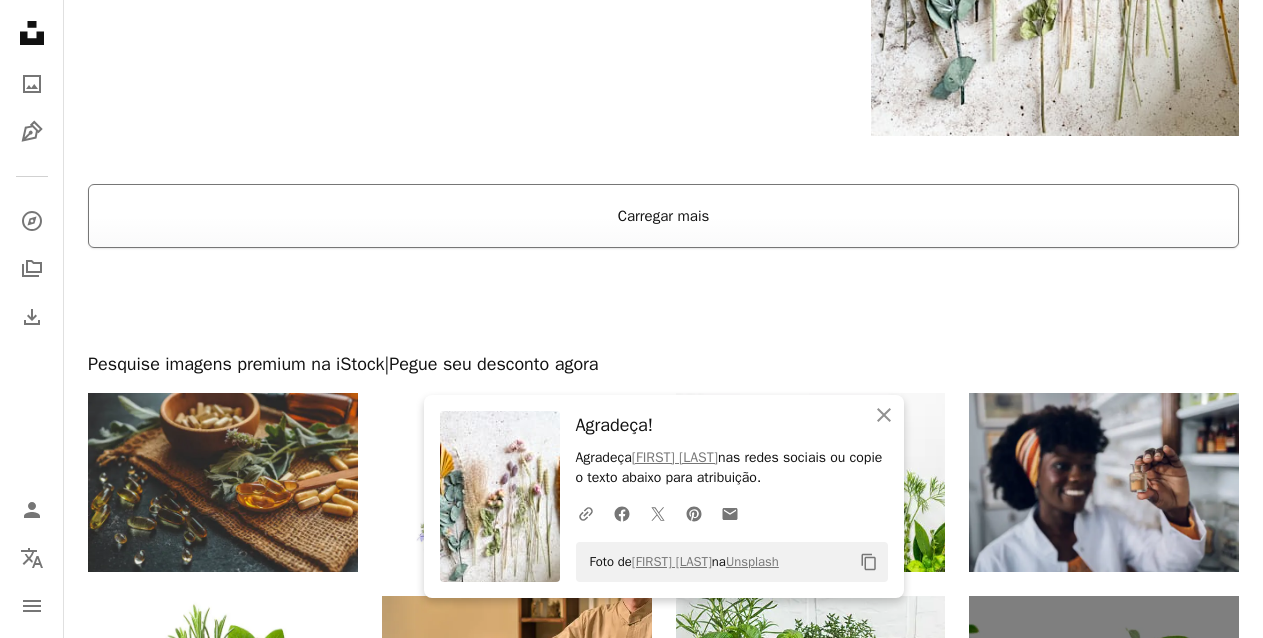 click on "Carregar mais" at bounding box center (663, 216) 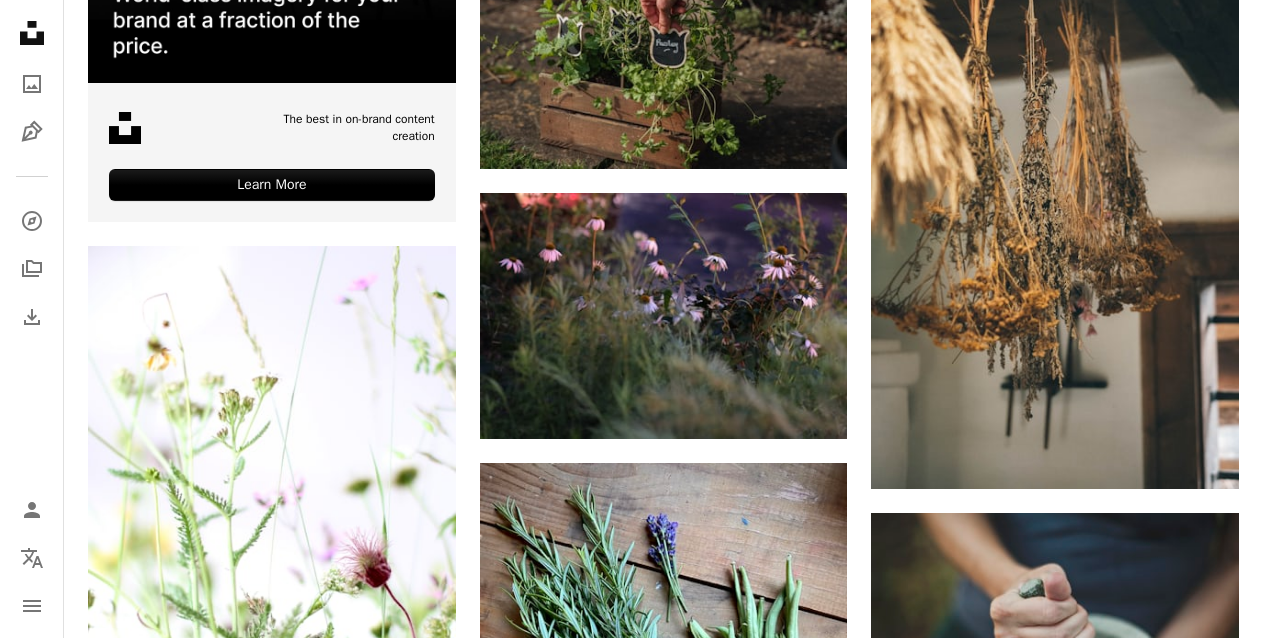 scroll, scrollTop: 5303, scrollLeft: 0, axis: vertical 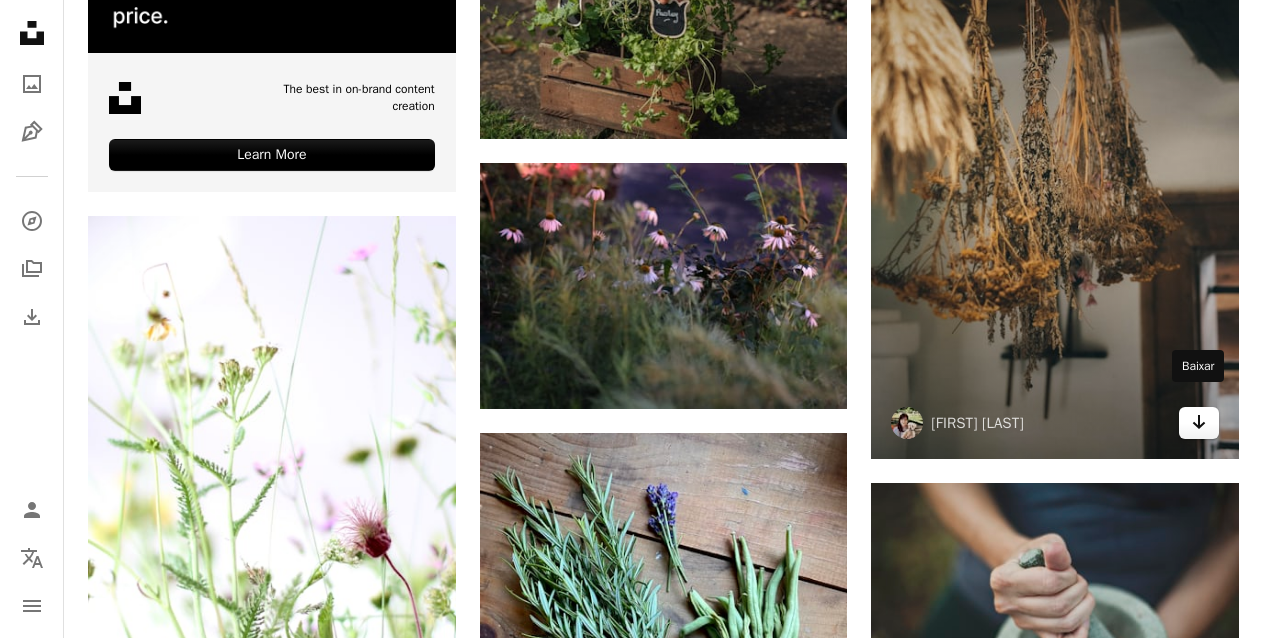 click on "Arrow pointing down" 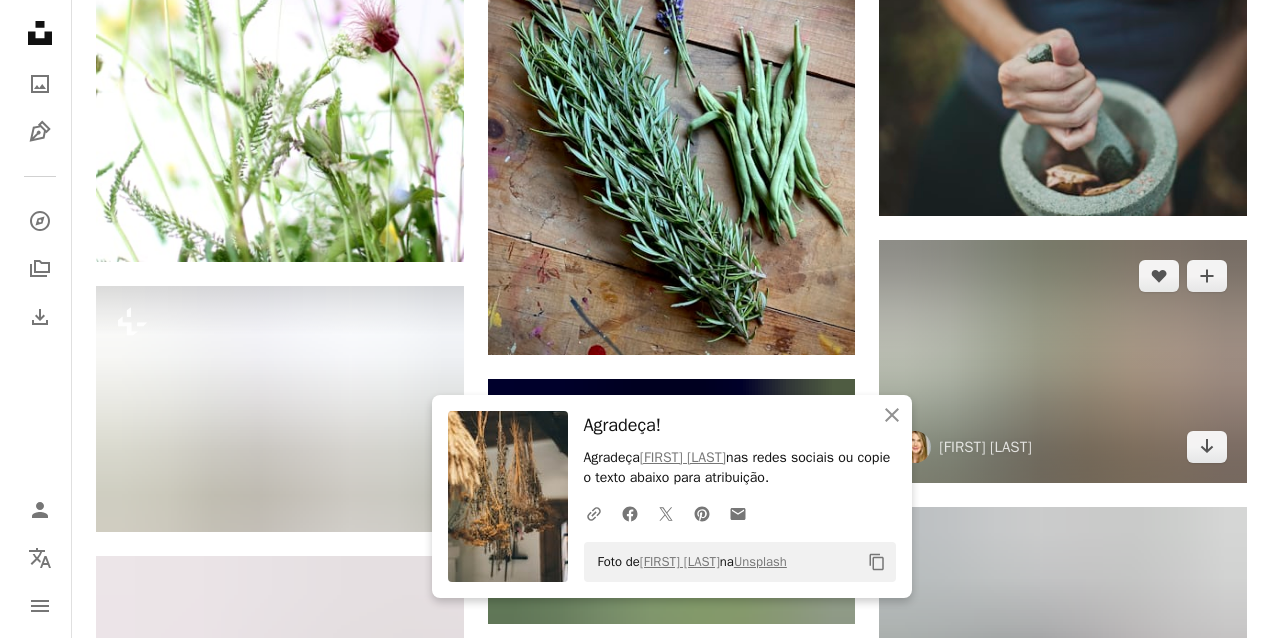 scroll, scrollTop: 5796, scrollLeft: 0, axis: vertical 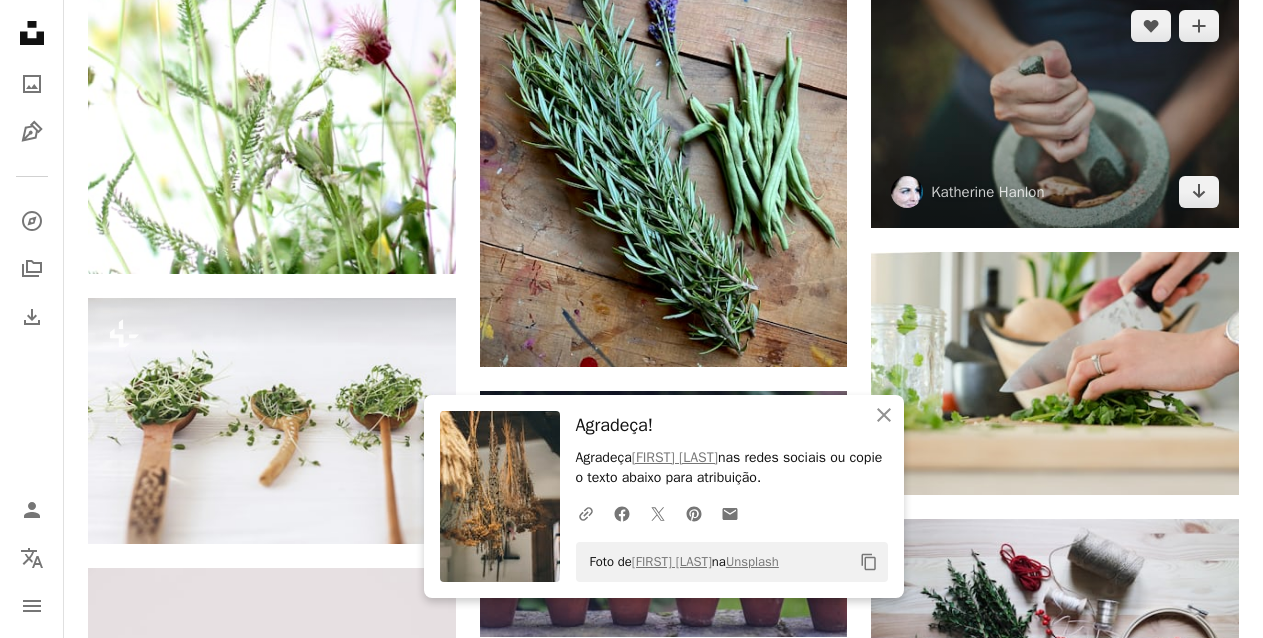 click at bounding box center [1055, 109] 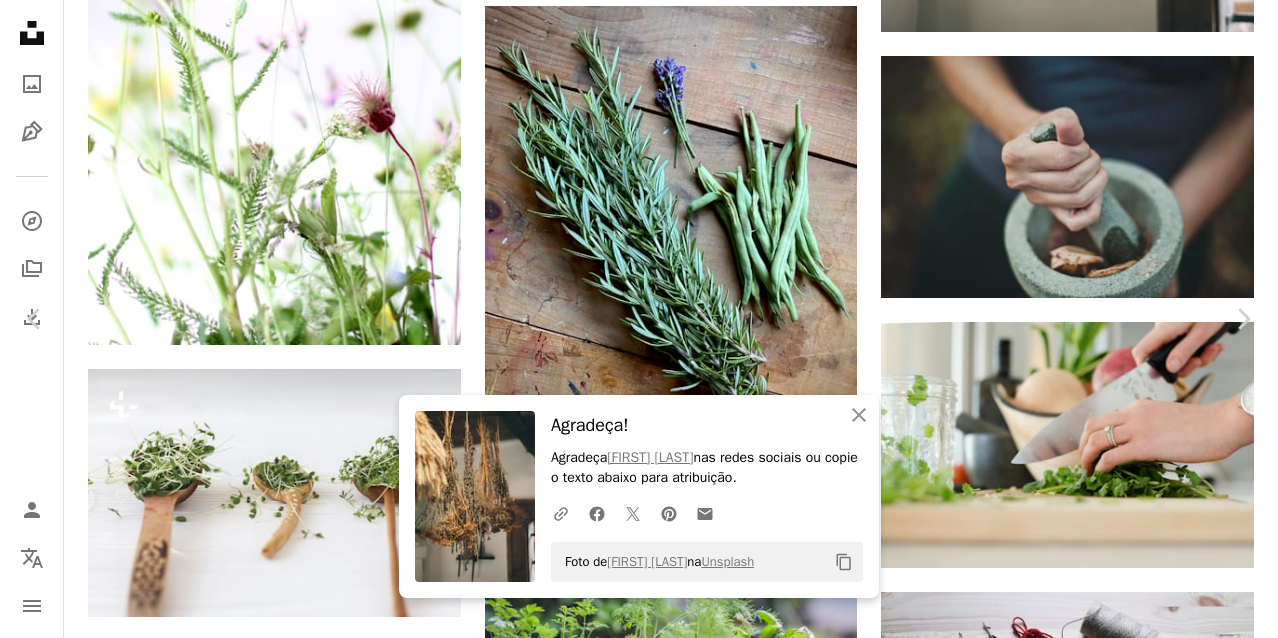 scroll, scrollTop: 2653, scrollLeft: 0, axis: vertical 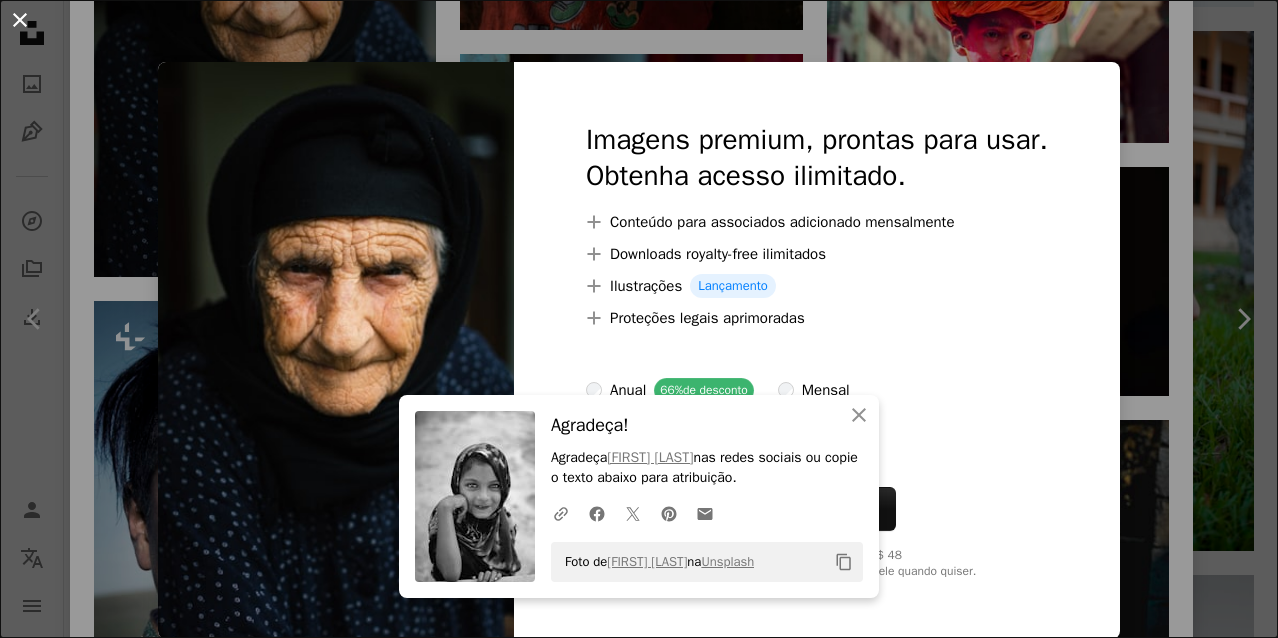 click on "An X shape" at bounding box center [20, 20] 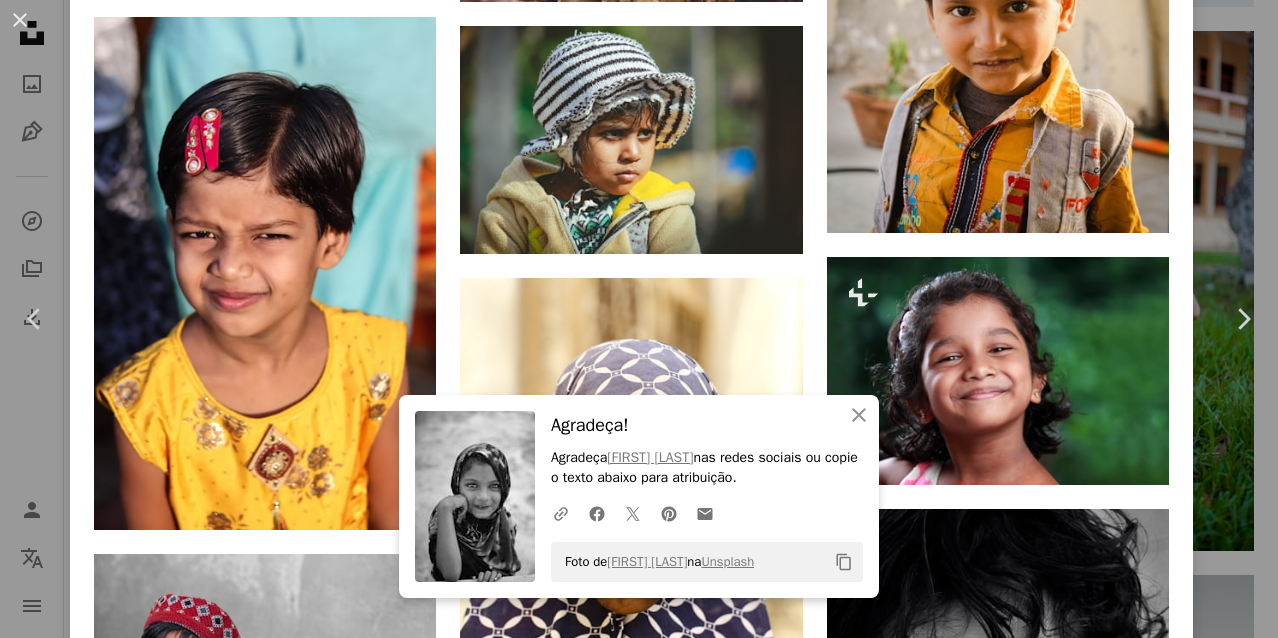 scroll, scrollTop: 16177, scrollLeft: 0, axis: vertical 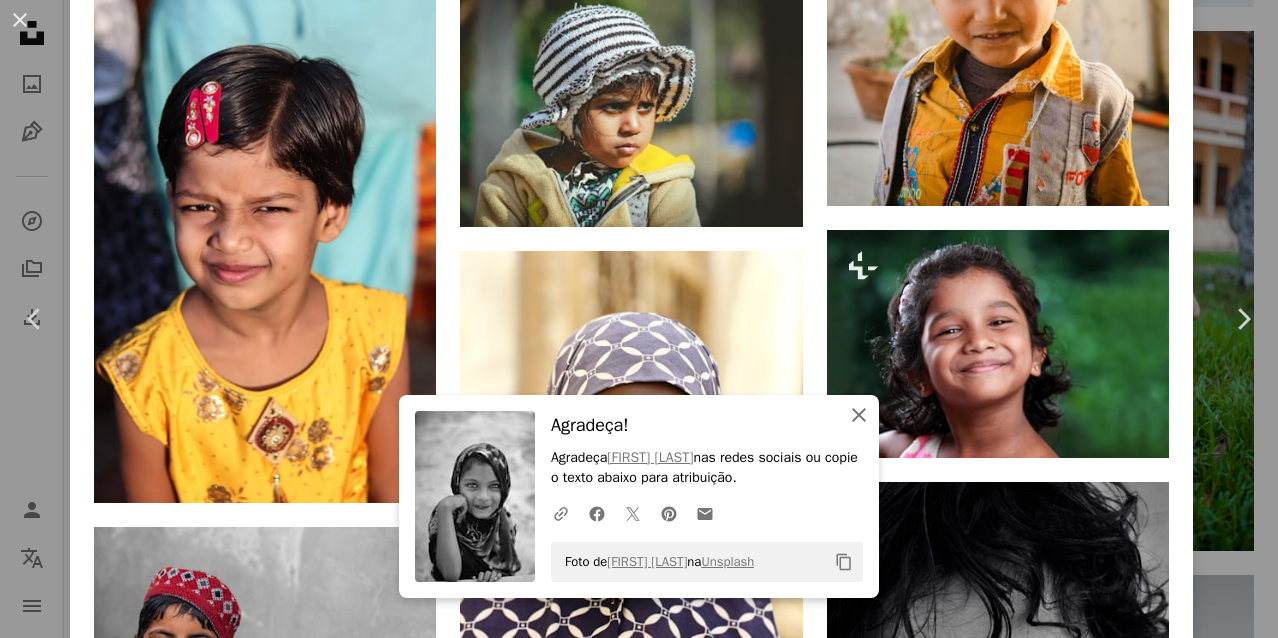 click on "An X shape" 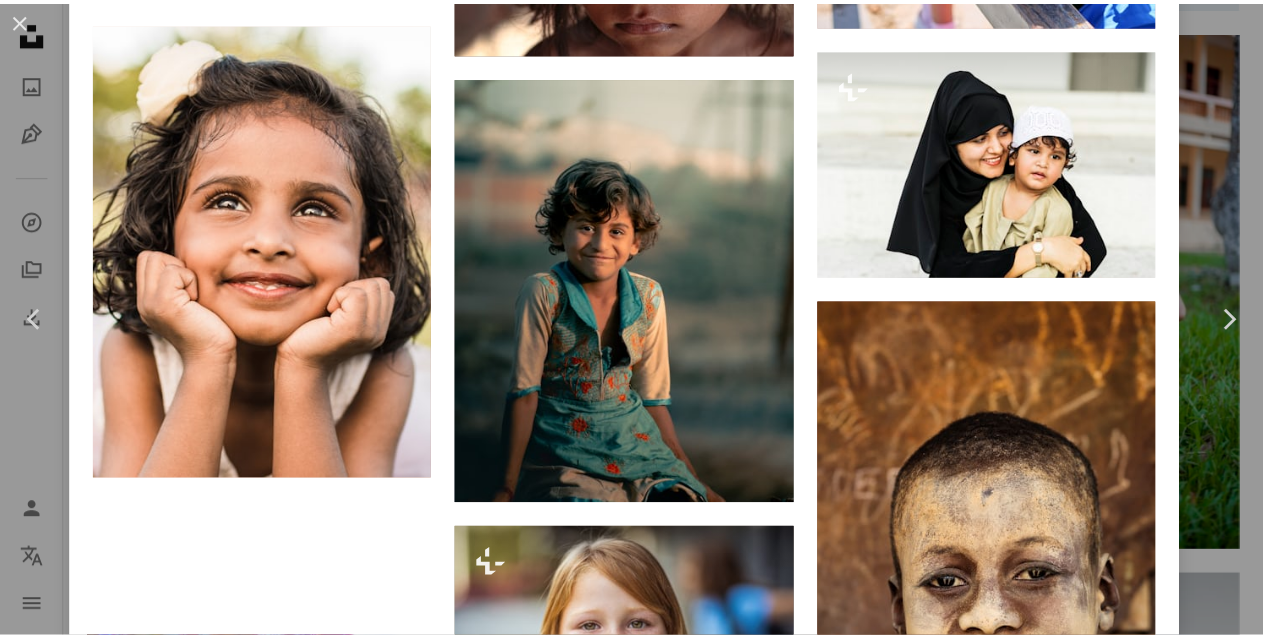 scroll, scrollTop: 28045, scrollLeft: 0, axis: vertical 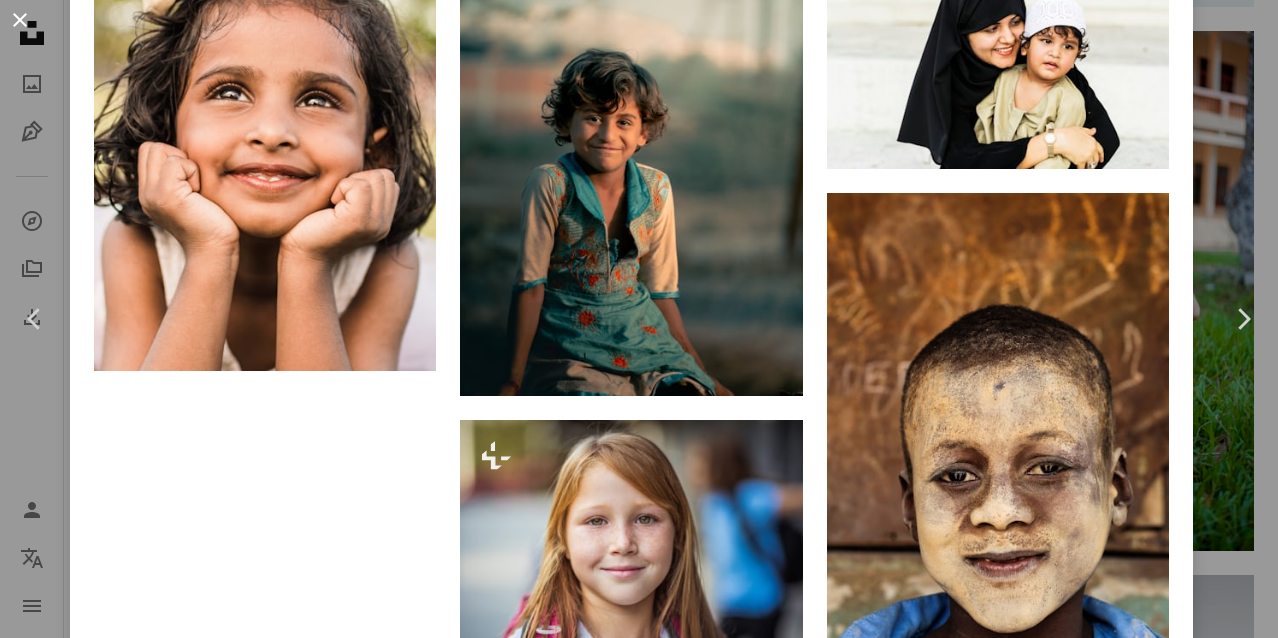 click on "An X shape" at bounding box center (20, 20) 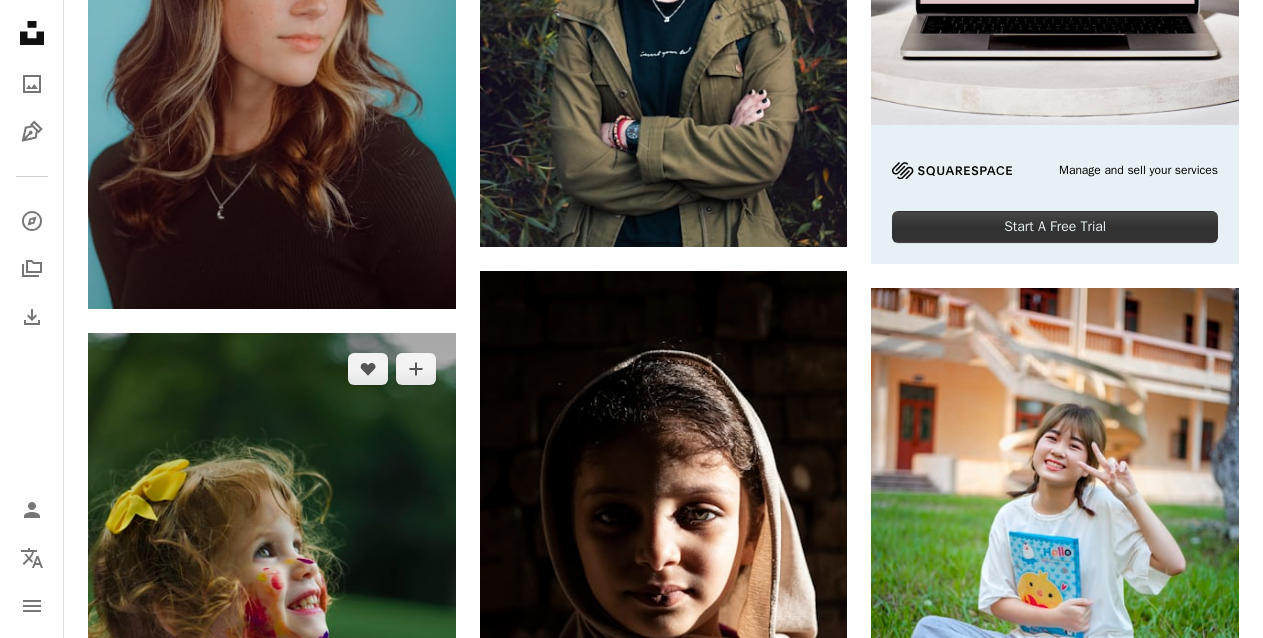 scroll, scrollTop: 0, scrollLeft: 0, axis: both 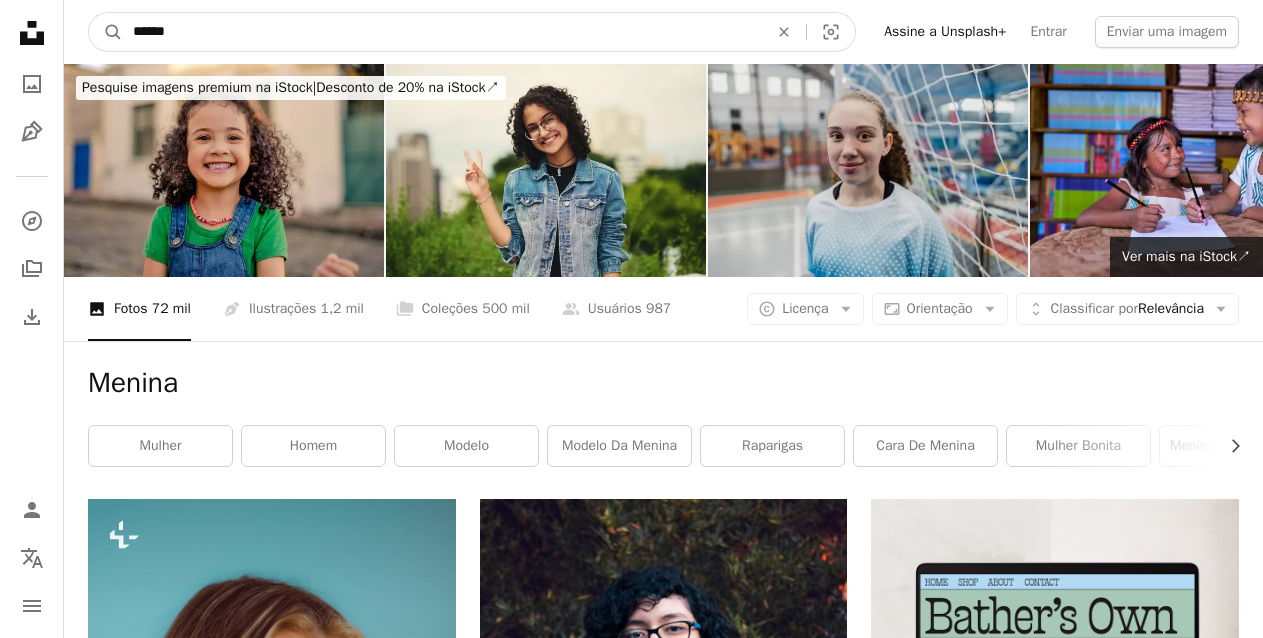 click on "******" at bounding box center (442, 32) 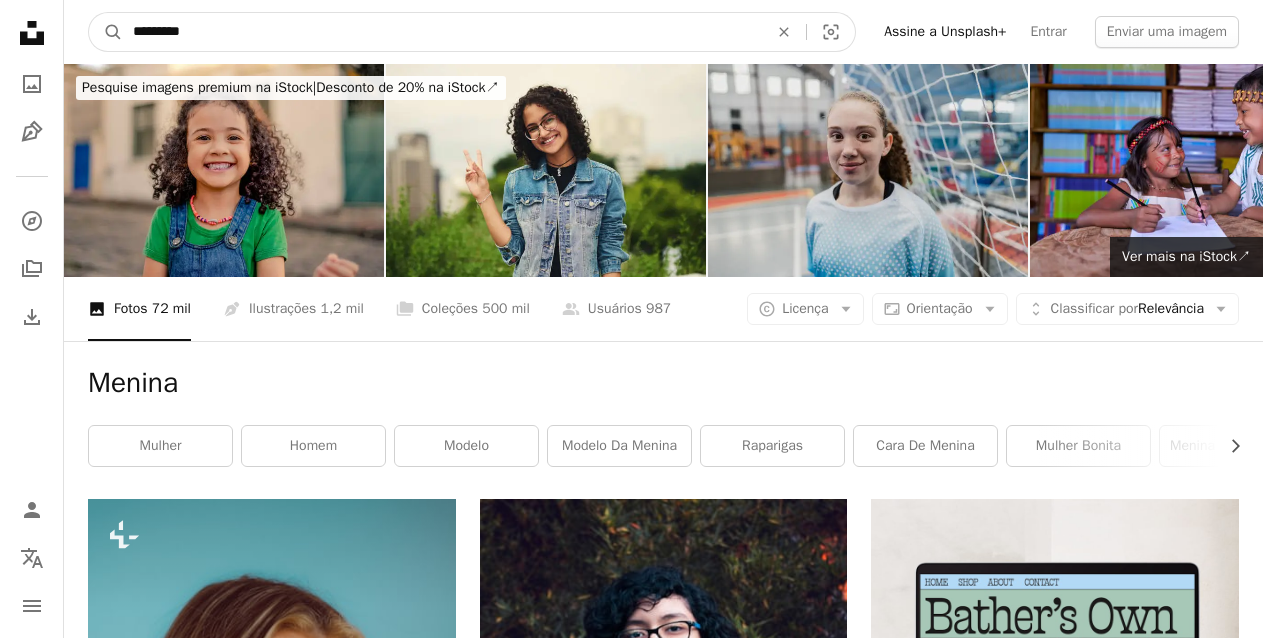 type on "*********" 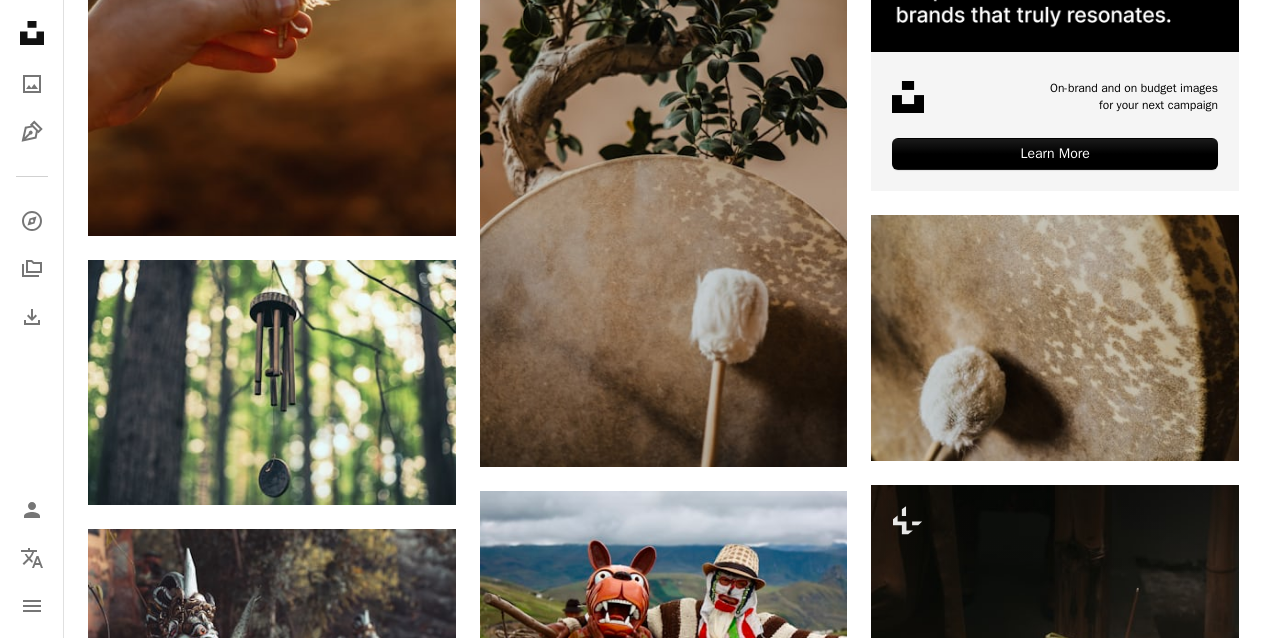 scroll, scrollTop: 818, scrollLeft: 0, axis: vertical 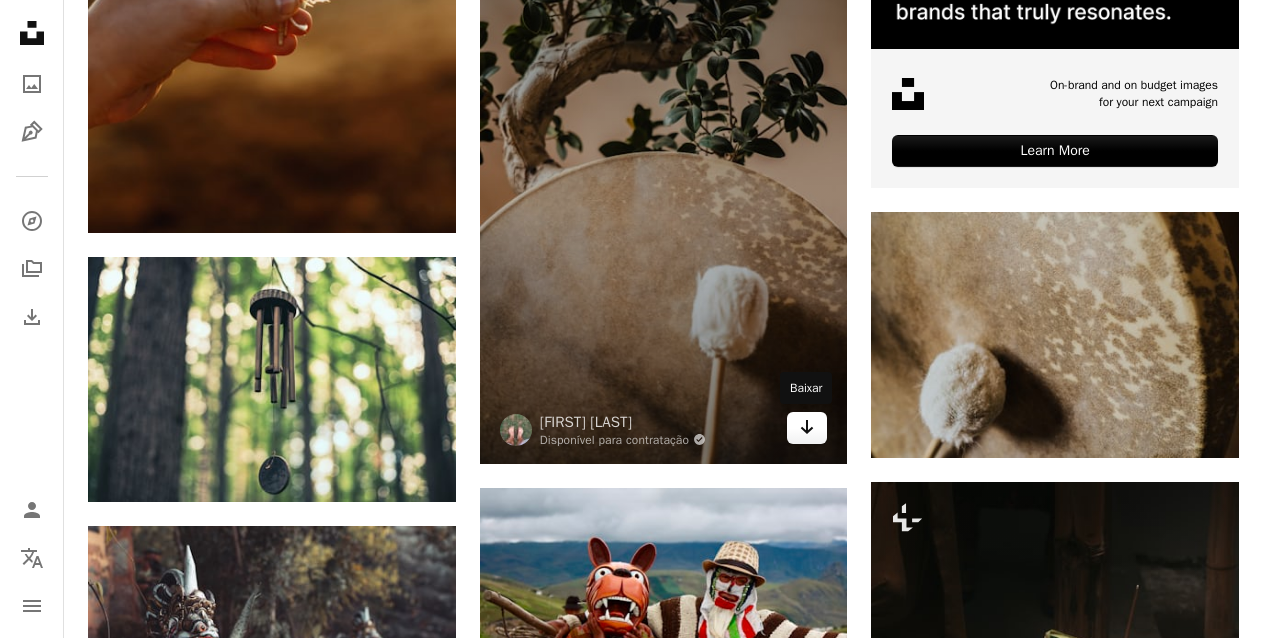 click on "Arrow pointing down" 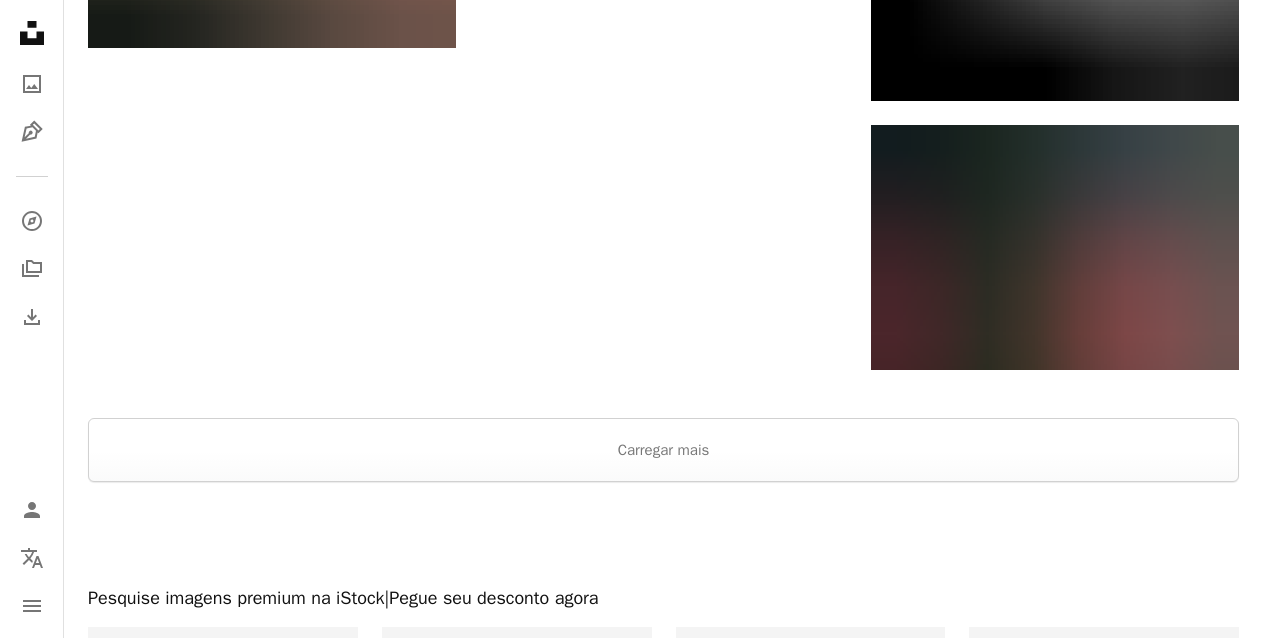 scroll, scrollTop: 3187, scrollLeft: 0, axis: vertical 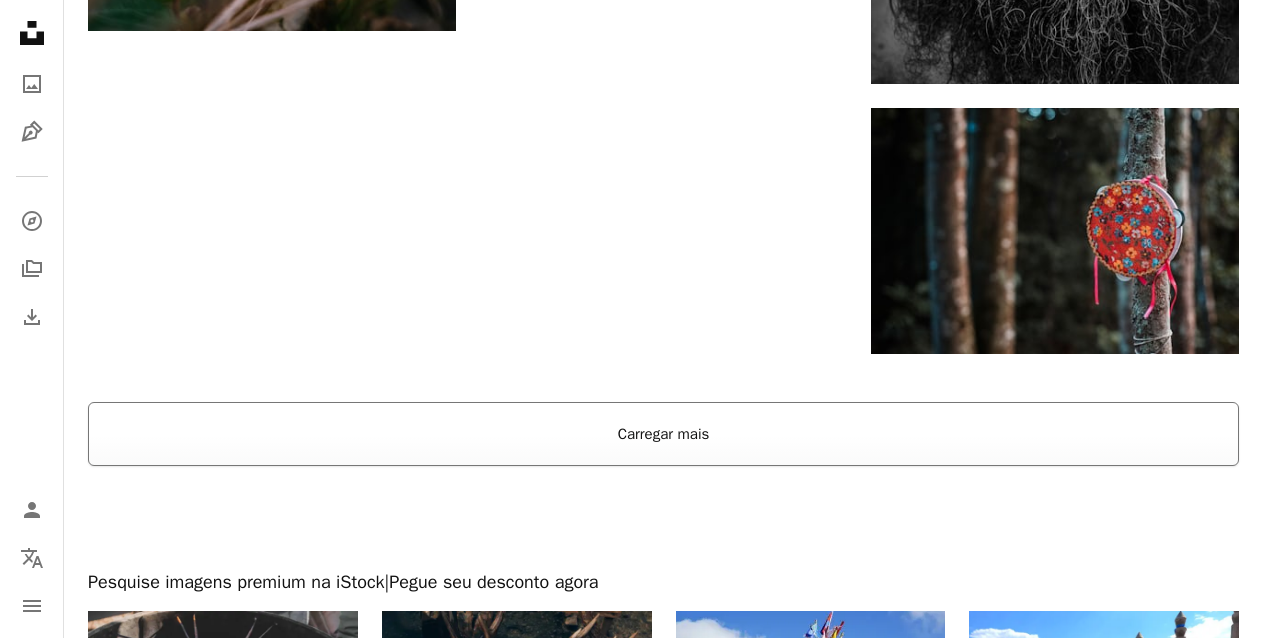 click on "Carregar mais" at bounding box center (663, 434) 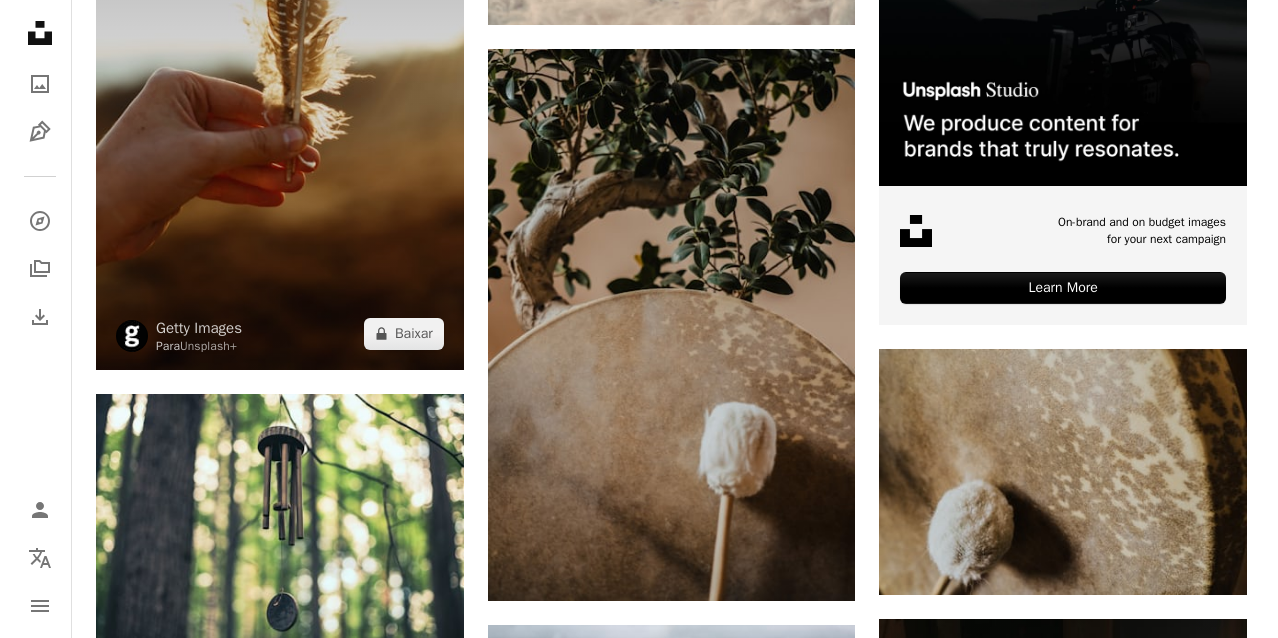 scroll, scrollTop: 699, scrollLeft: 0, axis: vertical 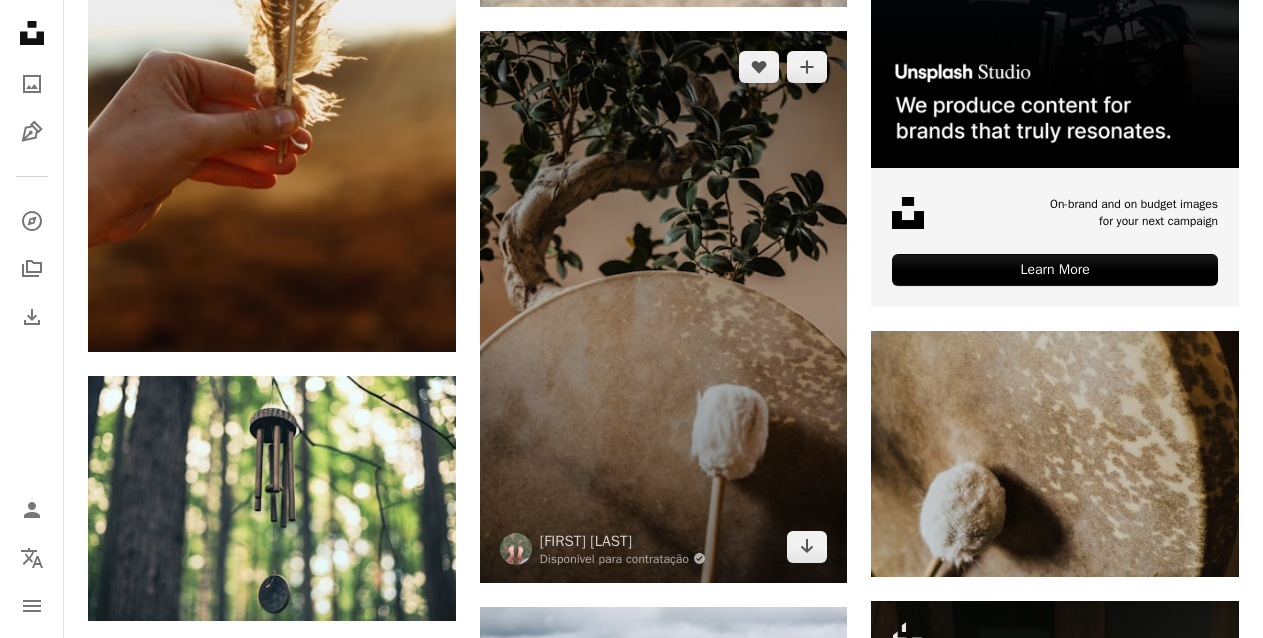 click at bounding box center (664, 307) 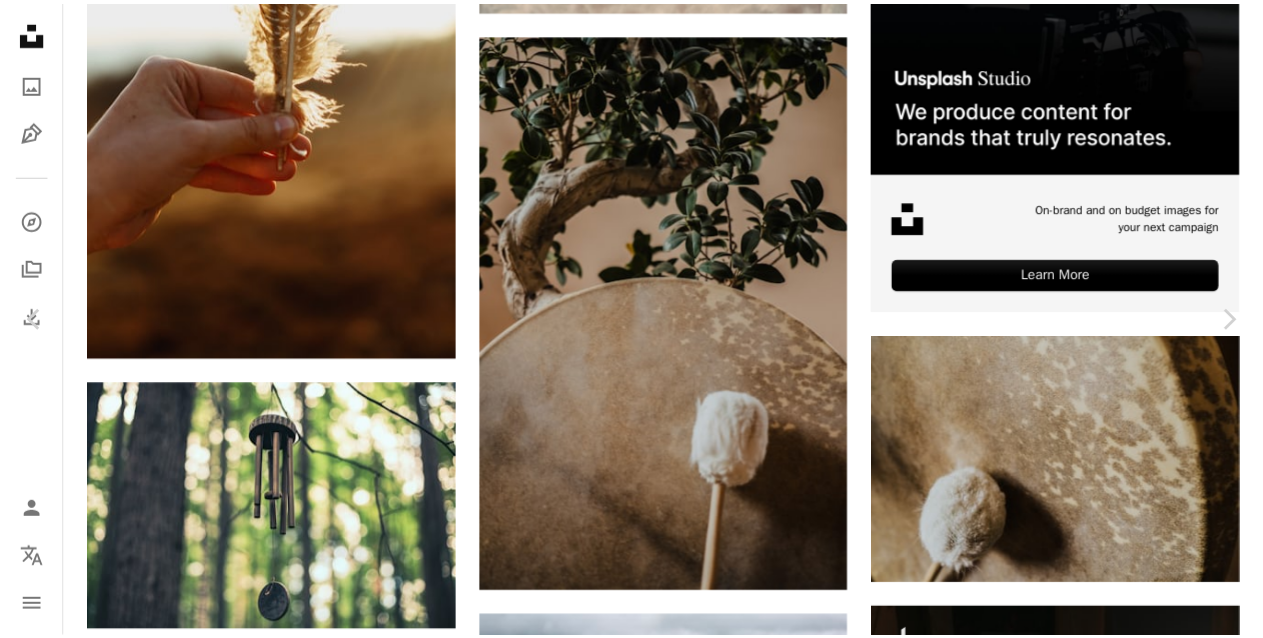 scroll, scrollTop: 7627, scrollLeft: 0, axis: vertical 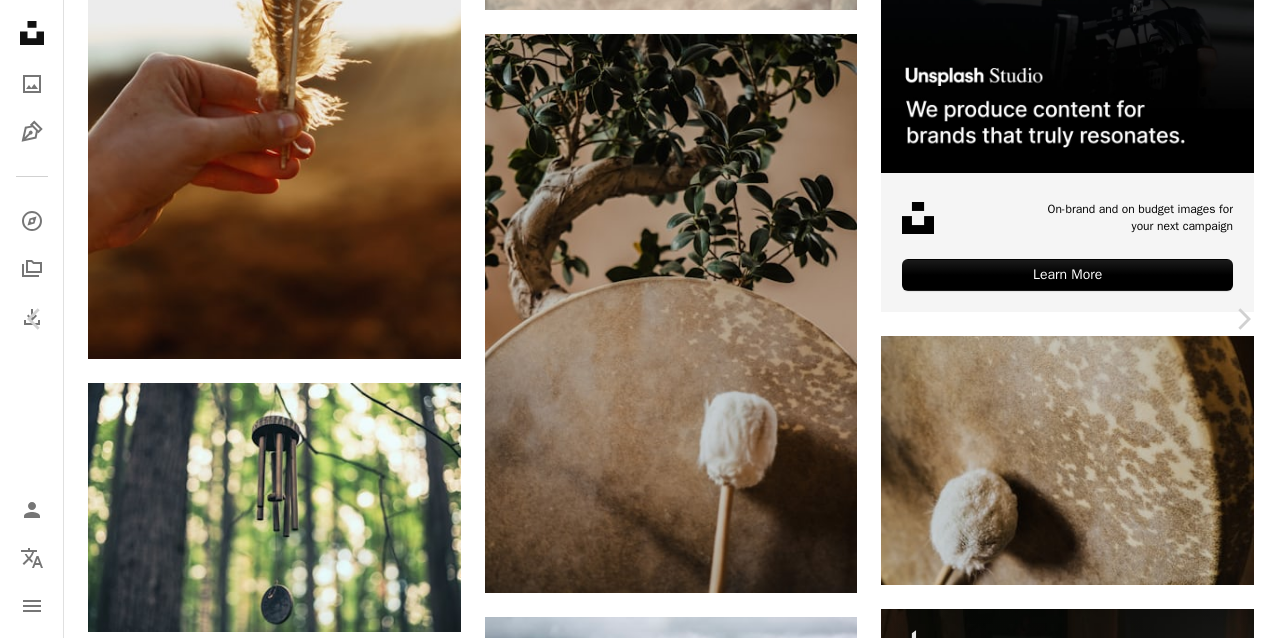 click on "An X shape" at bounding box center (20, 20) 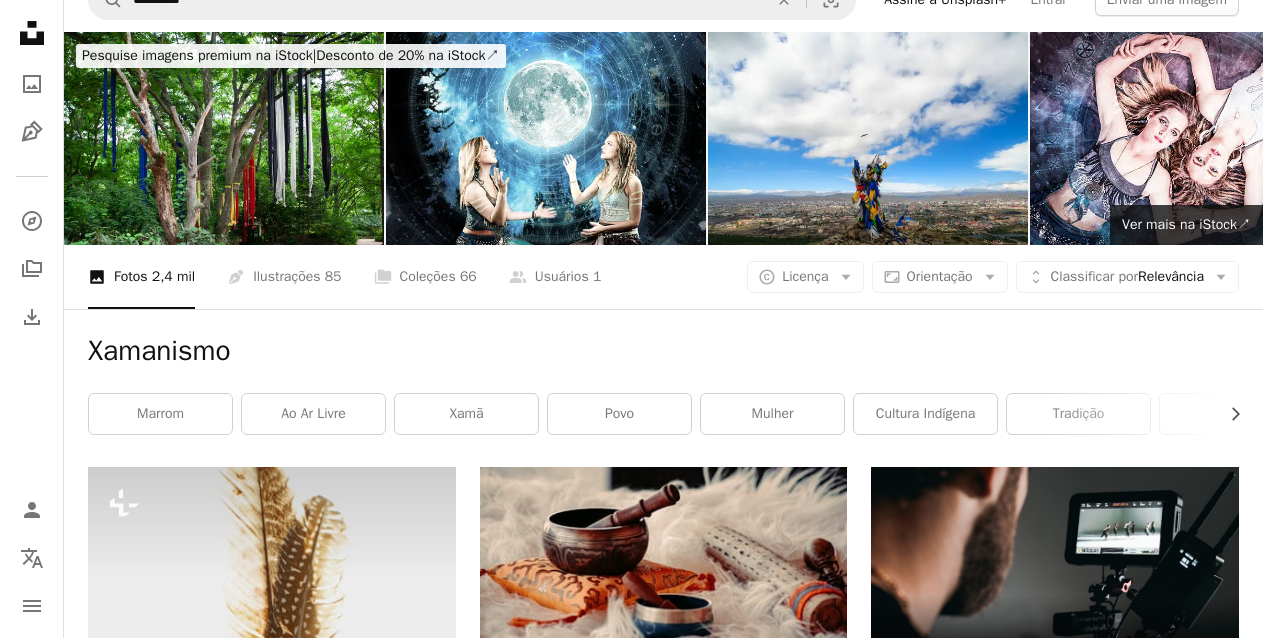 scroll, scrollTop: 20, scrollLeft: 0, axis: vertical 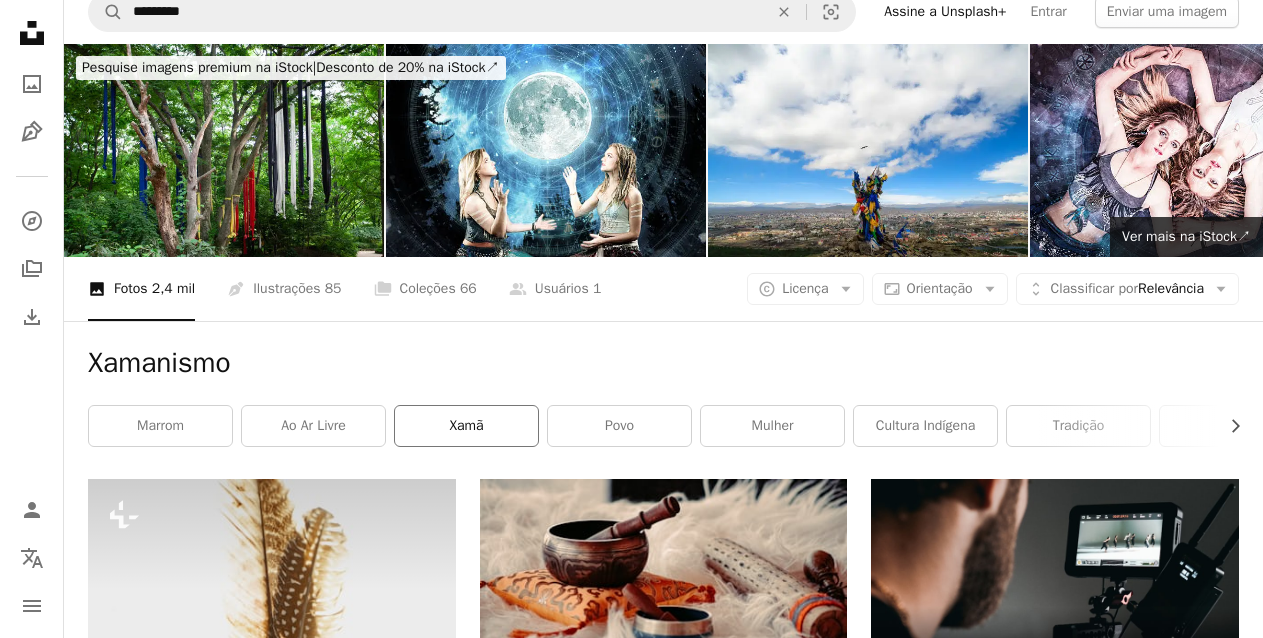 click on "xamã" at bounding box center [466, 426] 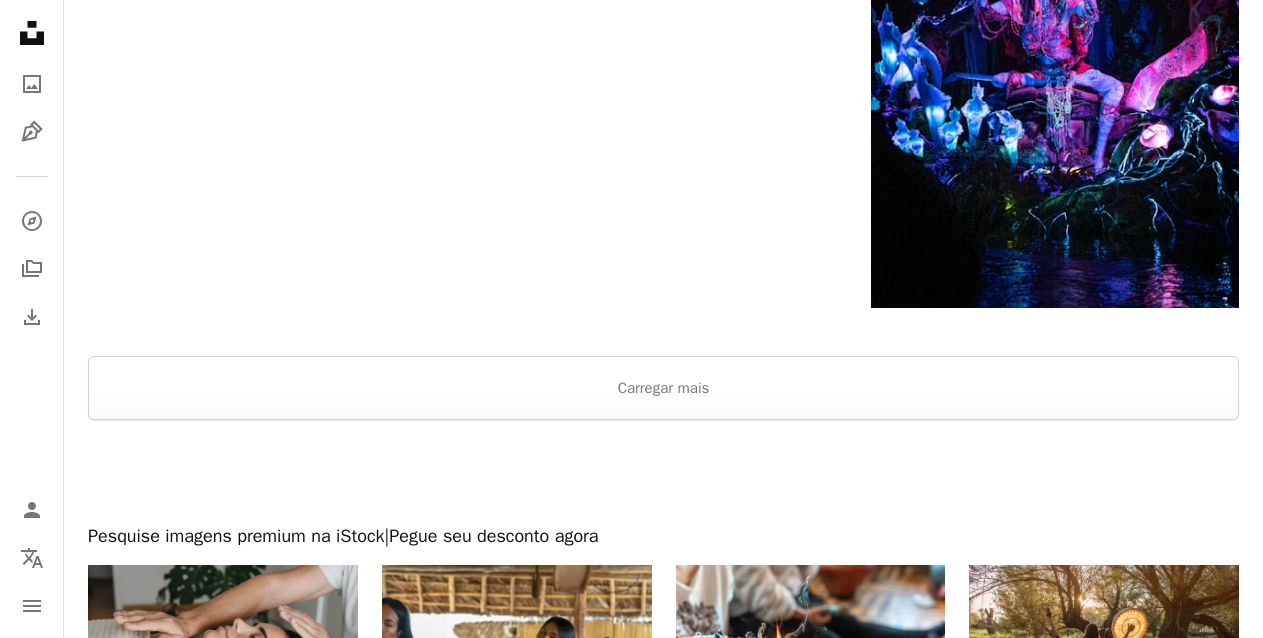 scroll, scrollTop: 3532, scrollLeft: 0, axis: vertical 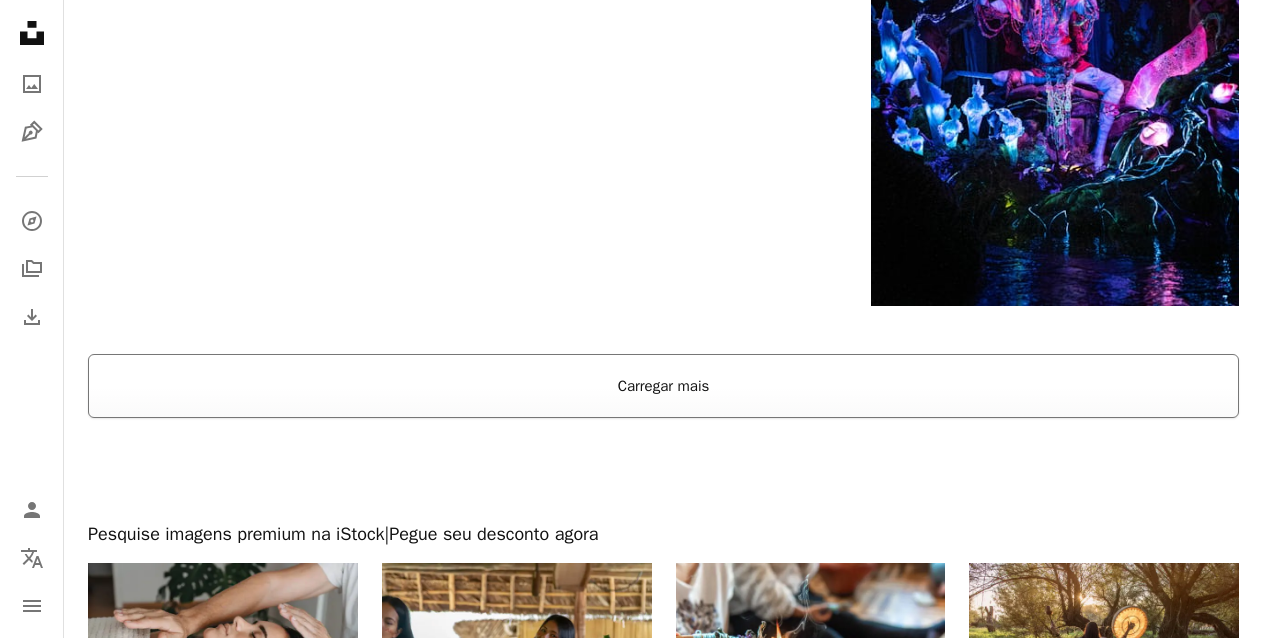 click on "Carregar mais" at bounding box center (663, 386) 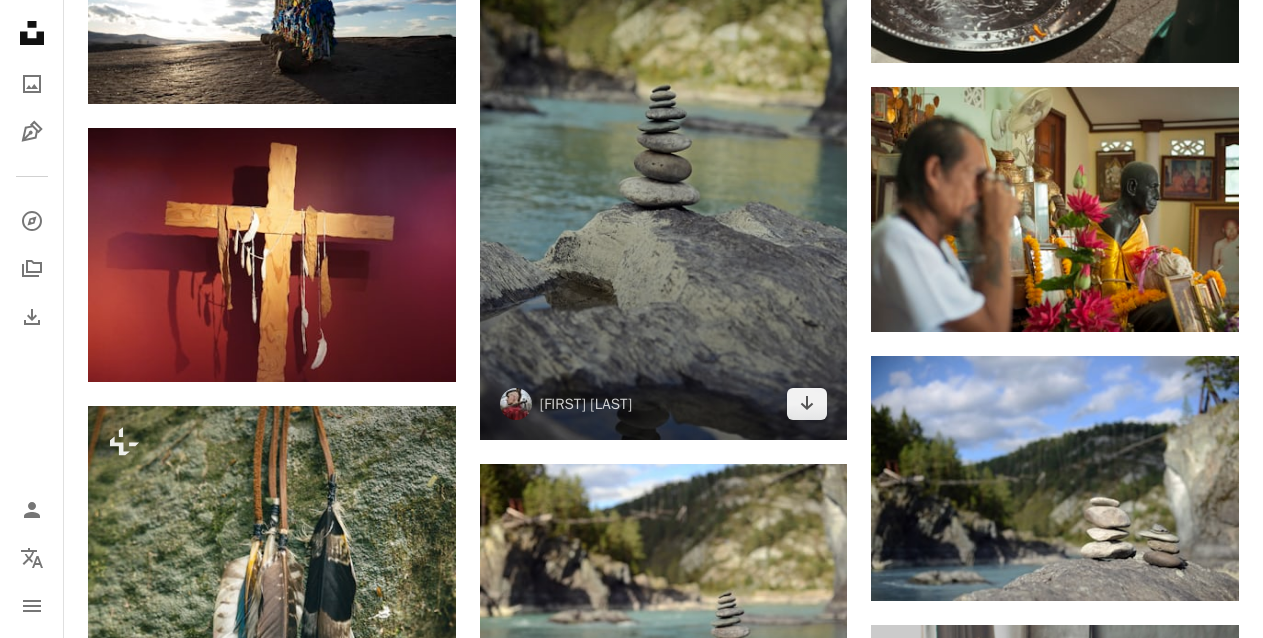 scroll, scrollTop: 7490, scrollLeft: 0, axis: vertical 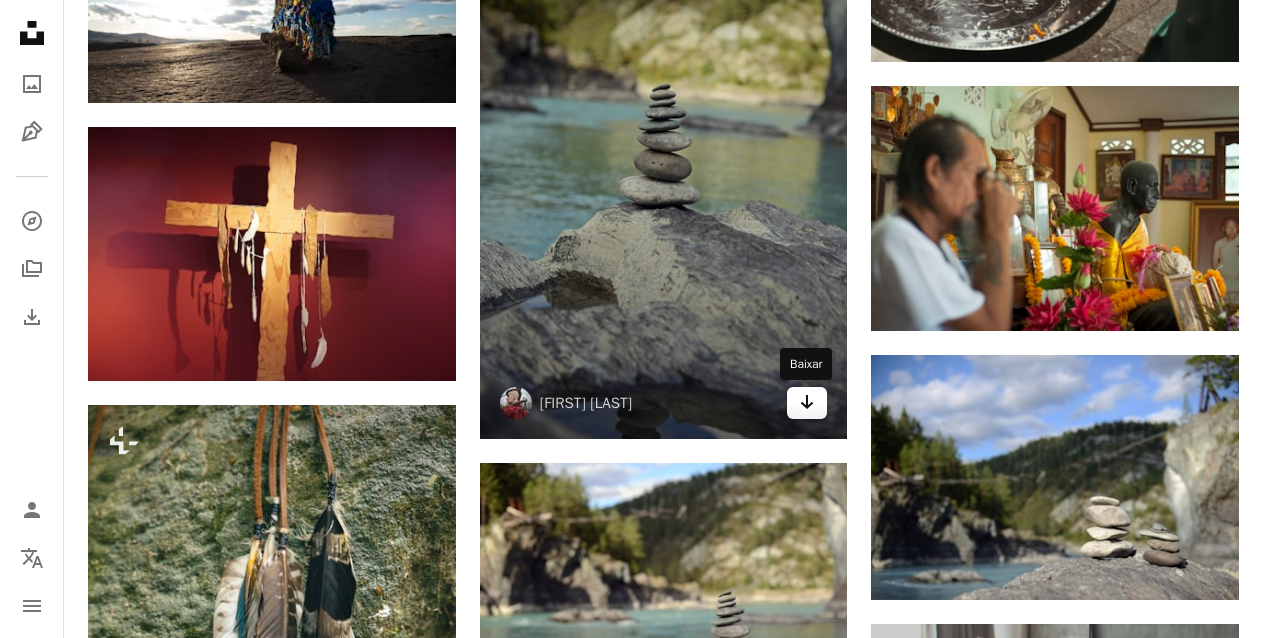click on "Arrow pointing down" 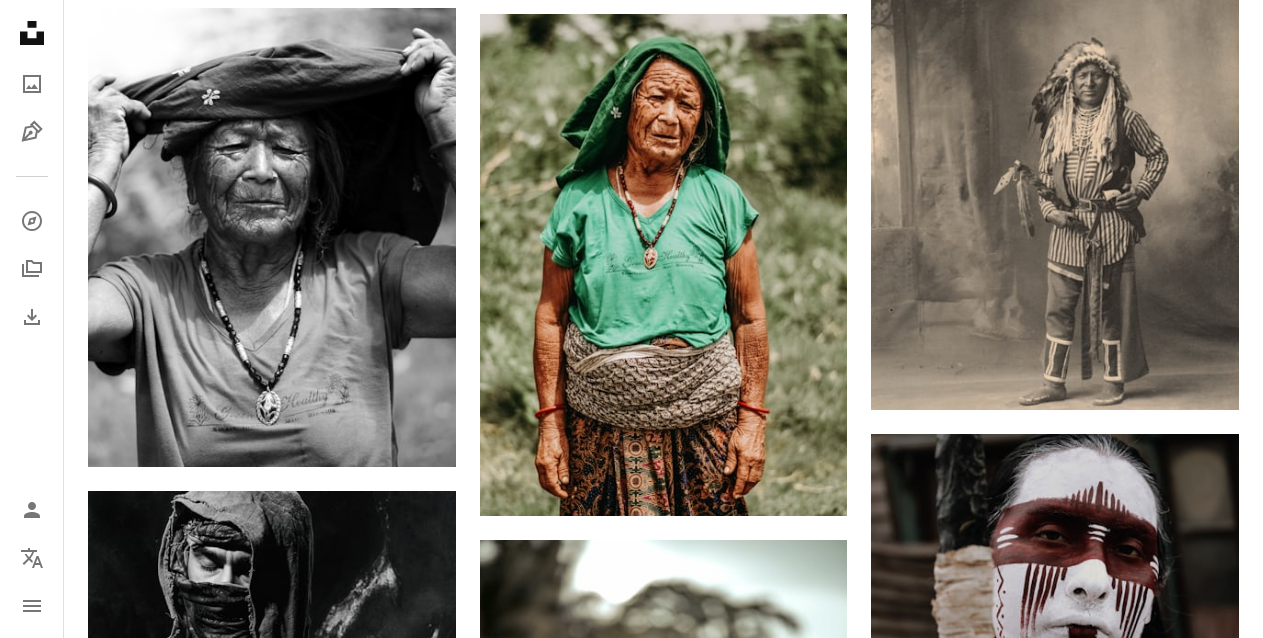 scroll, scrollTop: 26231, scrollLeft: 0, axis: vertical 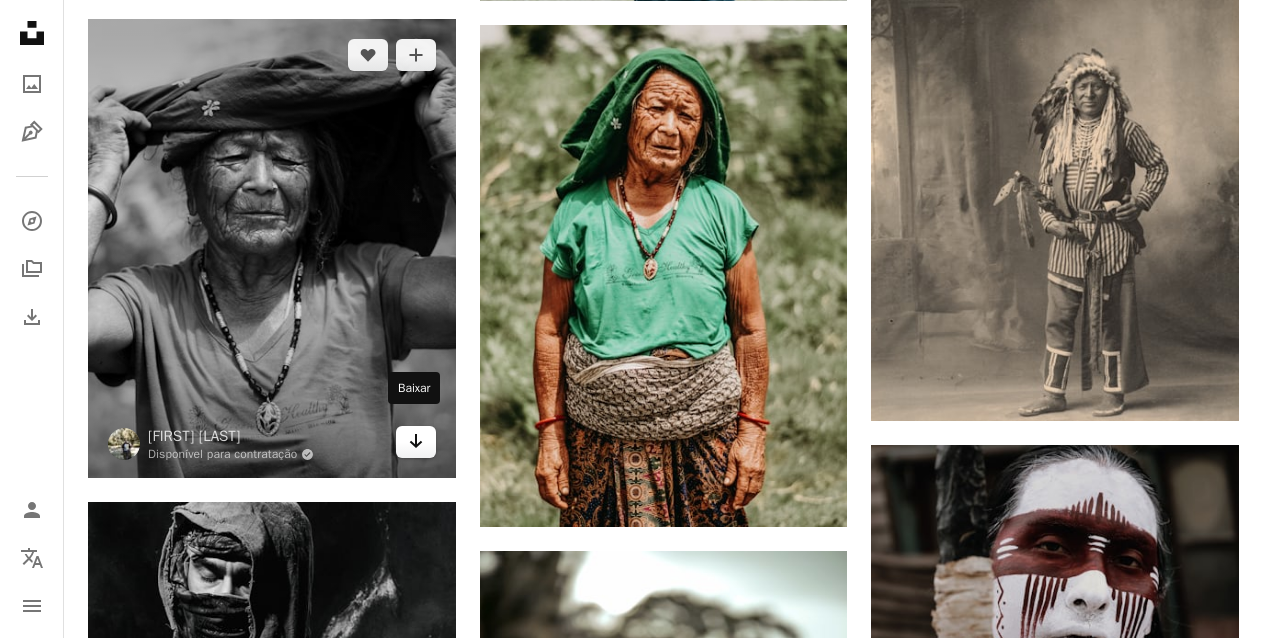 click on "Arrow pointing down" 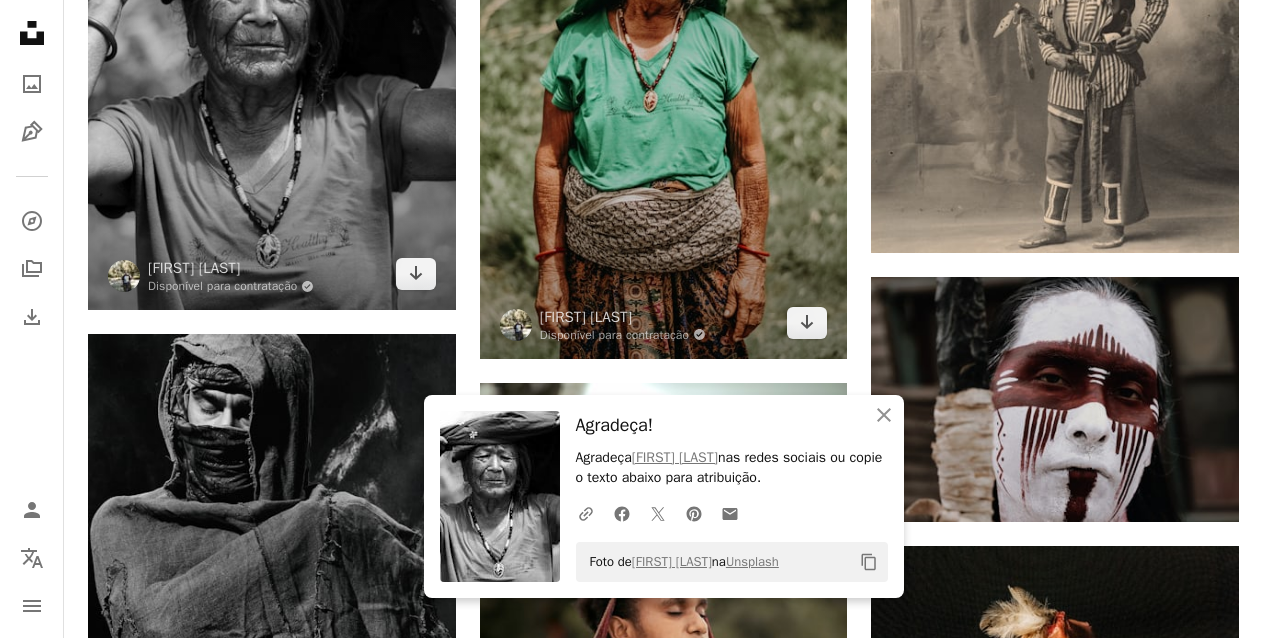 scroll, scrollTop: 26418, scrollLeft: 0, axis: vertical 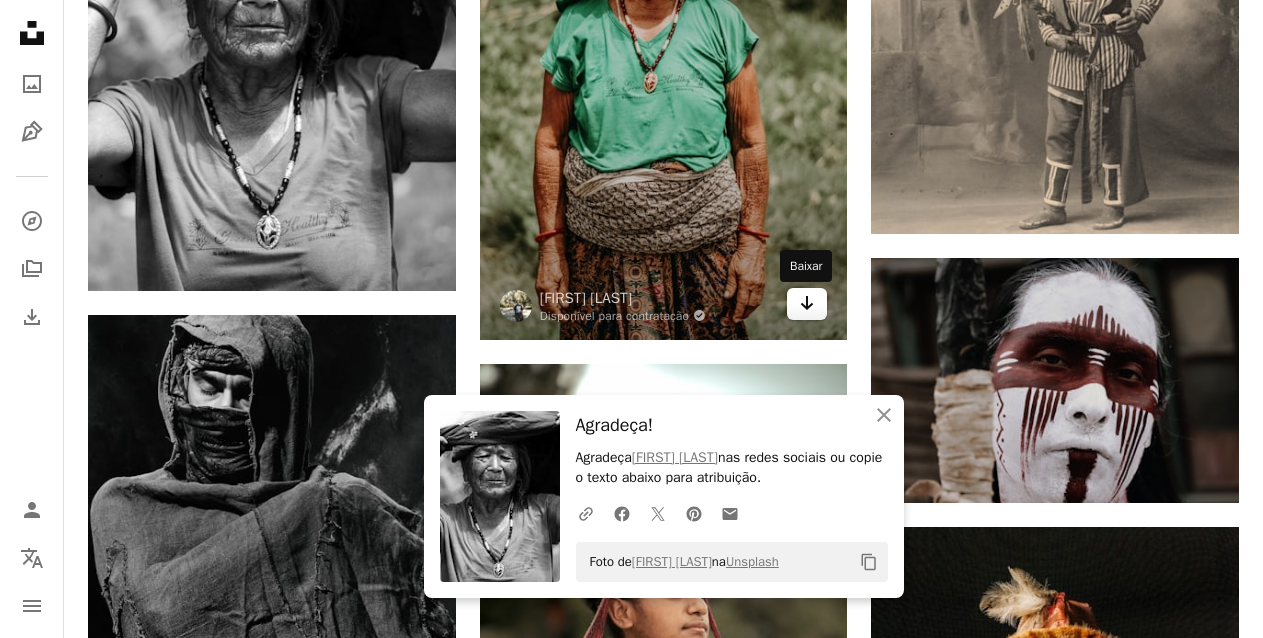 click on "Arrow pointing down" 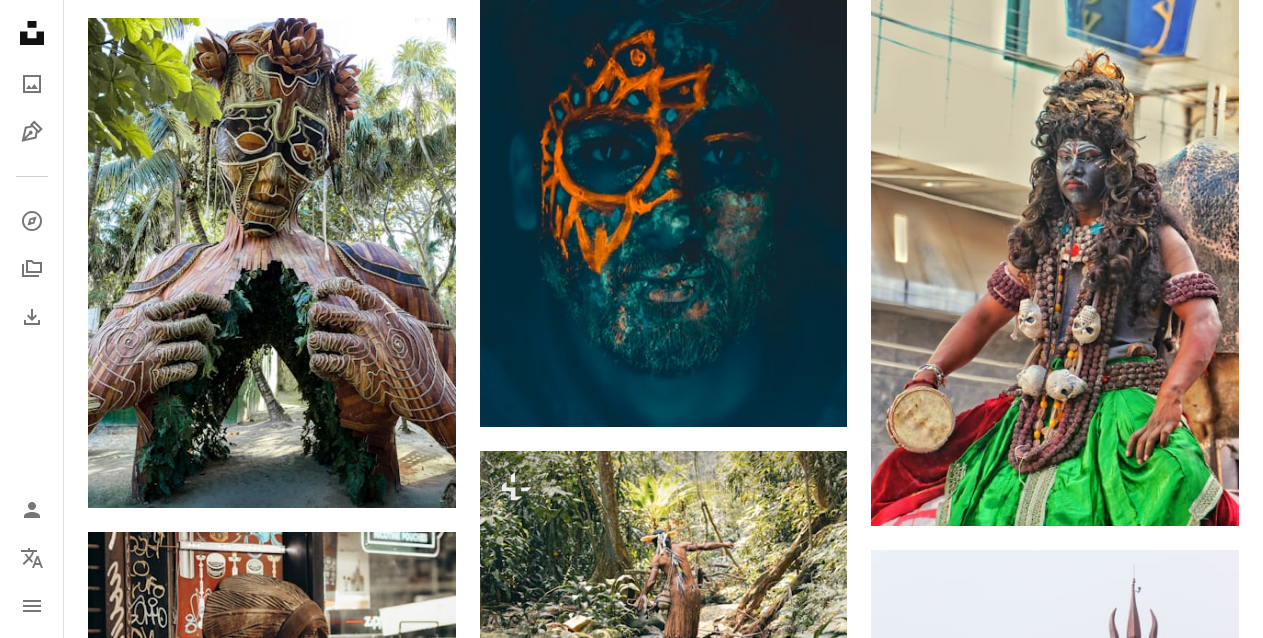 scroll, scrollTop: 33607, scrollLeft: 0, axis: vertical 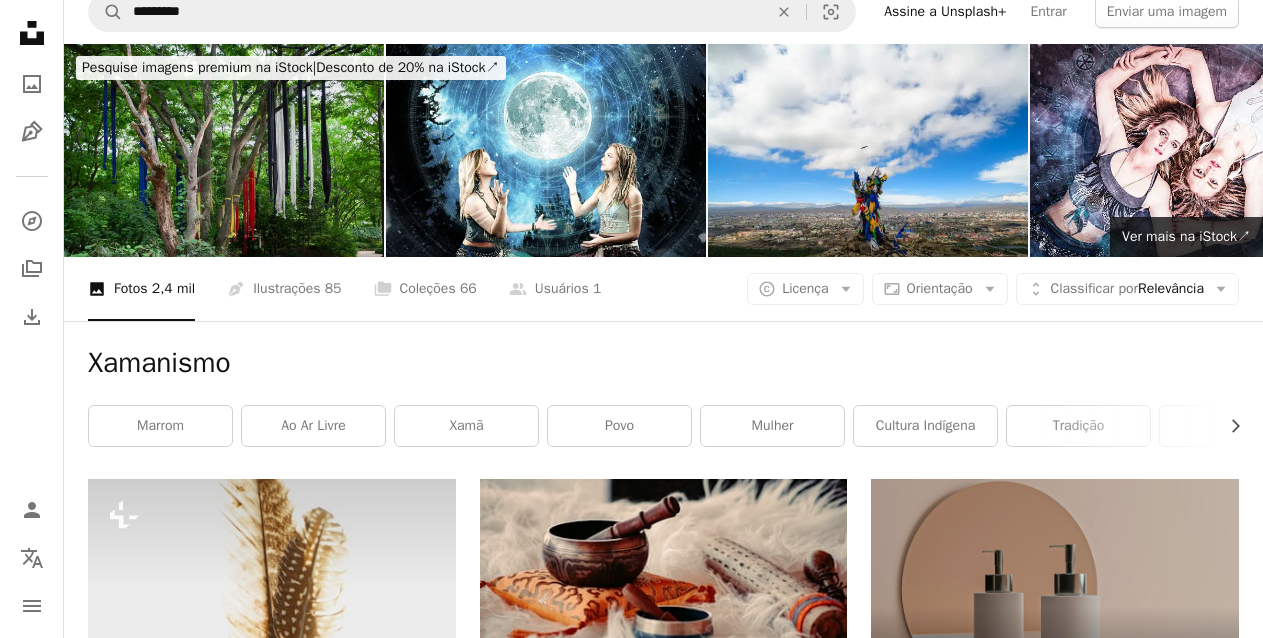 click at bounding box center [224, 150] 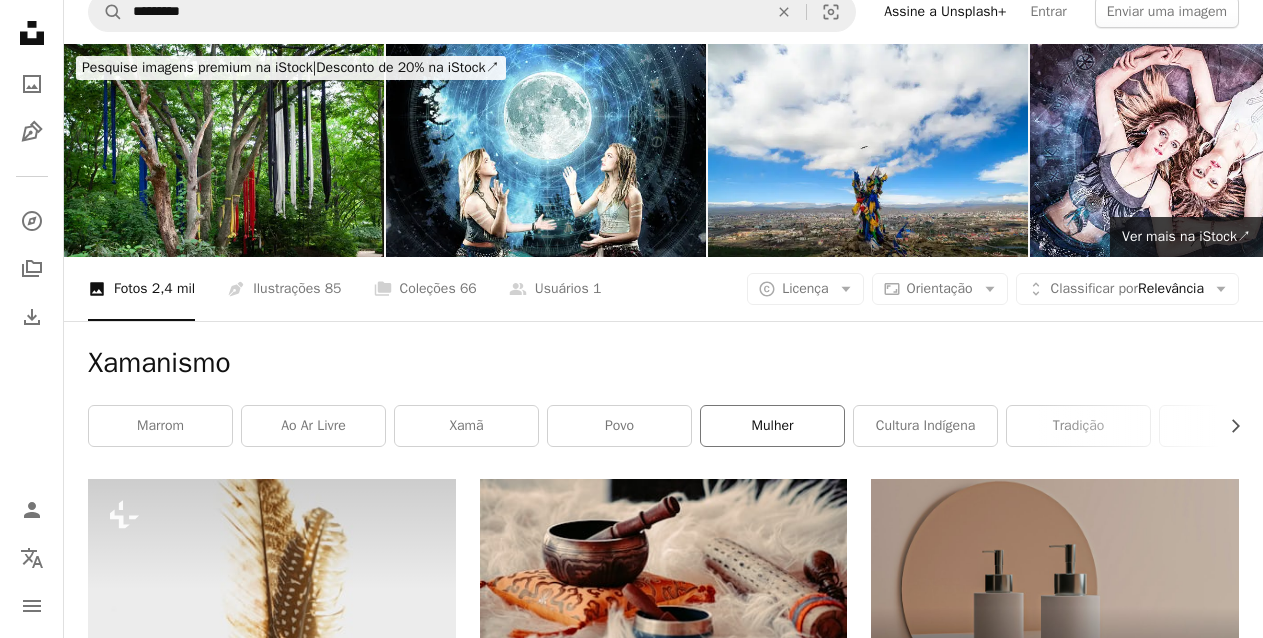 click on "mulher" at bounding box center (772, 426) 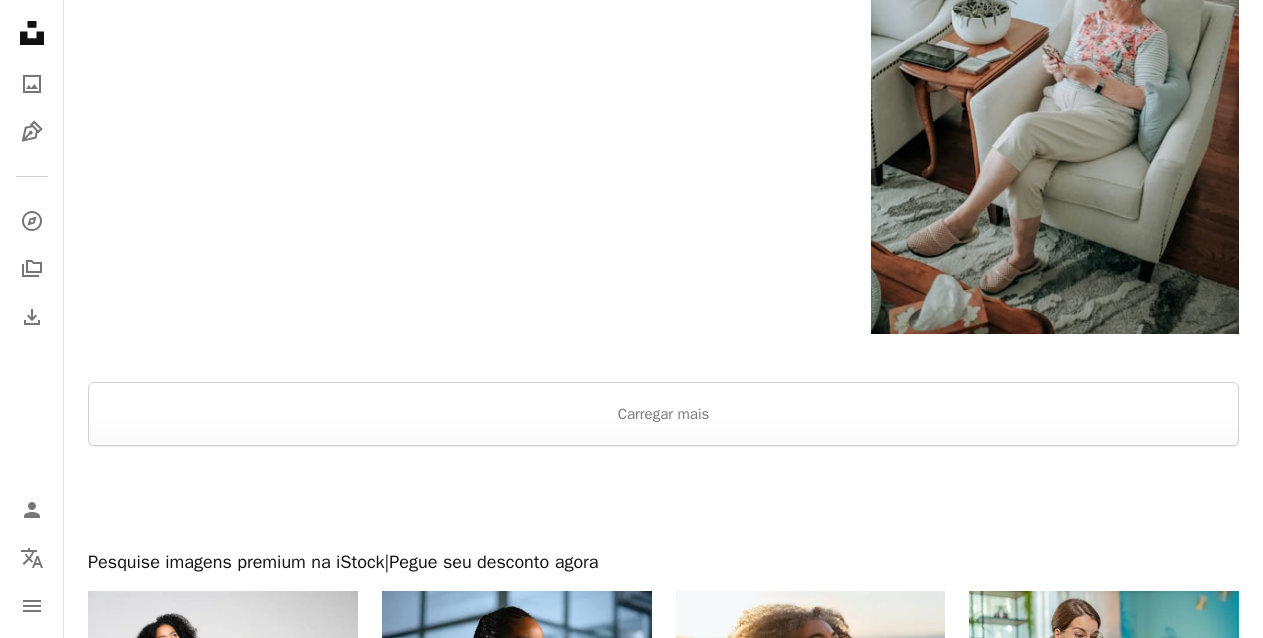 scroll, scrollTop: 4200, scrollLeft: 0, axis: vertical 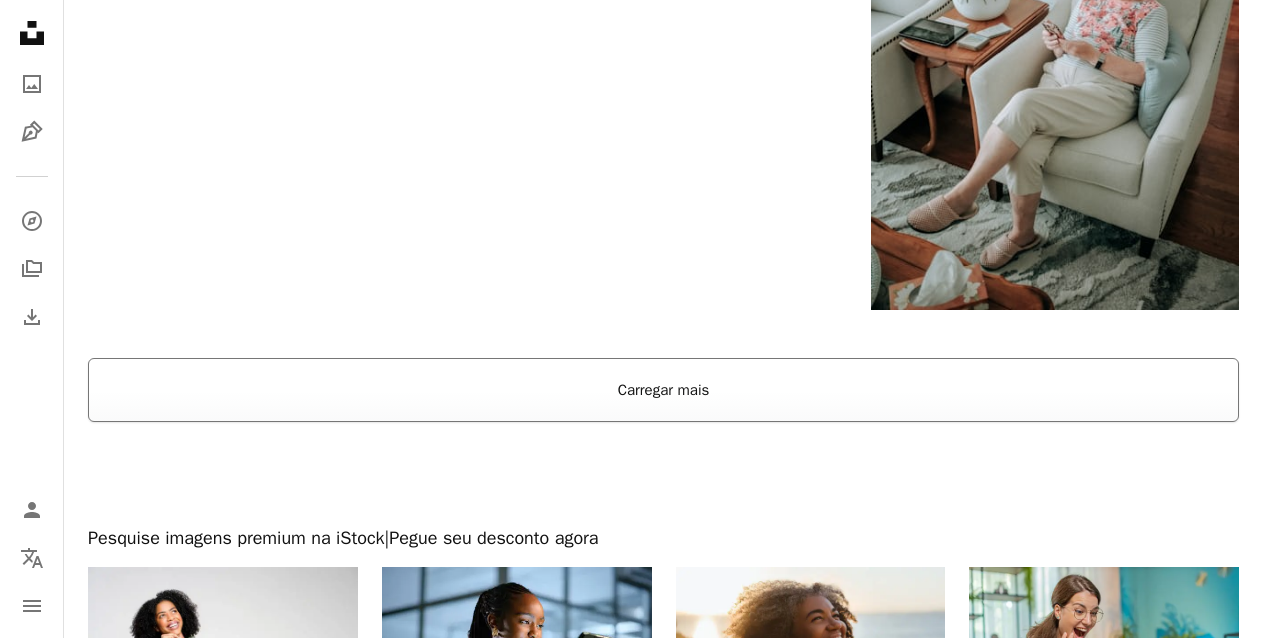 click on "Carregar mais" at bounding box center [663, 390] 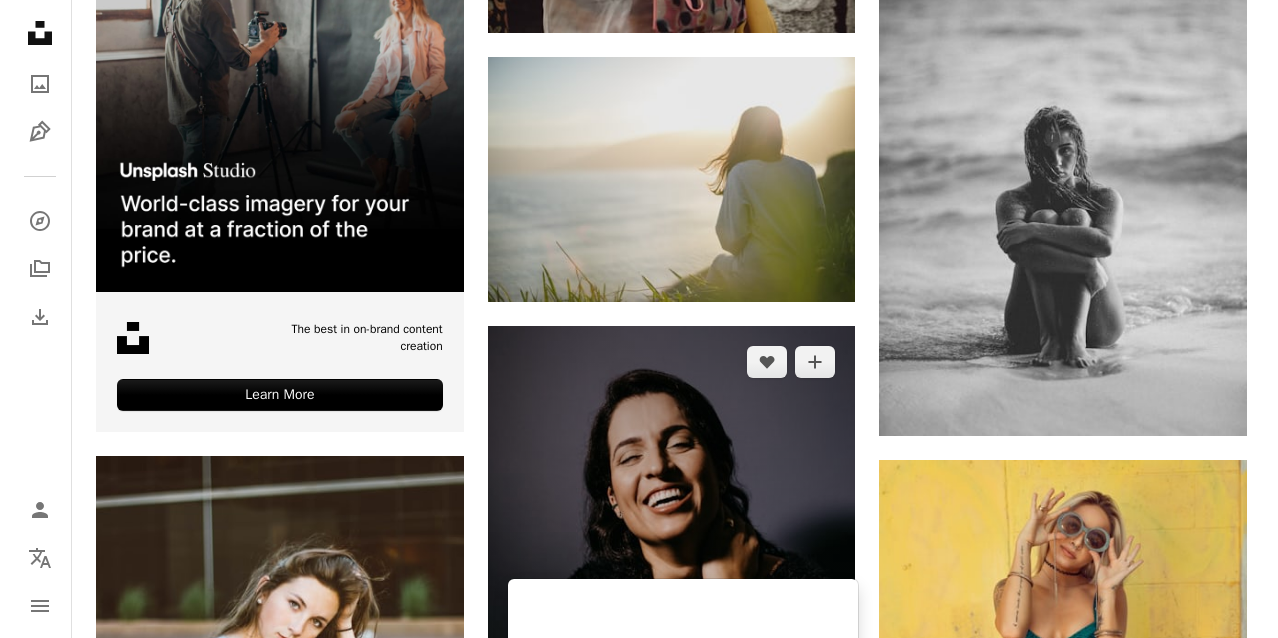 scroll, scrollTop: 5203, scrollLeft: 0, axis: vertical 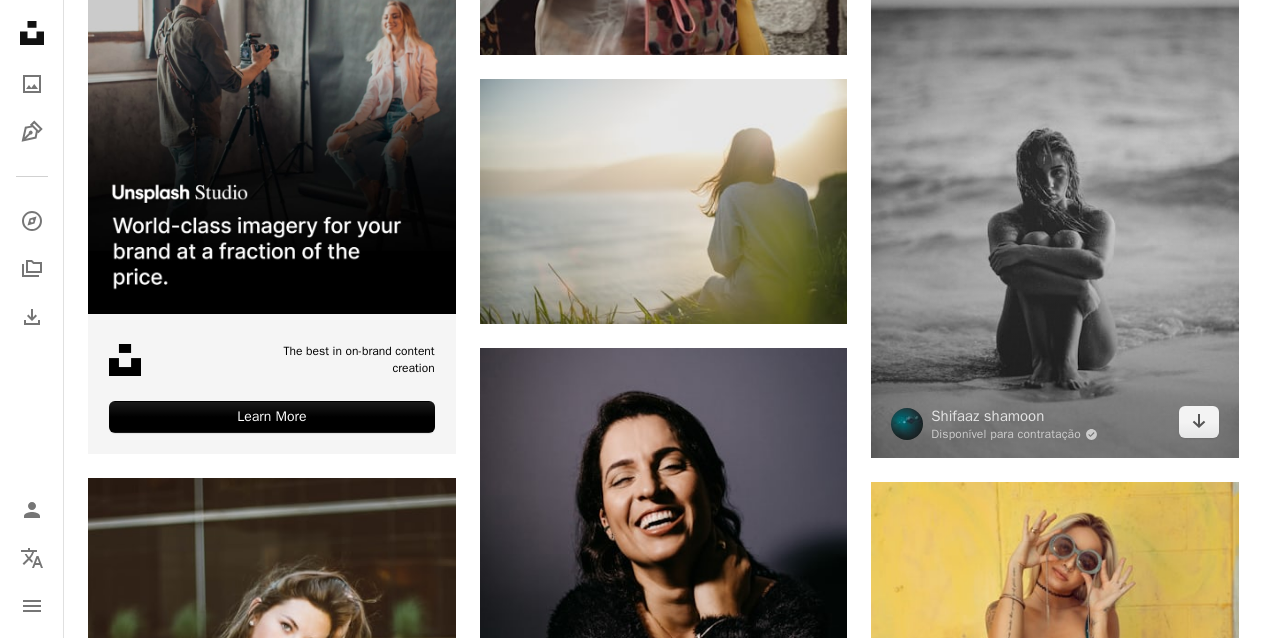 click at bounding box center (1055, 182) 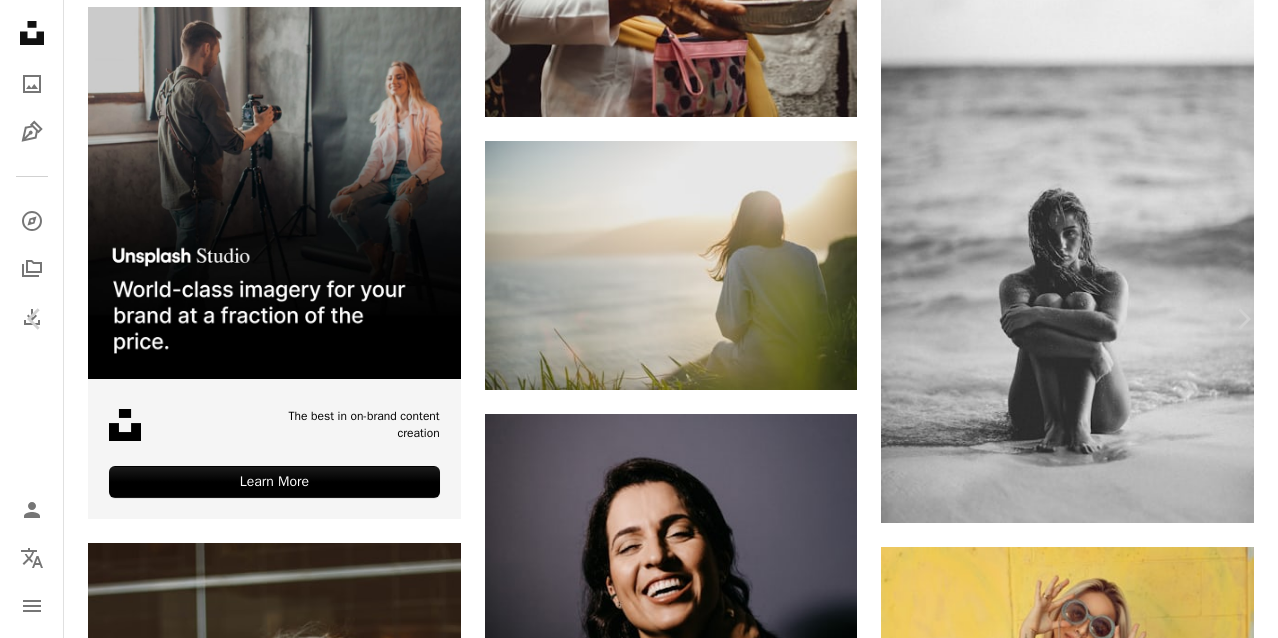 scroll, scrollTop: 2343, scrollLeft: 0, axis: vertical 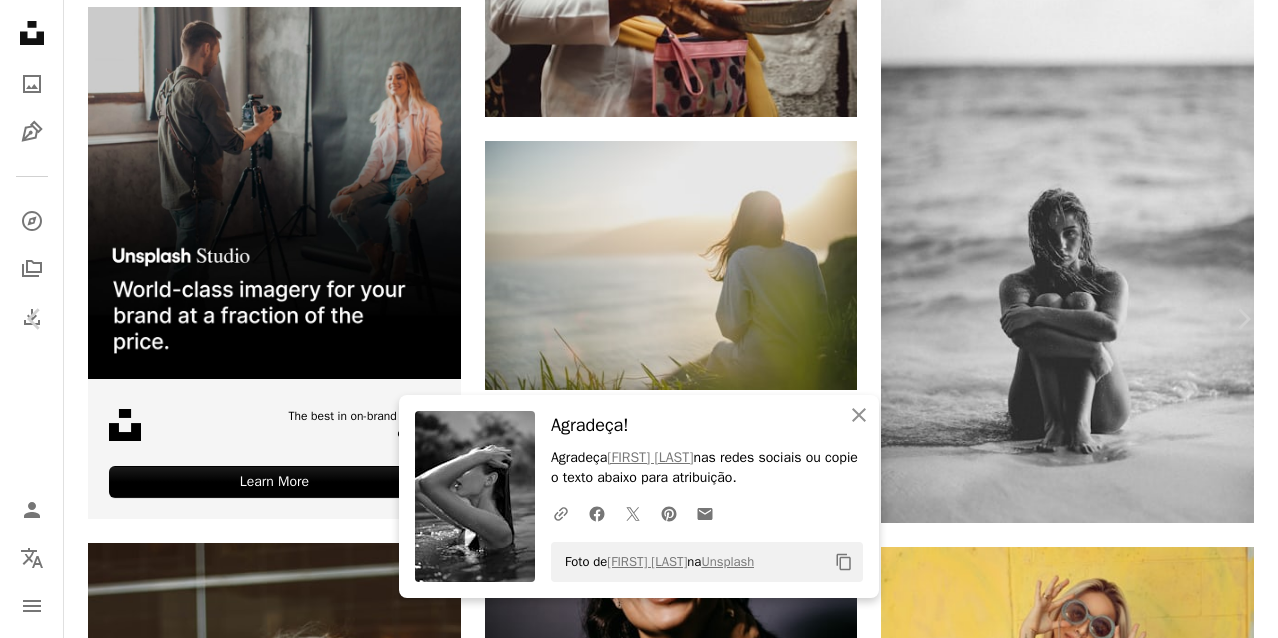 click on "An X shape Chevron left Chevron right An X shape Fechar Agradeça! Agradeça  Ivan Kazlouskij  nas redes sociais ou copie o texto abaixo para atribuição. A URL sharing icon (chains) Facebook icon X (formerly Twitter) icon Pinterest icon An envelope Foto de  Ivan Kazlouskij  na  Unsplash
Copy content Shifaaz shamoon Disponível para contratação A checkmark inside of a circle A heart A plus sign Baixar gratuitamente Chevron down Zoom in Visualizações 36.381.501 Downloads 143.641 Destaque em Fotos ,  Povo A forward-right arrow Compartilhar Info icon Informações More Actions A map marker Maldives Calendar outlined Publicada em  2 de julho de 2017 Camera Canon, EOS-1D X Mark II Safety Uso gratuito sob a  Licença da Unsplash praia mulher retrato viajar mar povo modelo biquíni fêmea areia Maldivas senhora sentado pessoa wallpaper boas vibrações sentar caucasiana Joelhos arte preto Fotos de stock gratuitas Pesquise imagens premium relacionadas na iStock  |  Economize 20% com o código UNSPLASH20" at bounding box center [639, 6594] 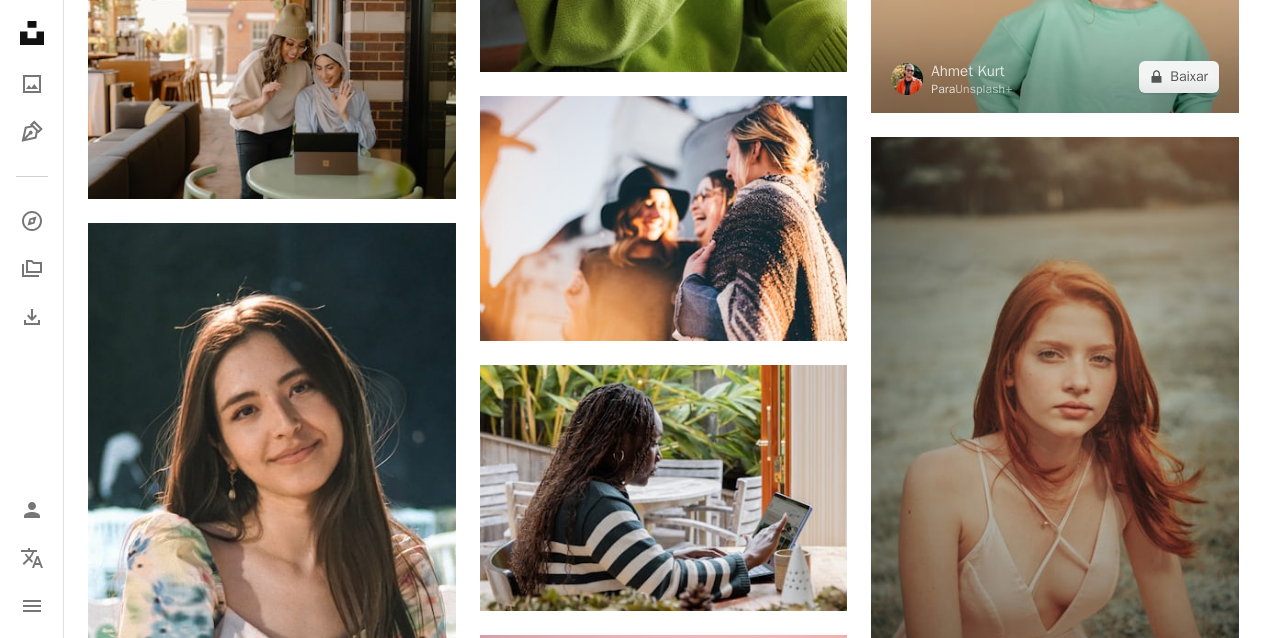 scroll, scrollTop: 25779, scrollLeft: 0, axis: vertical 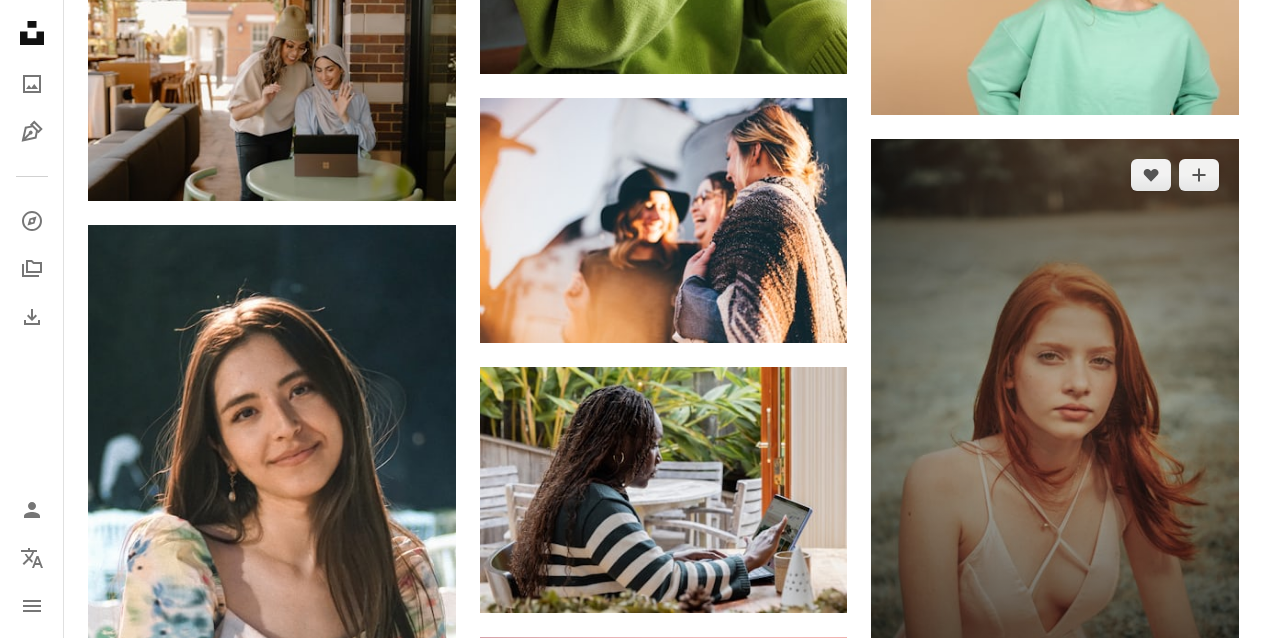 click at bounding box center [1055, 414] 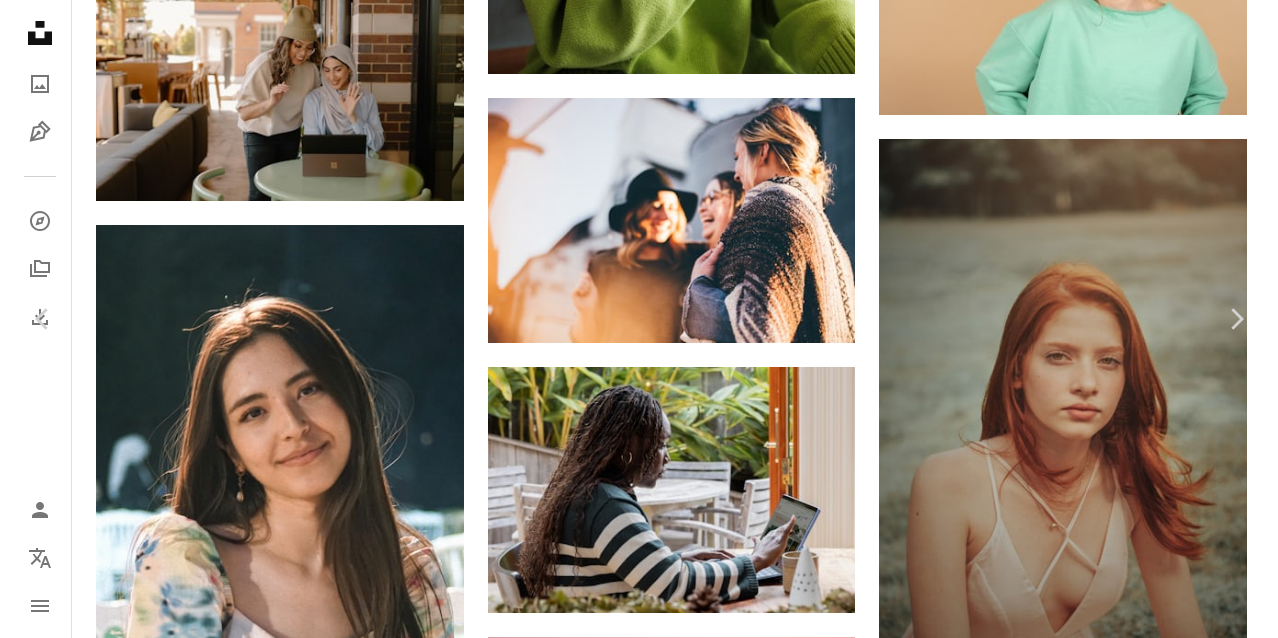 scroll, scrollTop: 27531, scrollLeft: 0, axis: vertical 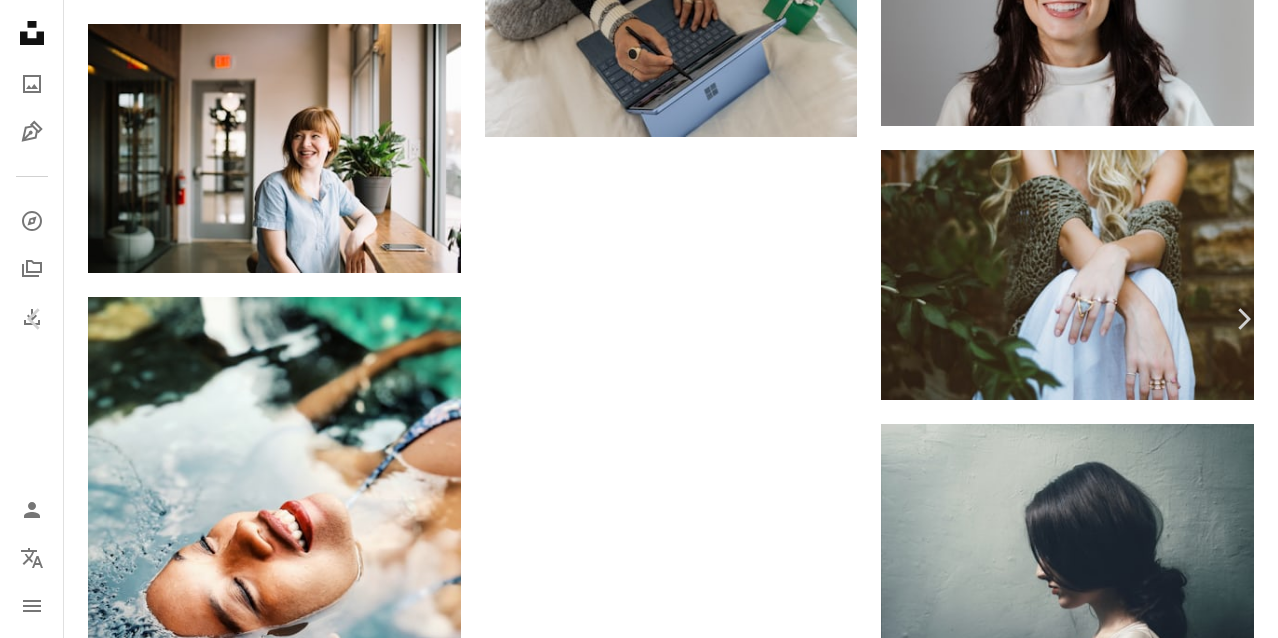 click on "An X shape" at bounding box center [20, 20] 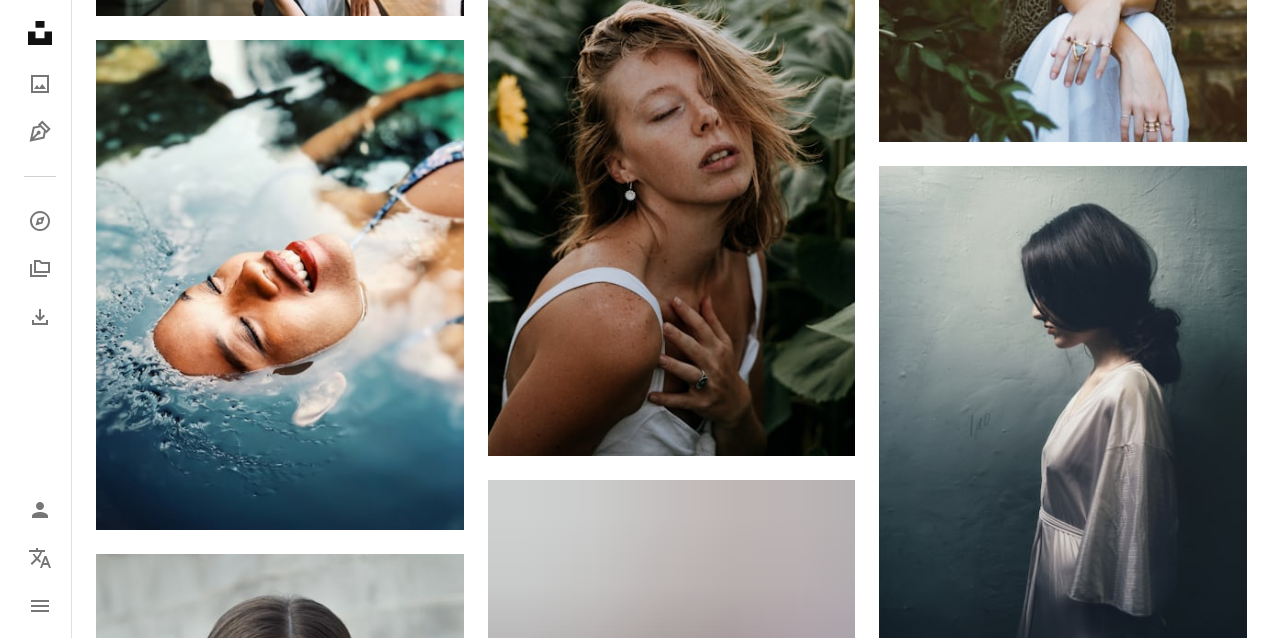 scroll, scrollTop: 27500, scrollLeft: 0, axis: vertical 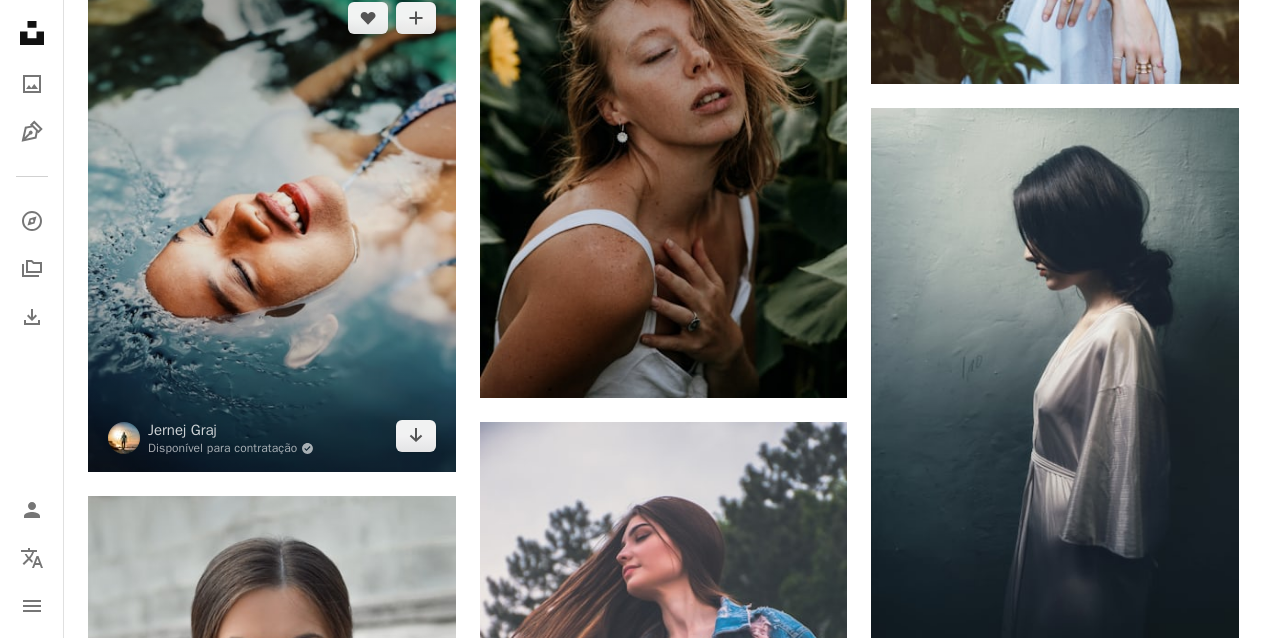 click at bounding box center (272, 227) 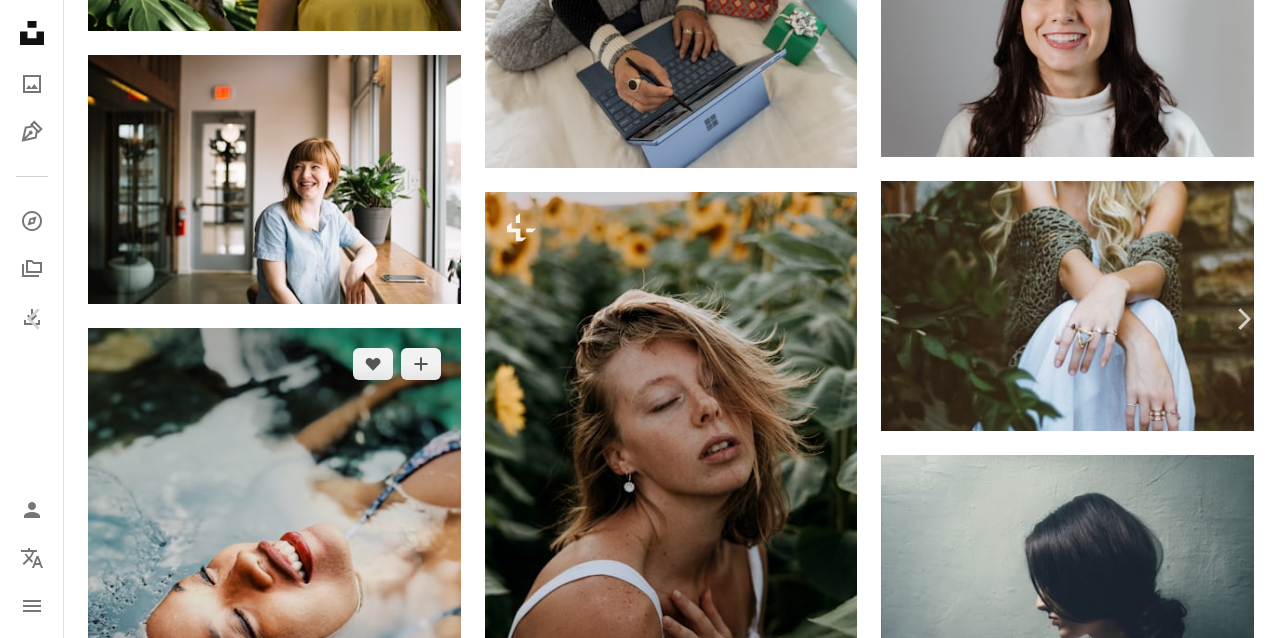 scroll, scrollTop: 2080, scrollLeft: 0, axis: vertical 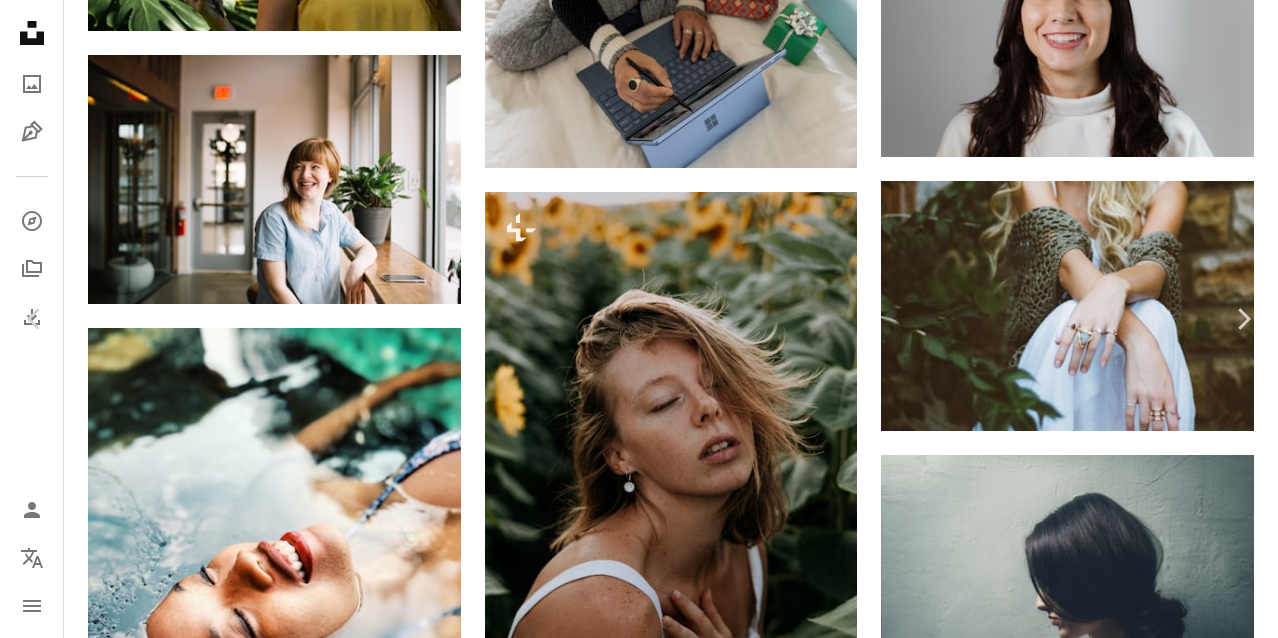 click on "Arrow pointing down" 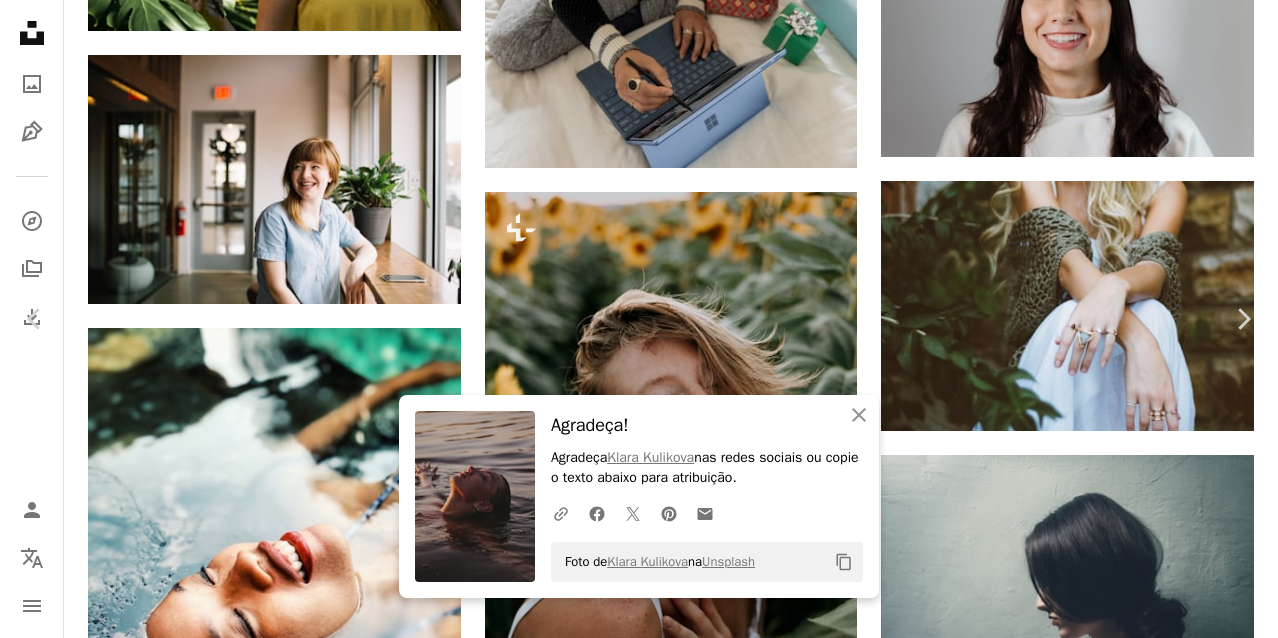 scroll, scrollTop: 7149, scrollLeft: 0, axis: vertical 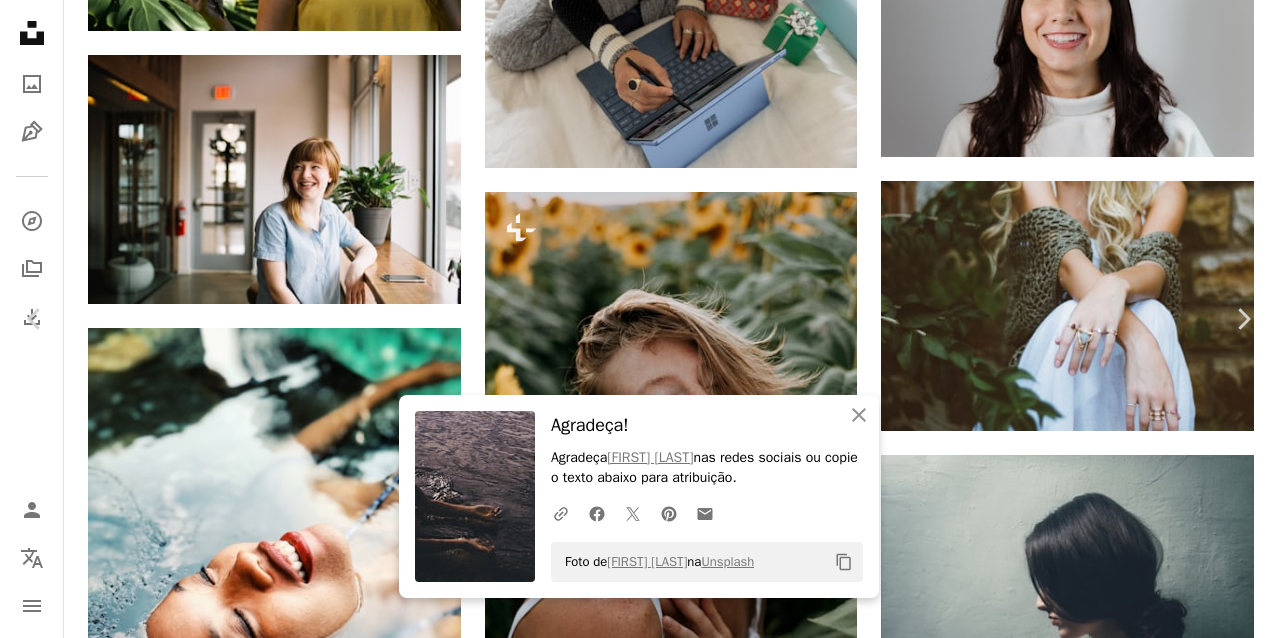 click on "An X shape" at bounding box center [20, 20] 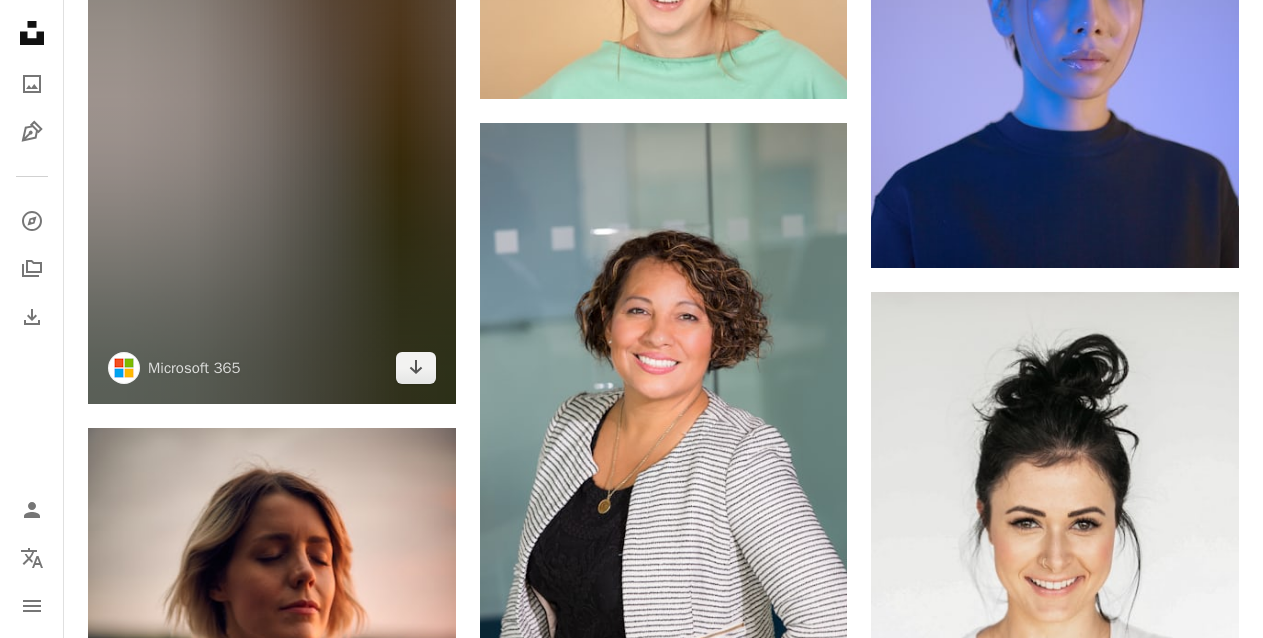 scroll, scrollTop: 0, scrollLeft: 0, axis: both 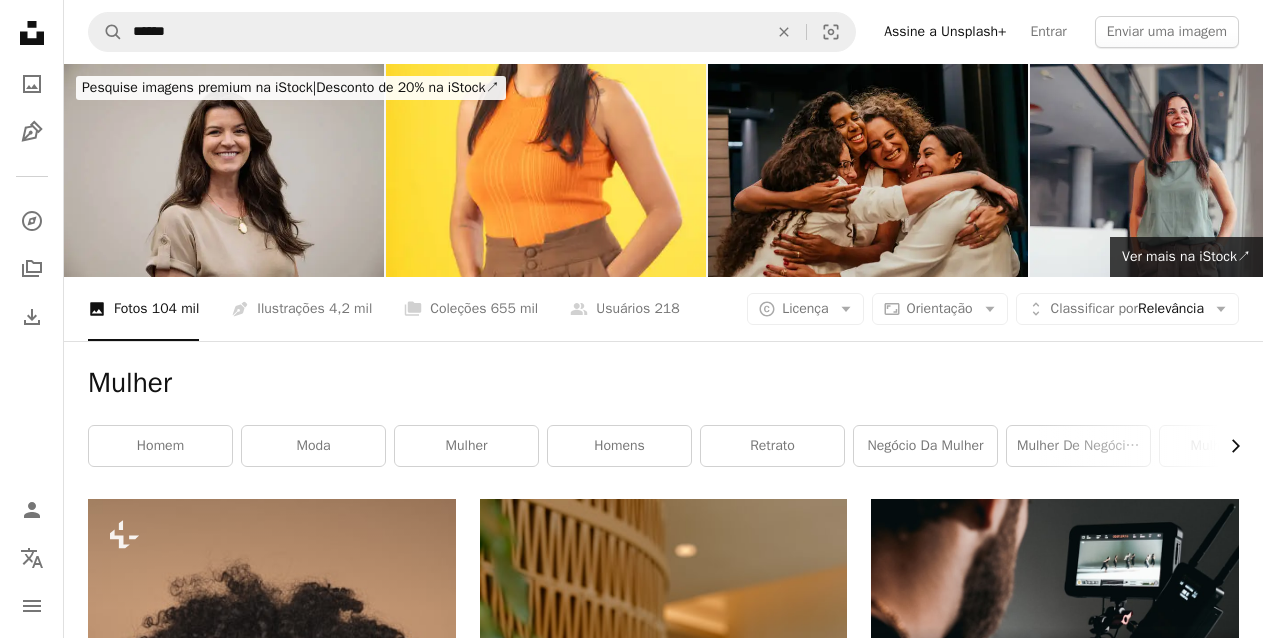 click on "Chevron right" 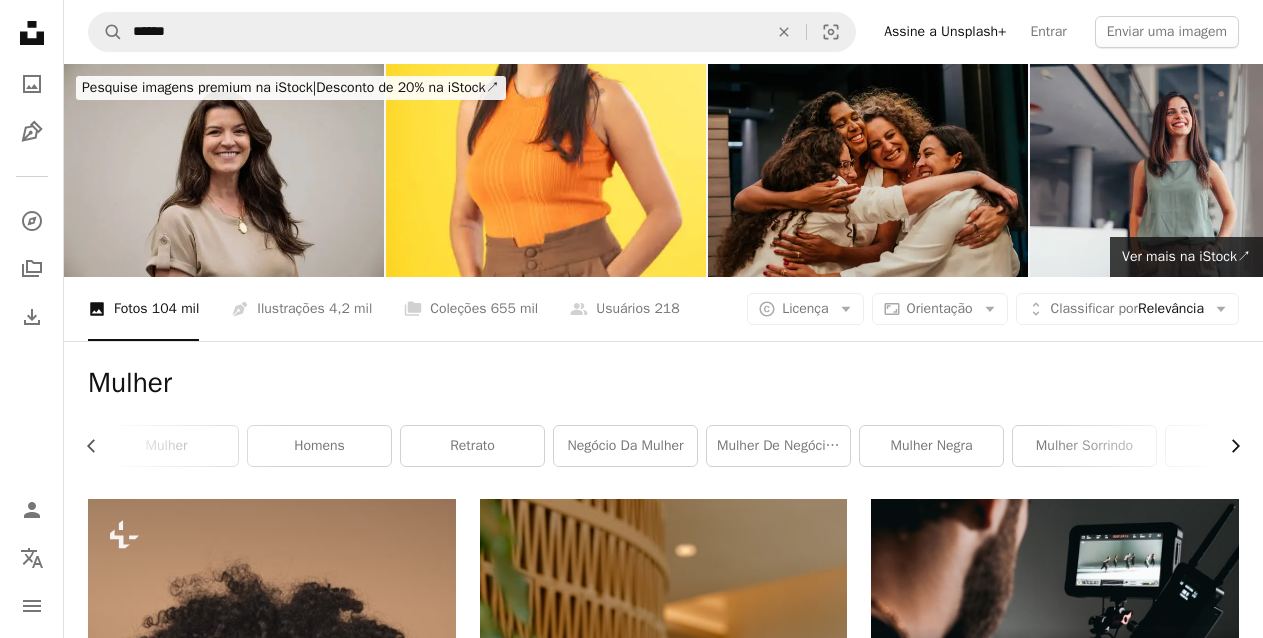 click on "Chevron right" 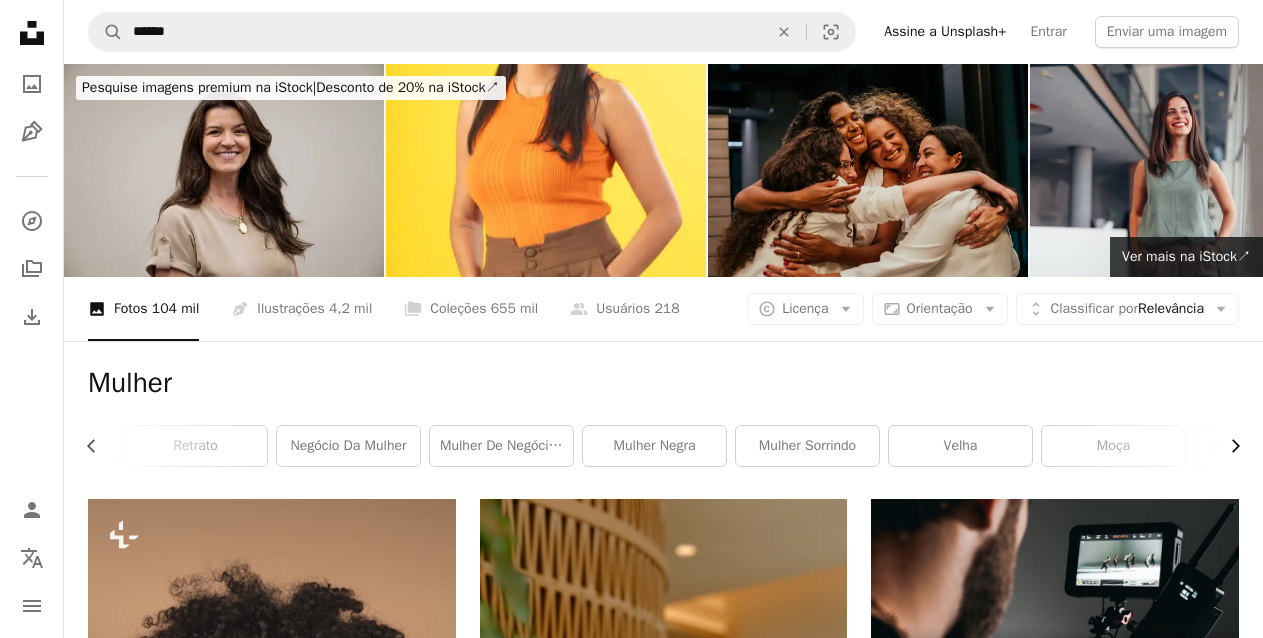 scroll, scrollTop: 0, scrollLeft: 600, axis: horizontal 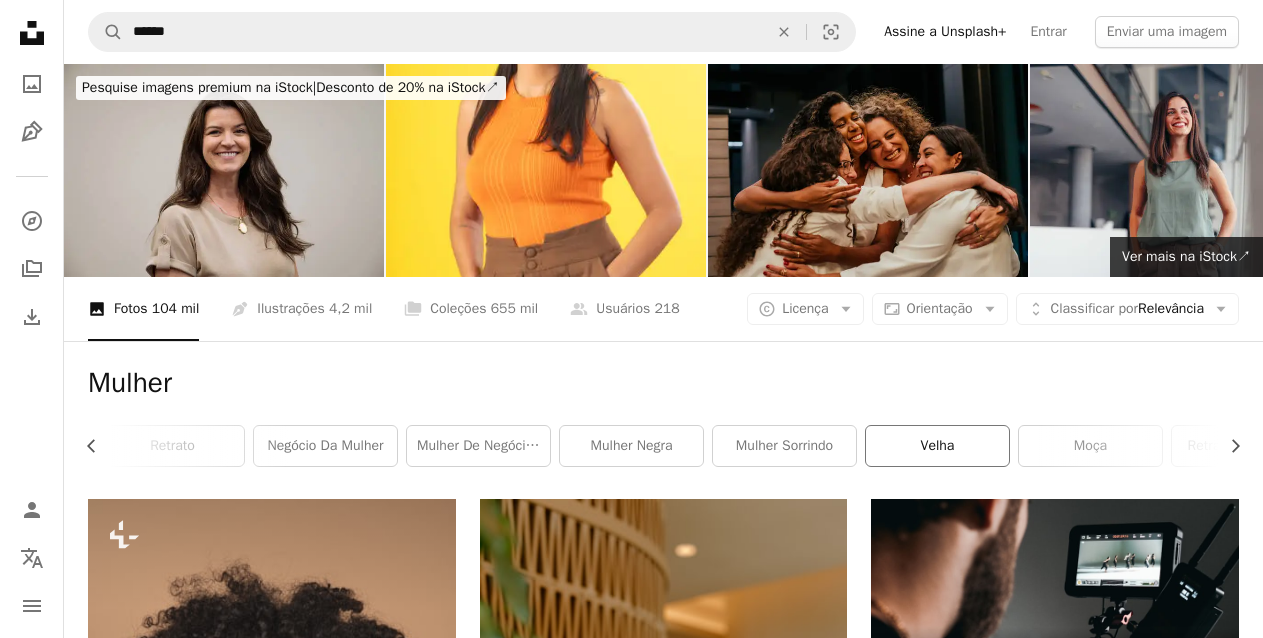 click on "velha" at bounding box center [937, 446] 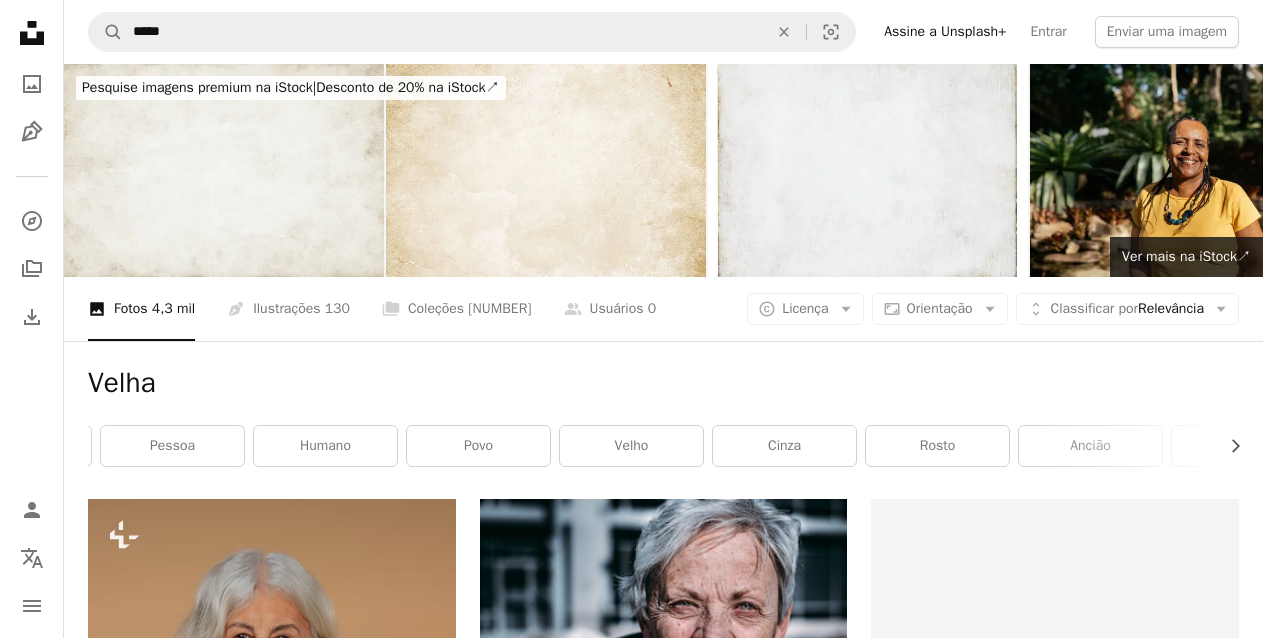 scroll, scrollTop: 0, scrollLeft: 0, axis: both 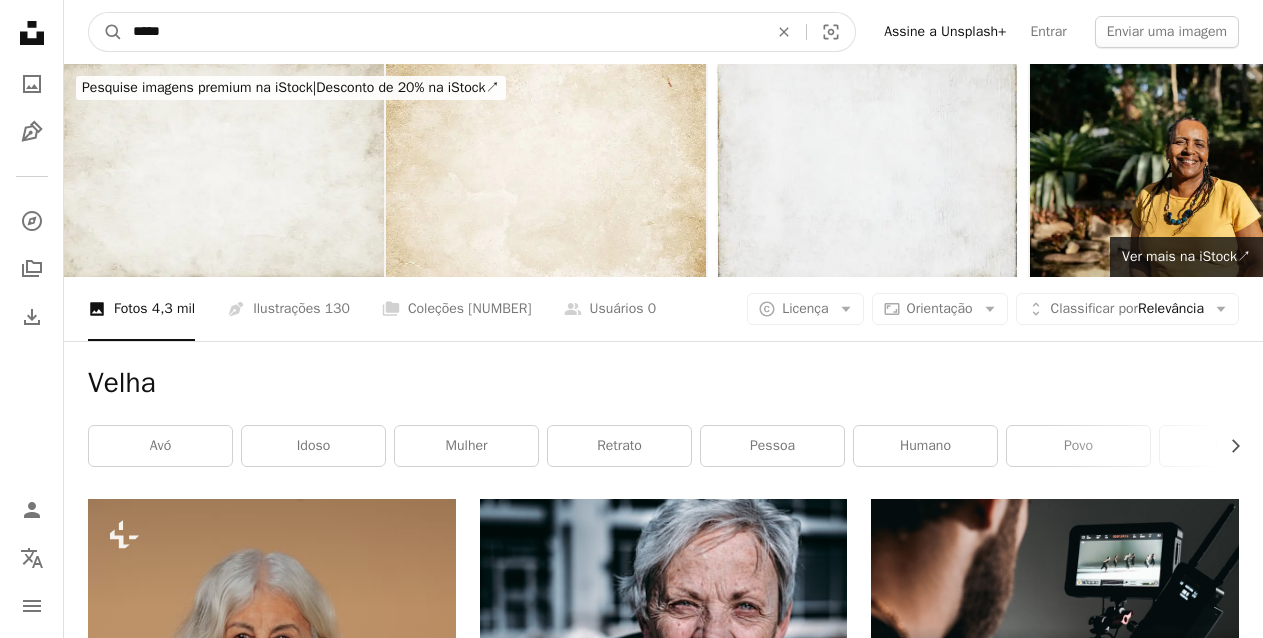 click on "*****" at bounding box center [442, 32] 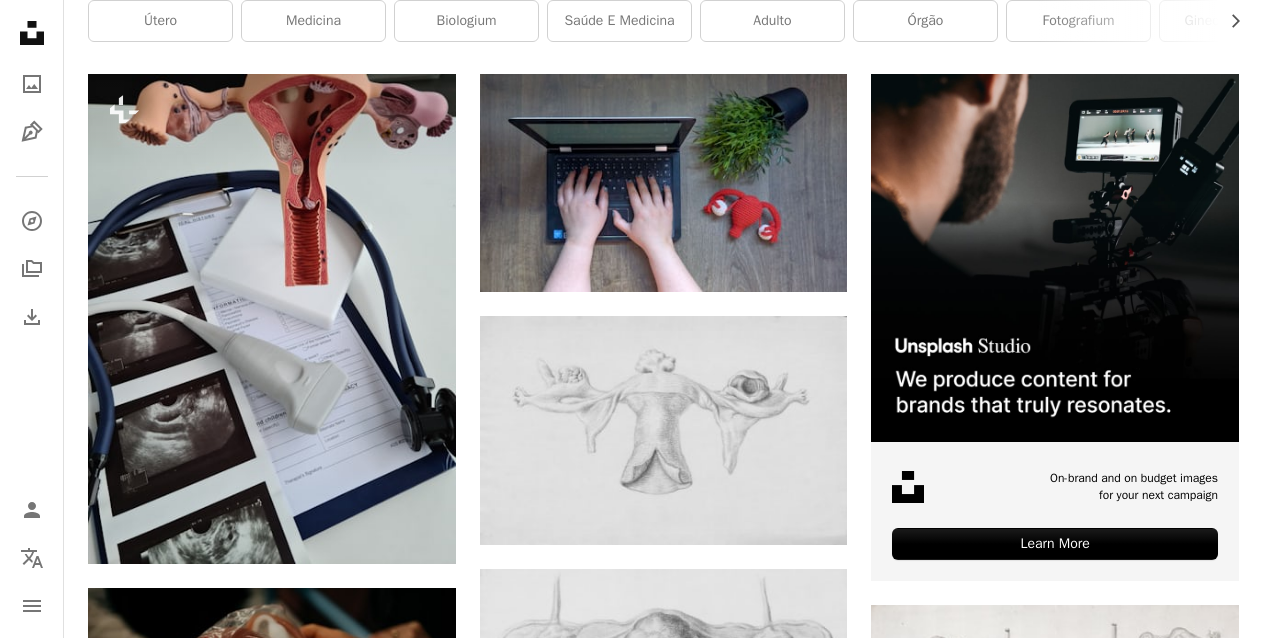scroll, scrollTop: 426, scrollLeft: 0, axis: vertical 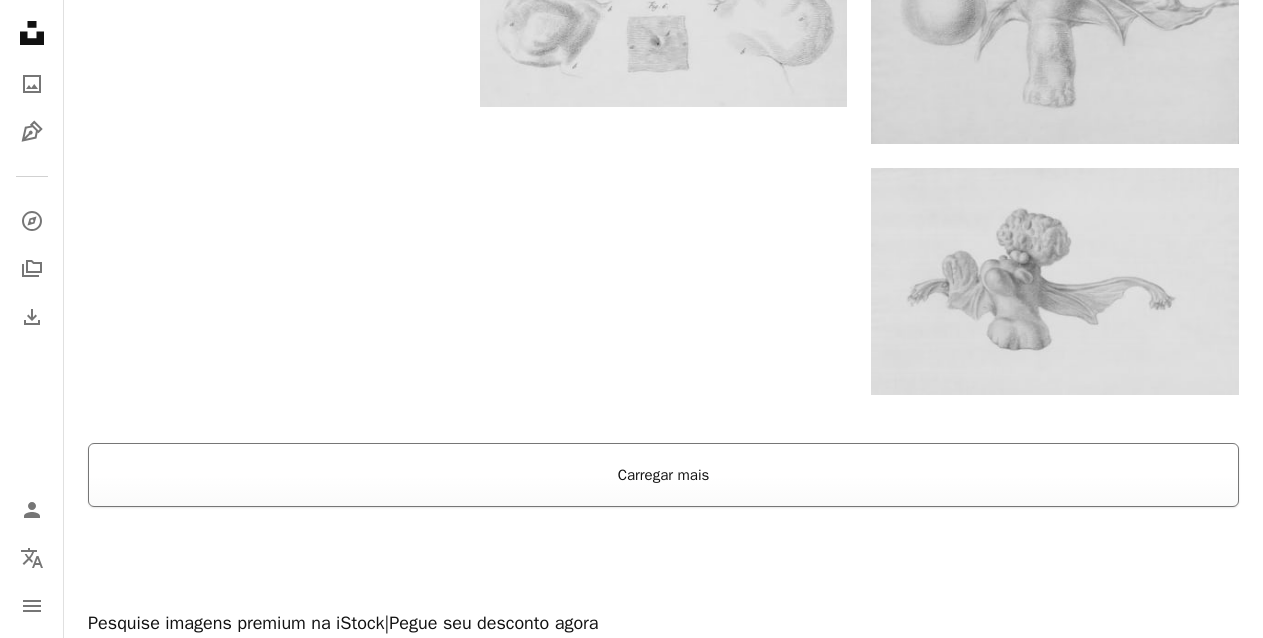 click on "Carregar mais" at bounding box center (663, 475) 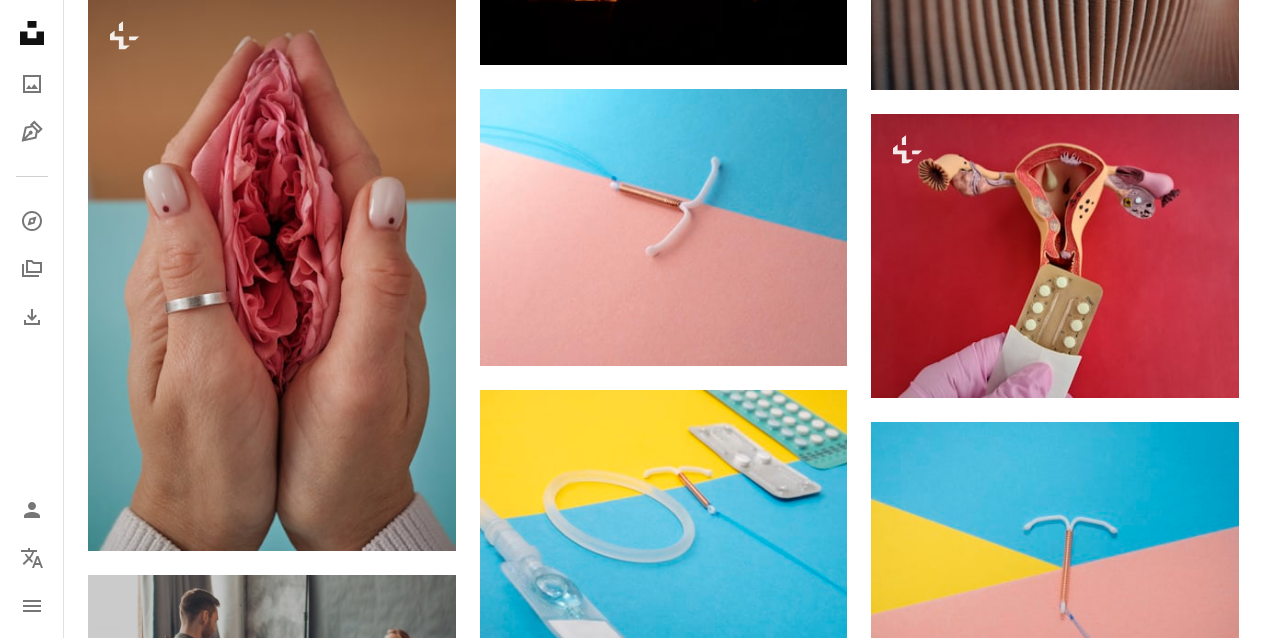 scroll, scrollTop: 4359, scrollLeft: 0, axis: vertical 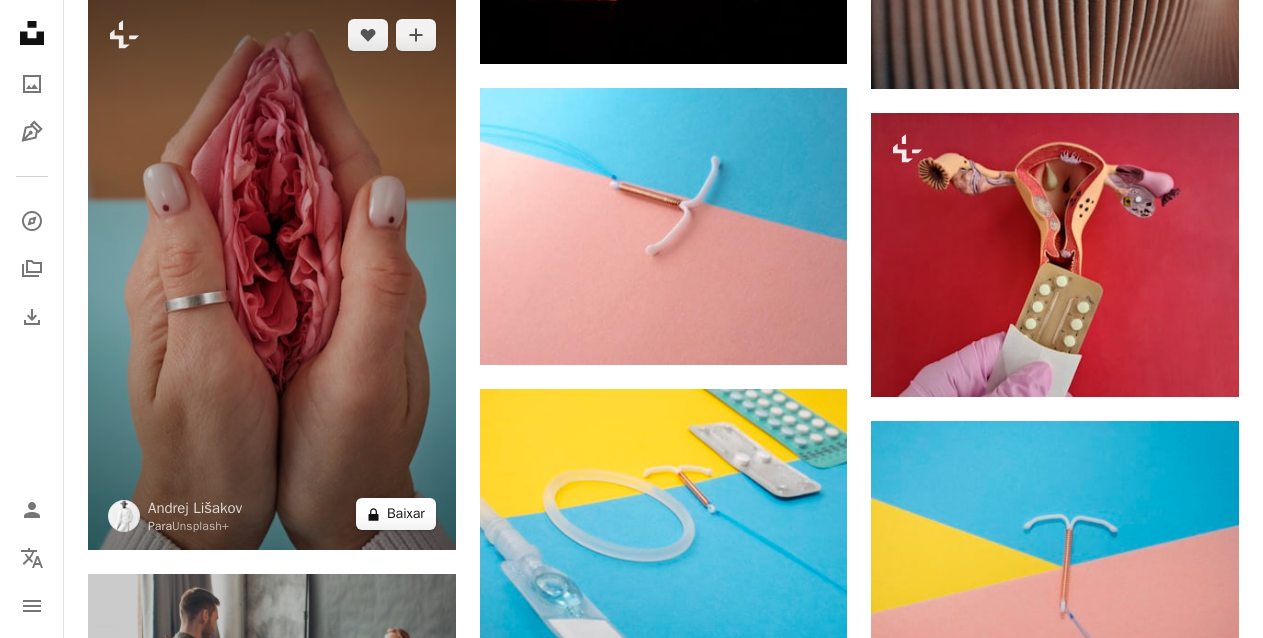 click on "A lock Baixar" at bounding box center (396, 514) 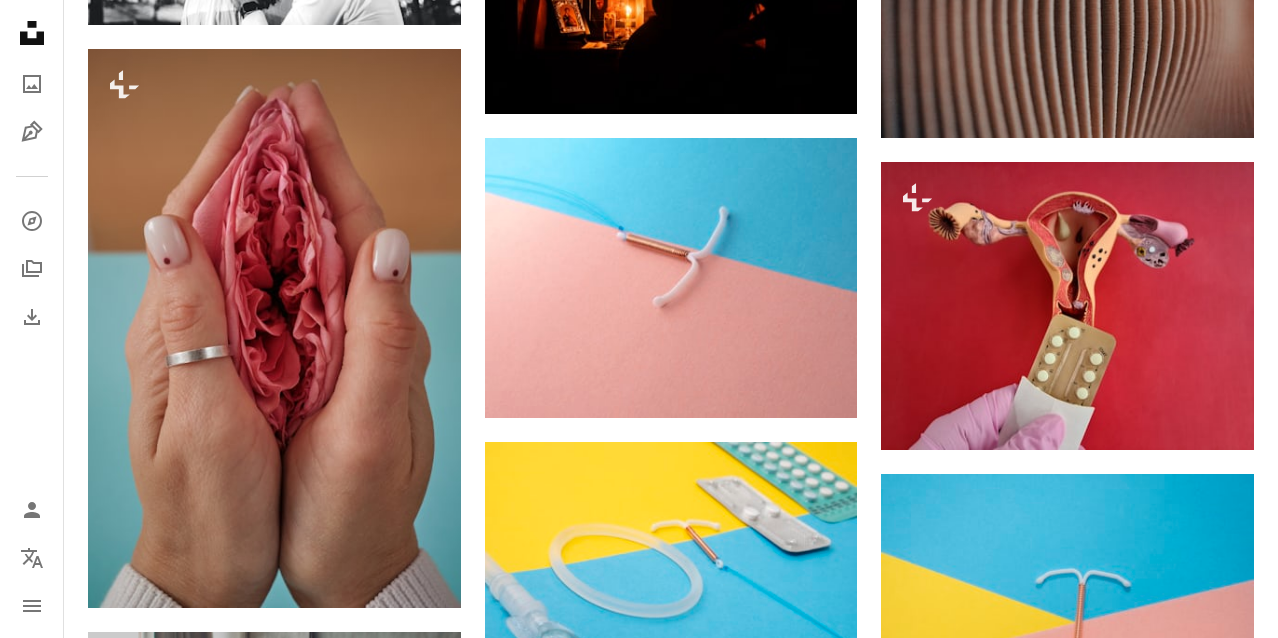 click on "An X shape" at bounding box center [20, 20] 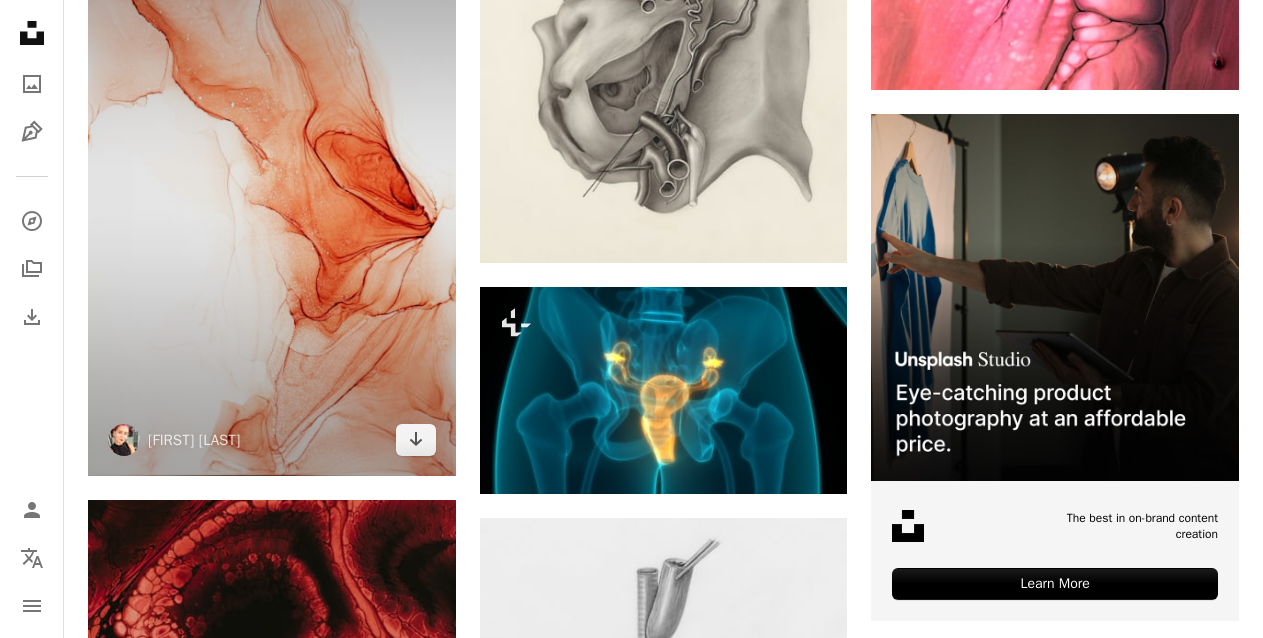scroll, scrollTop: 8003, scrollLeft: 0, axis: vertical 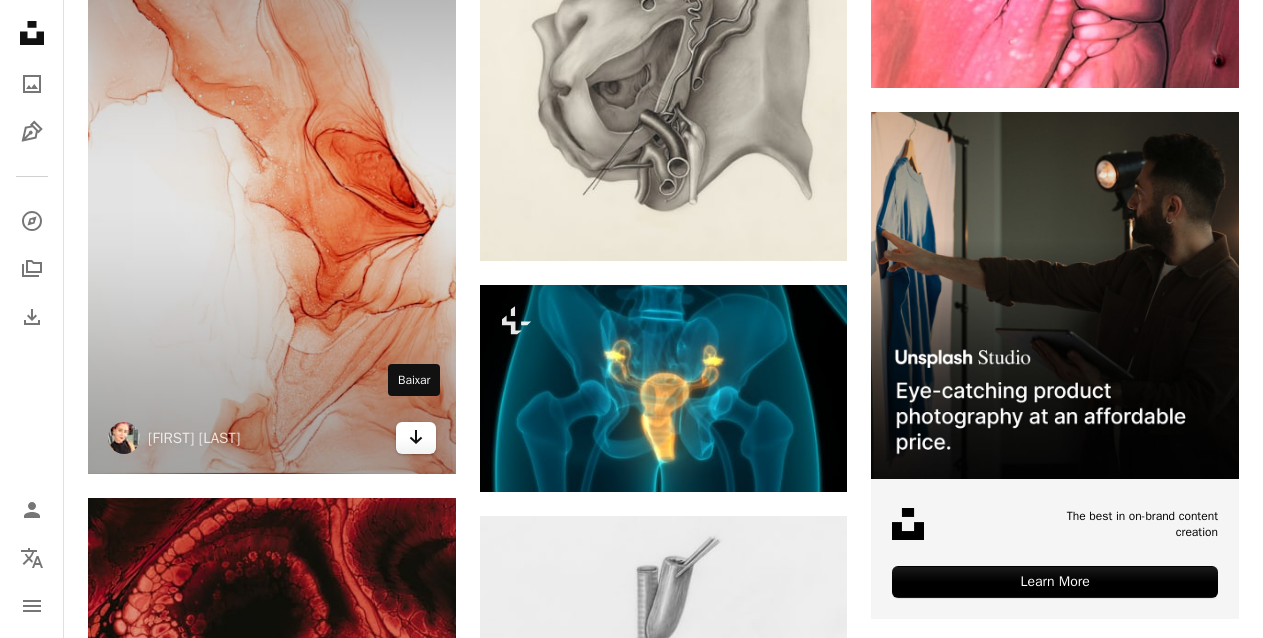 click on "Arrow pointing down" 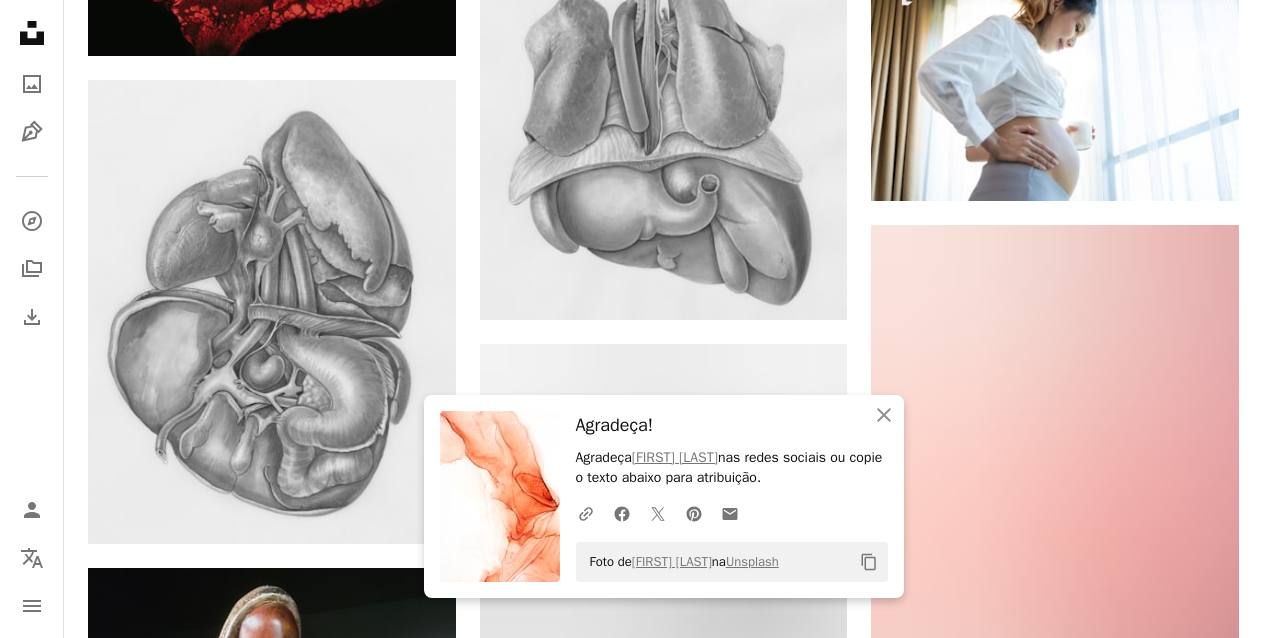 scroll, scrollTop: 8693, scrollLeft: 0, axis: vertical 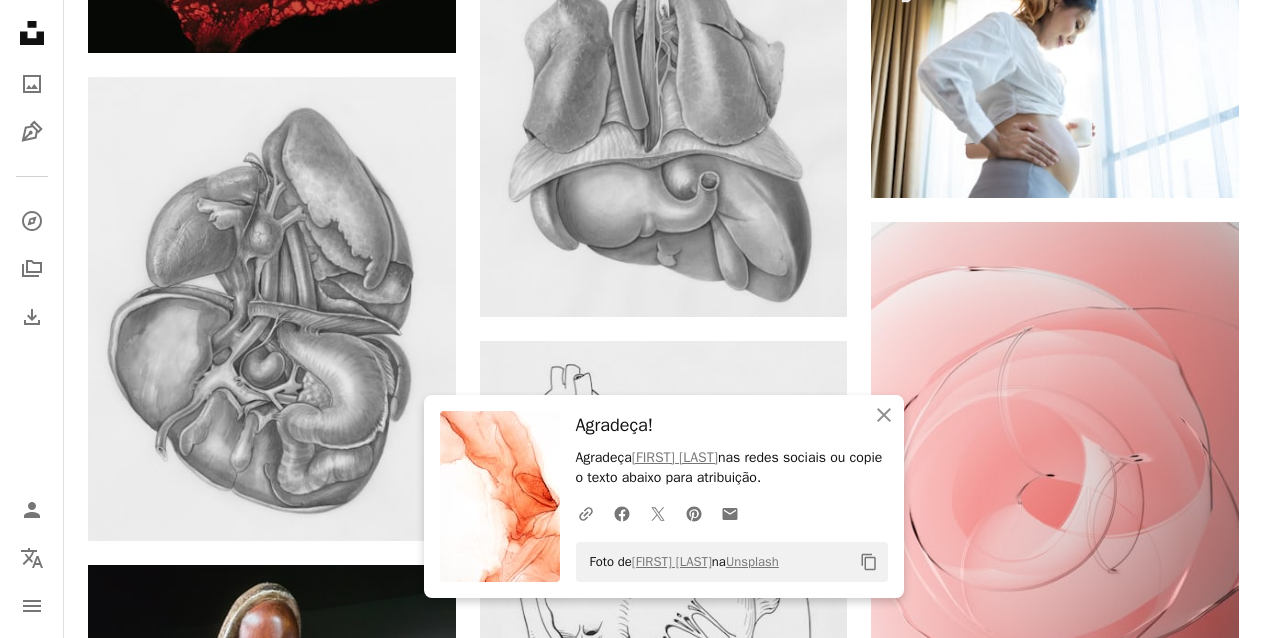 click on "Plus sign for Unsplash+ A heart A plus sign Getty Images Para  Unsplash+ A lock Baixar A heart A plus sign Trnava University Arrow pointing down A heart A plus sign Europeana Arrow pointing down A heart A plus sign Gayatri Malhotra Disponível para contratação A checkmark inside of a circle Arrow pointing down A heart A plus sign Europeana Arrow pointing down Plus sign for Unsplash+ A heart A plus sign Getty Images Para  Unsplash+ A lock Baixar Plus sign for Unsplash+ A heart A plus sign Getty Images Para  Unsplash+ A lock Baixar A heart A plus sign Reproductive Health Supplies Coalition Arrow pointing down A heart A plus sign Freddy G Disponível para contratação A checkmark inside of a circle Arrow pointing down Plus sign for Unsplash+ A heart A plus sign Andrej Lišakov Para  Unsplash+ A lock Baixar –– ––– –––  –– ––– –  ––– –––  ––––  –   – –– –––  – – ––– –– –– –––– –– The best in on-brand content creation" at bounding box center [663, -2349] 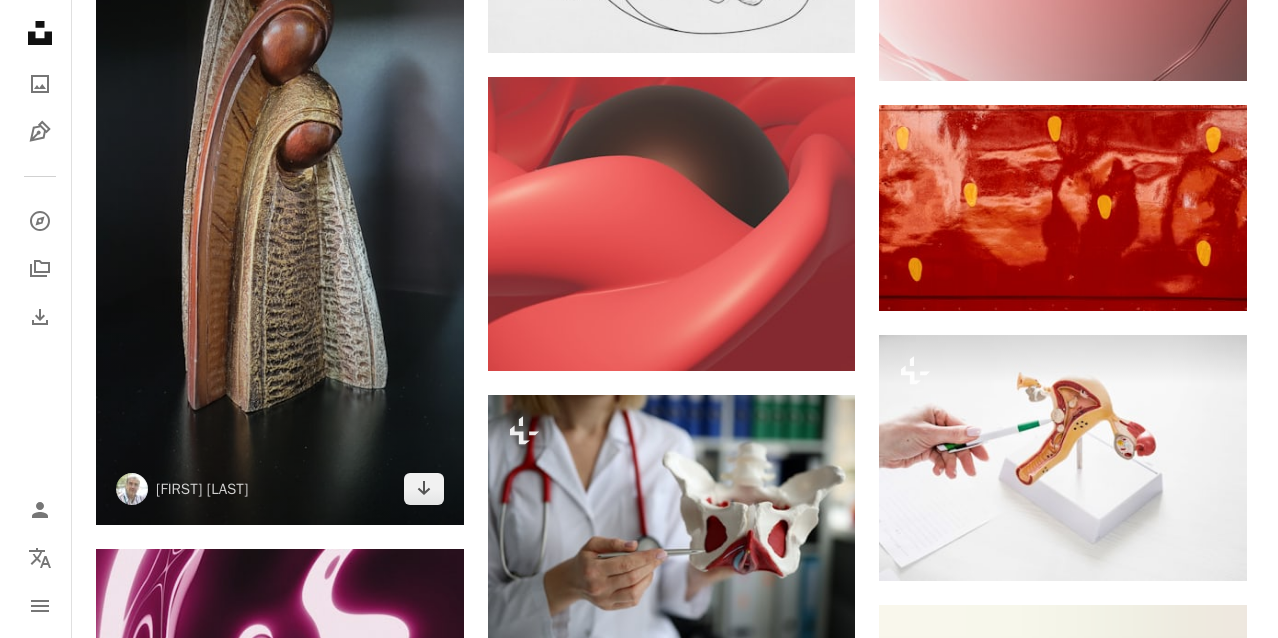 scroll, scrollTop: 9398, scrollLeft: 0, axis: vertical 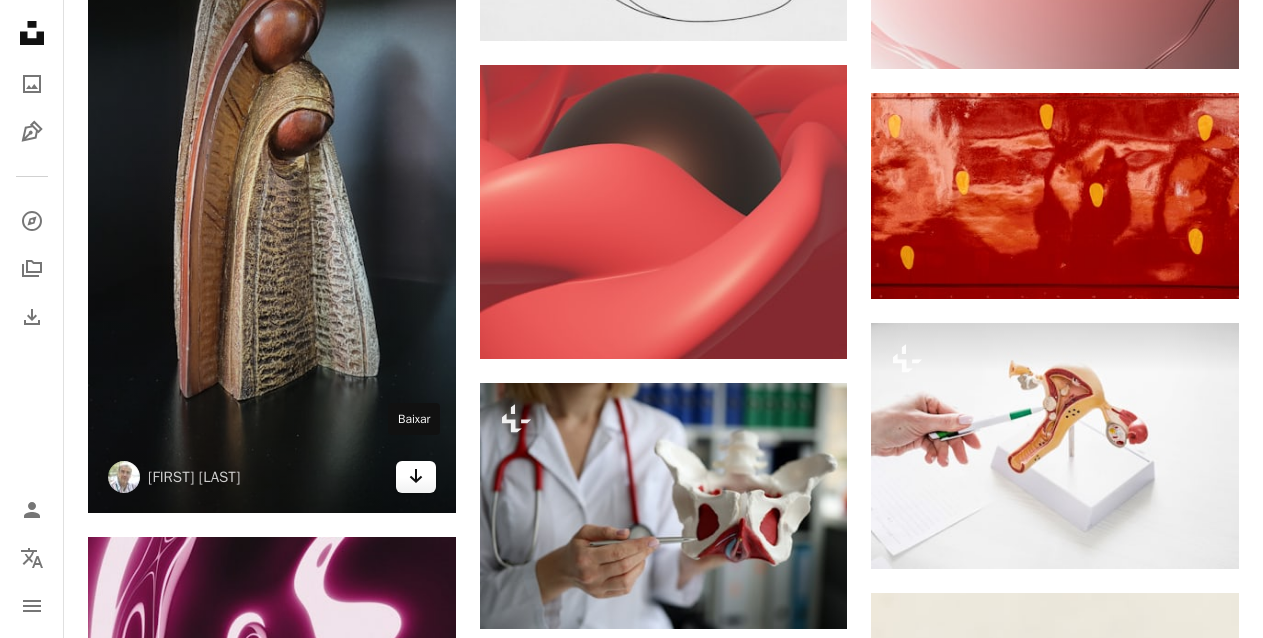 click on "Arrow pointing down" at bounding box center (416, 477) 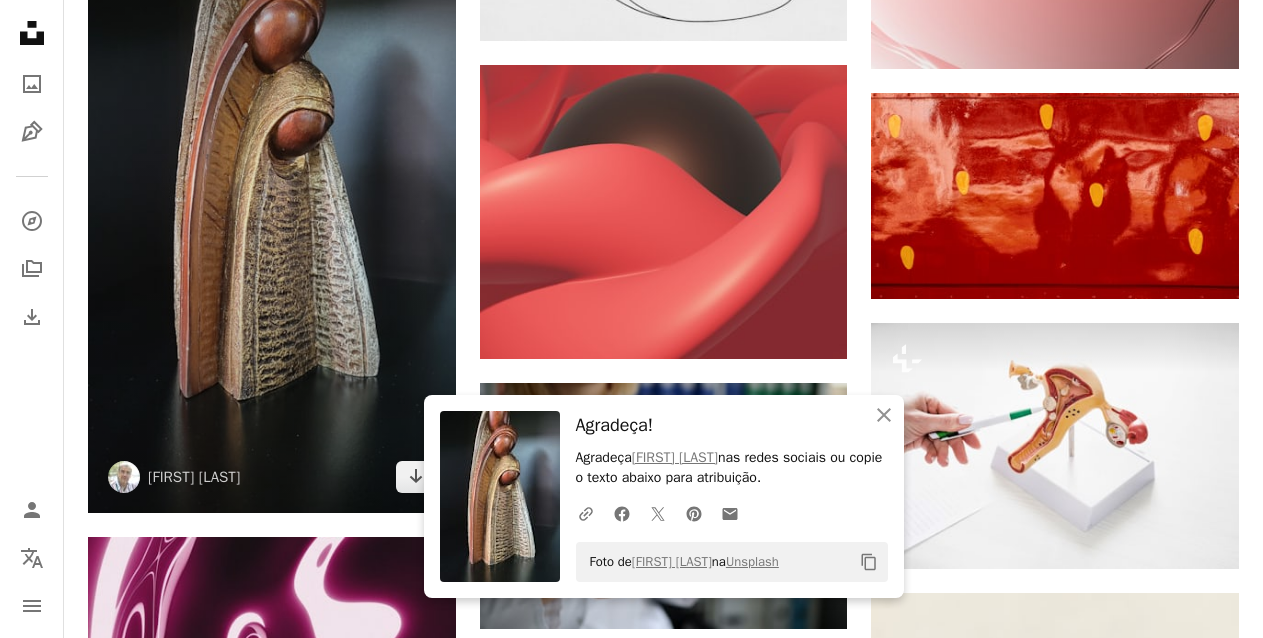 click at bounding box center (272, 187) 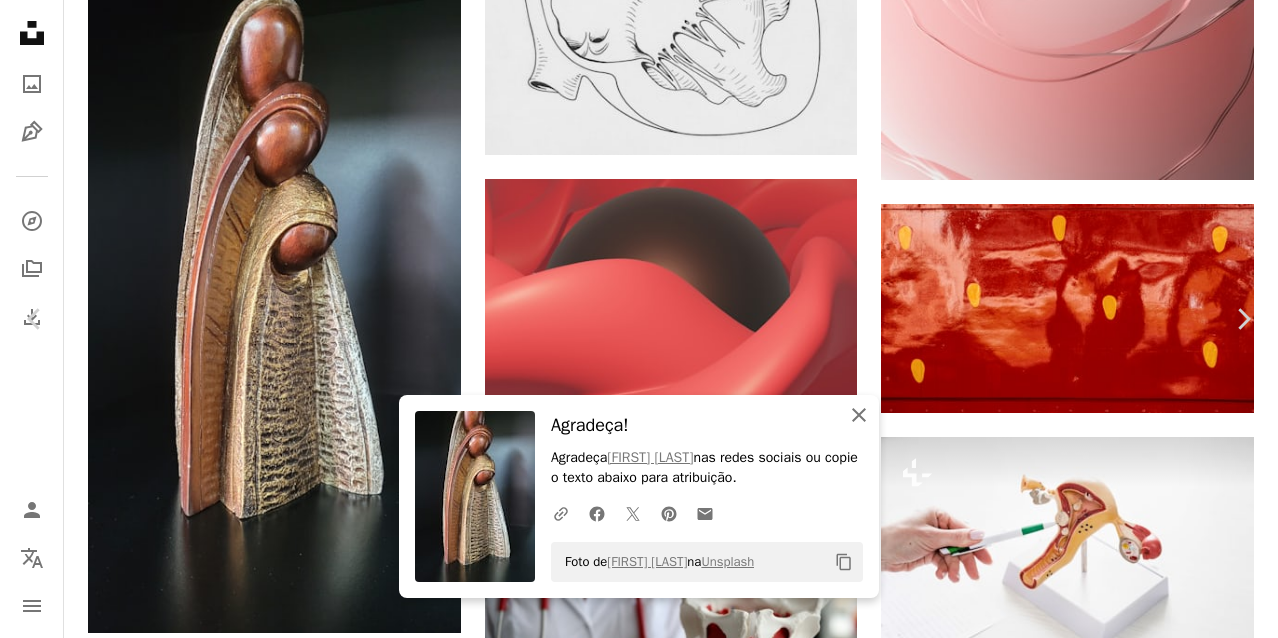 click 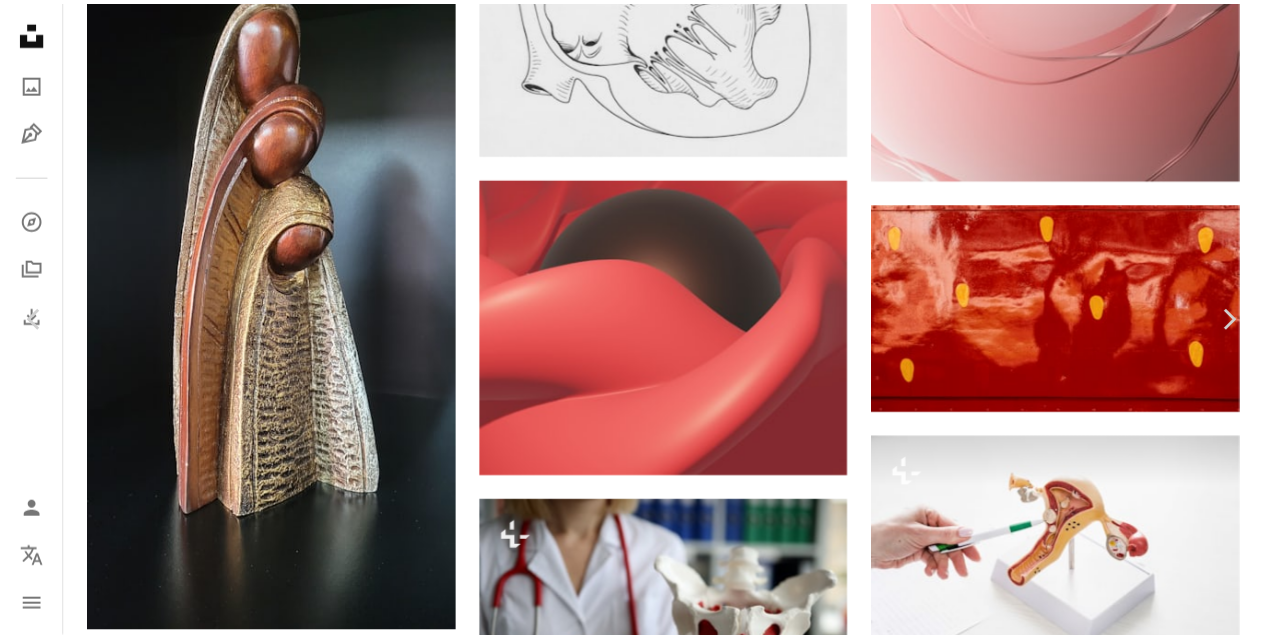 scroll, scrollTop: 6737, scrollLeft: 0, axis: vertical 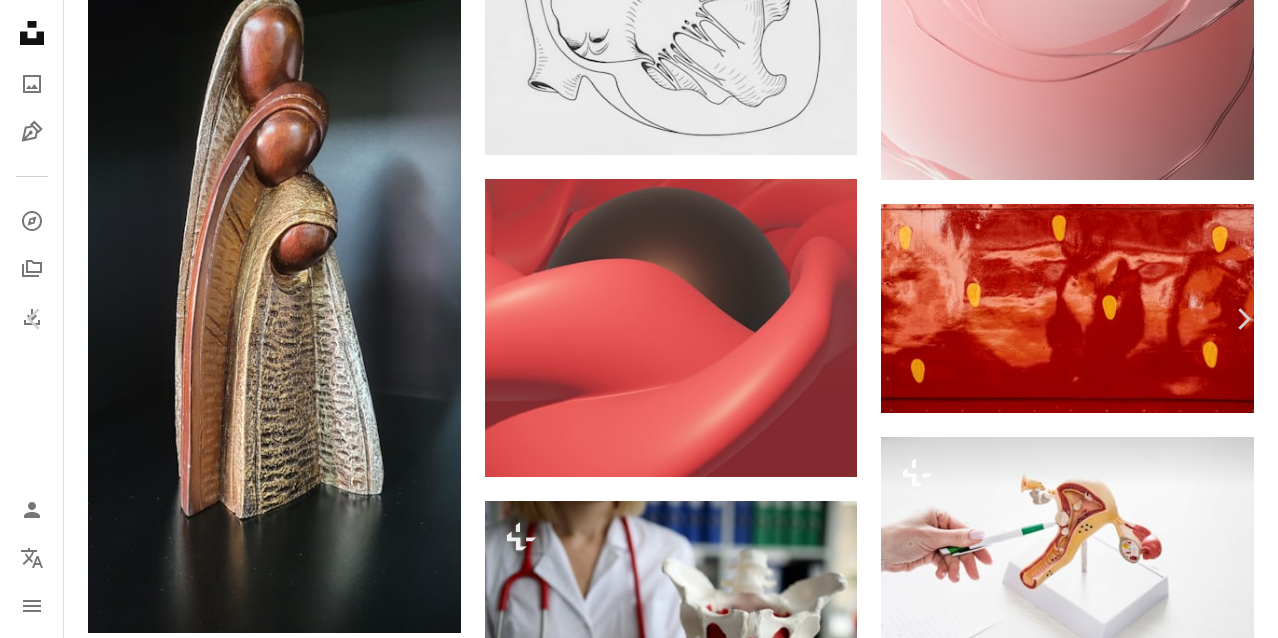 click on "An X shape" at bounding box center [20, 20] 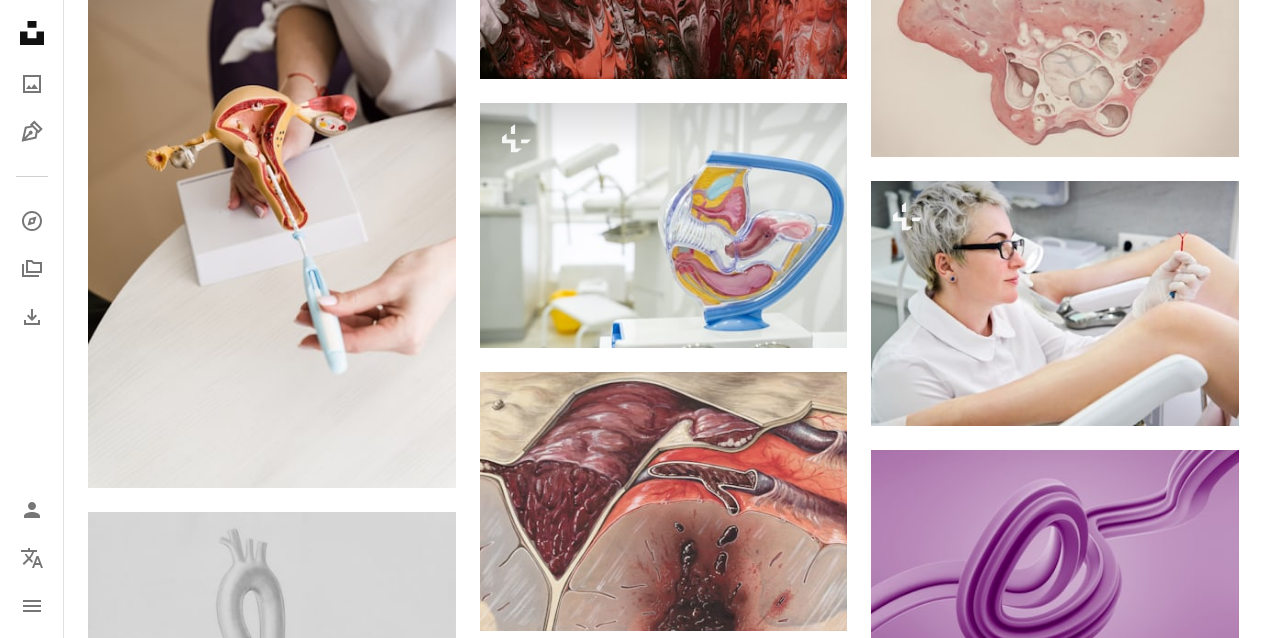 scroll, scrollTop: 14442, scrollLeft: 0, axis: vertical 